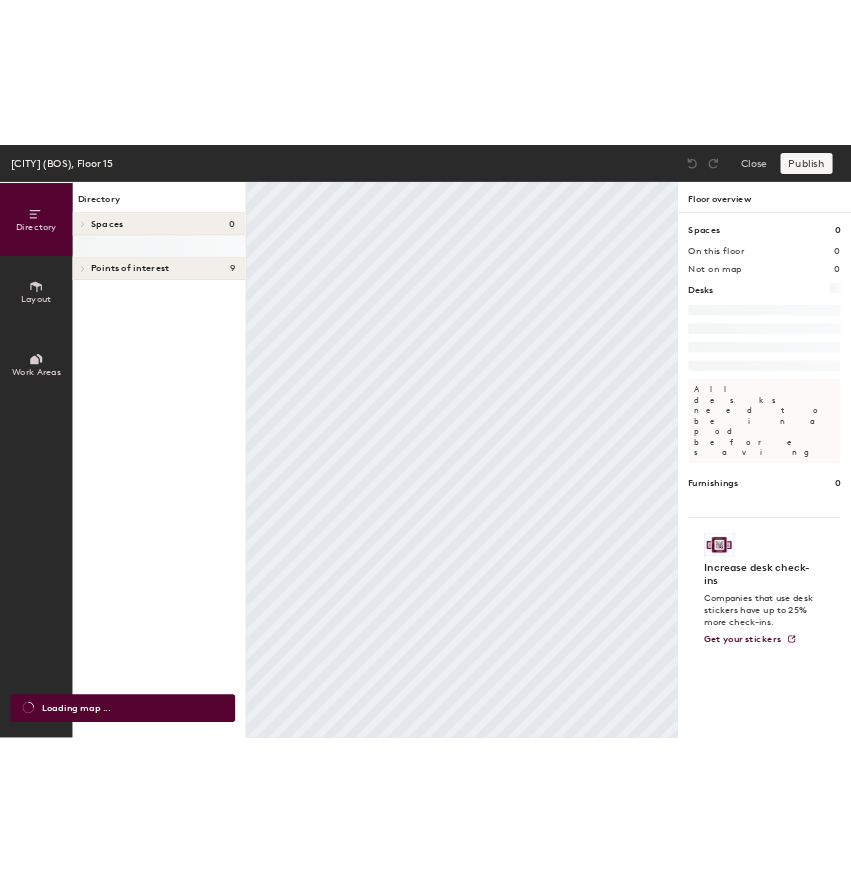 scroll, scrollTop: 0, scrollLeft: 0, axis: both 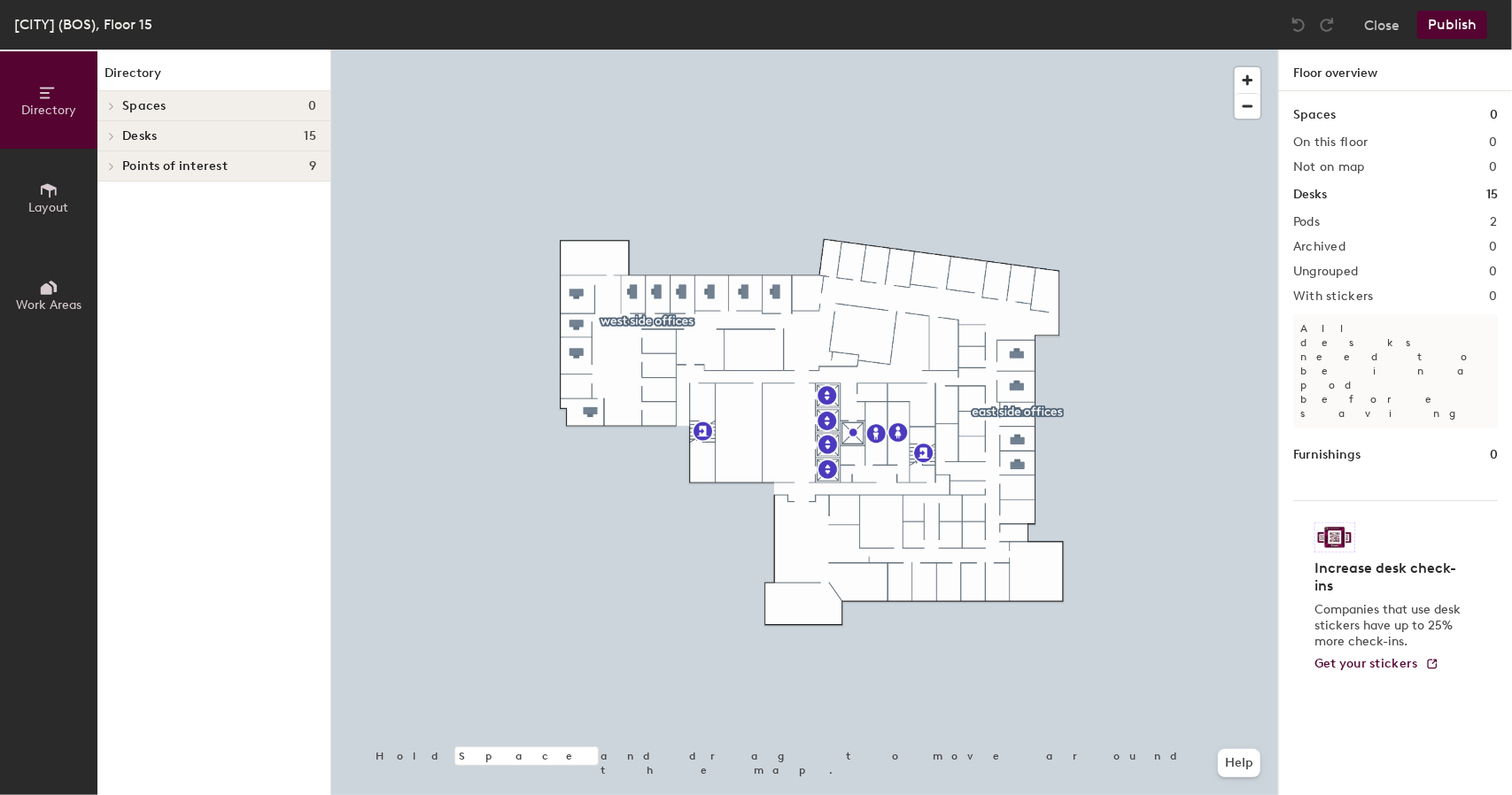 click 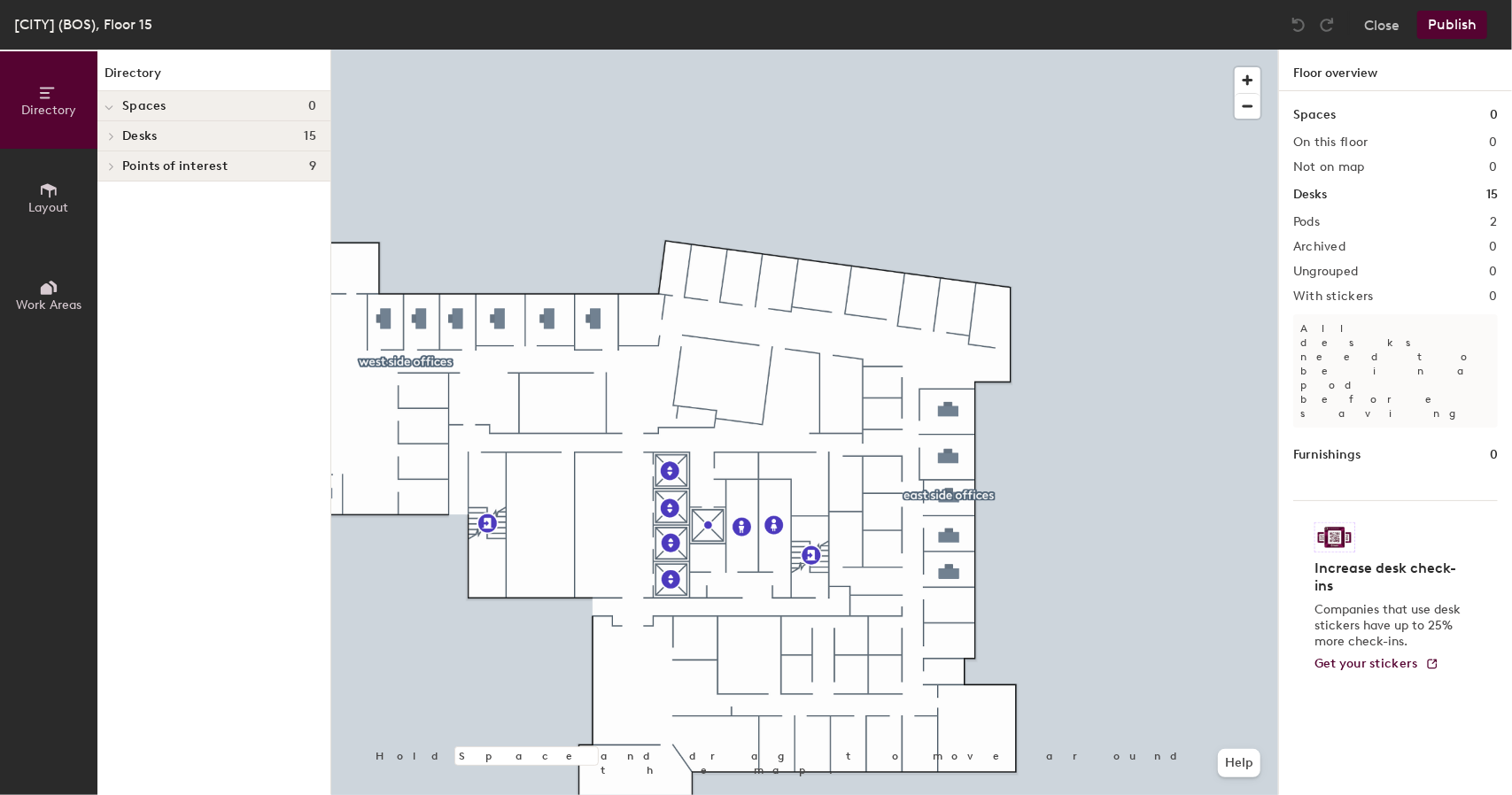 click 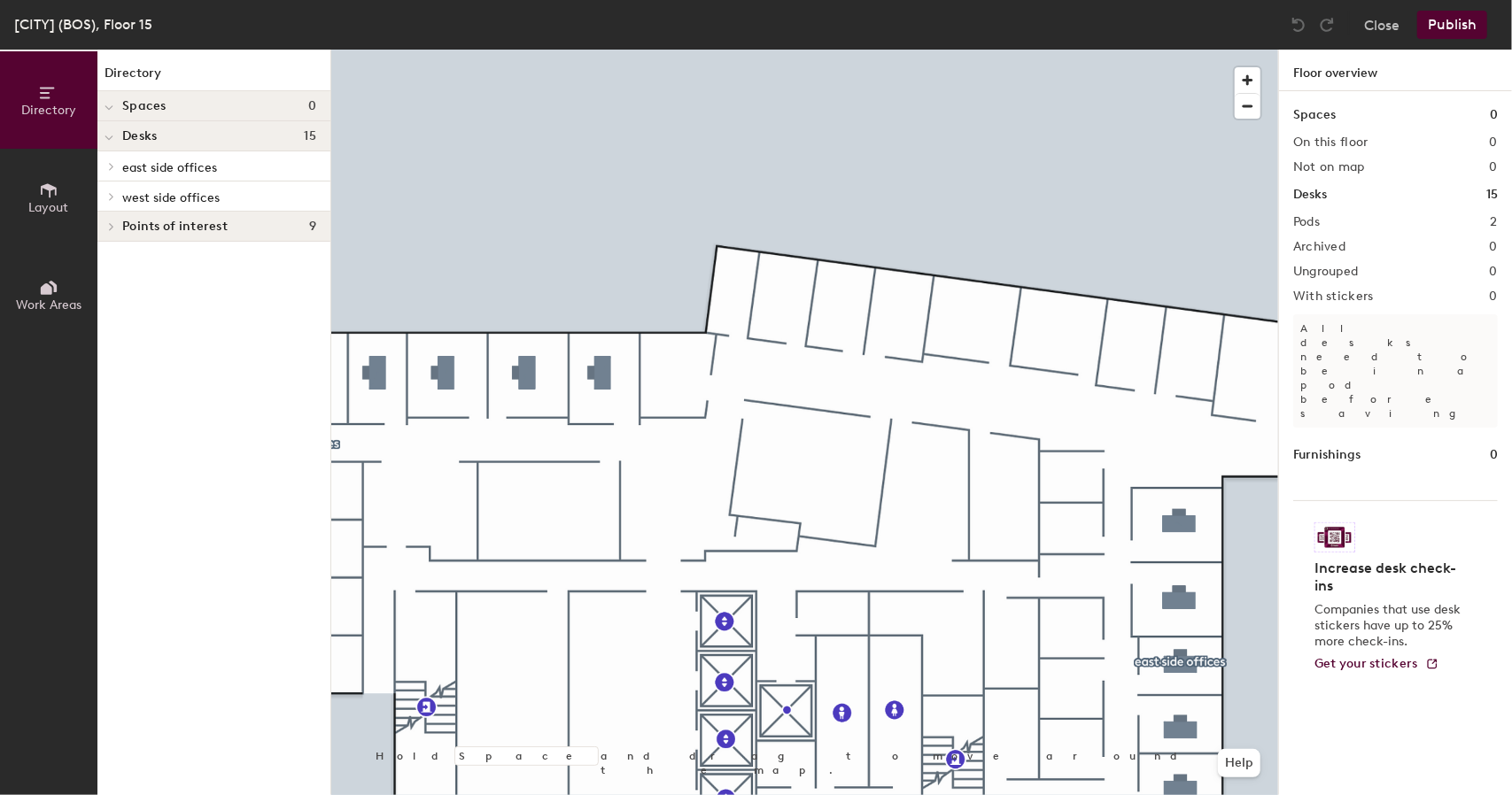 click 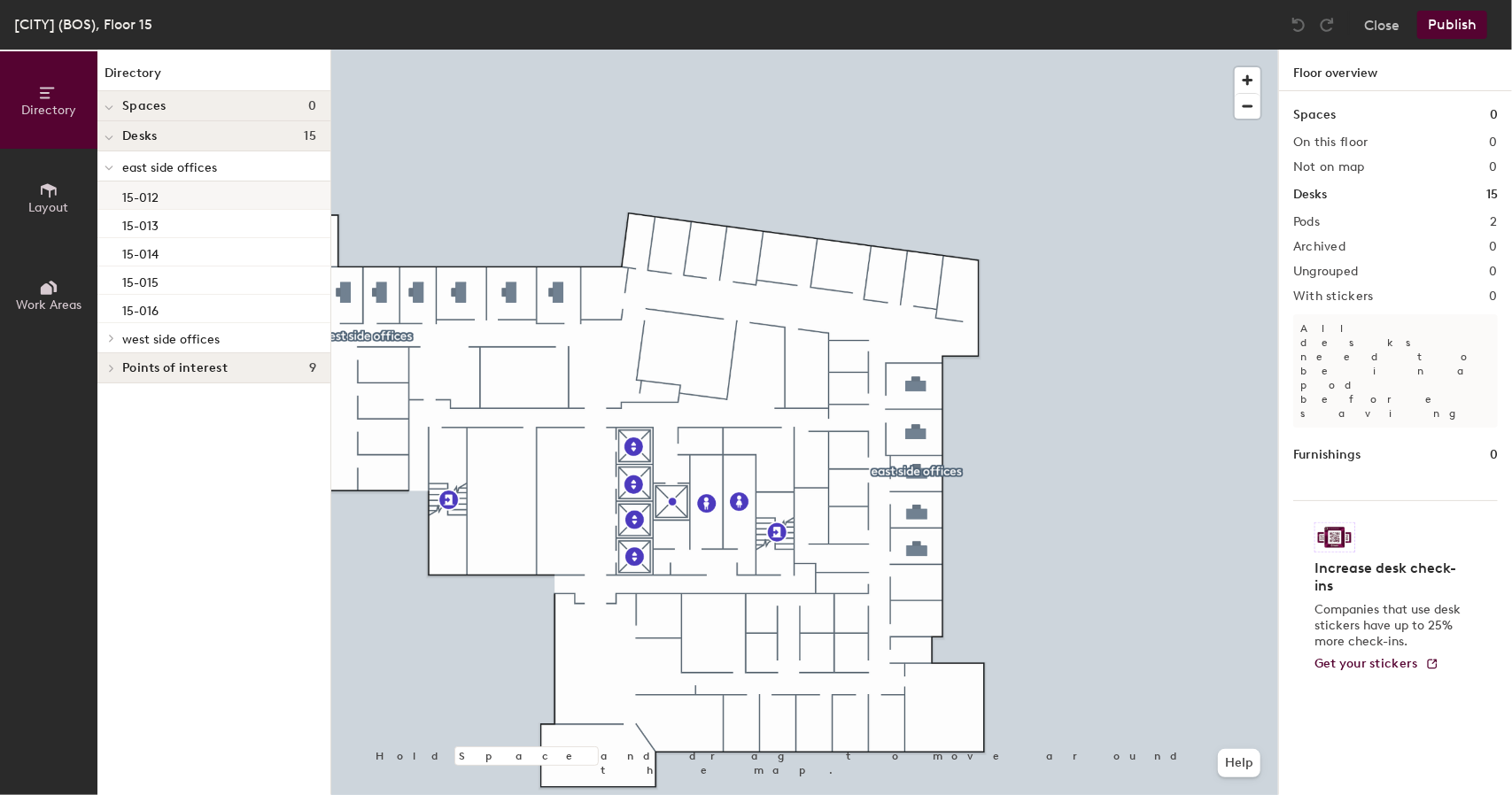 click on "15-012" 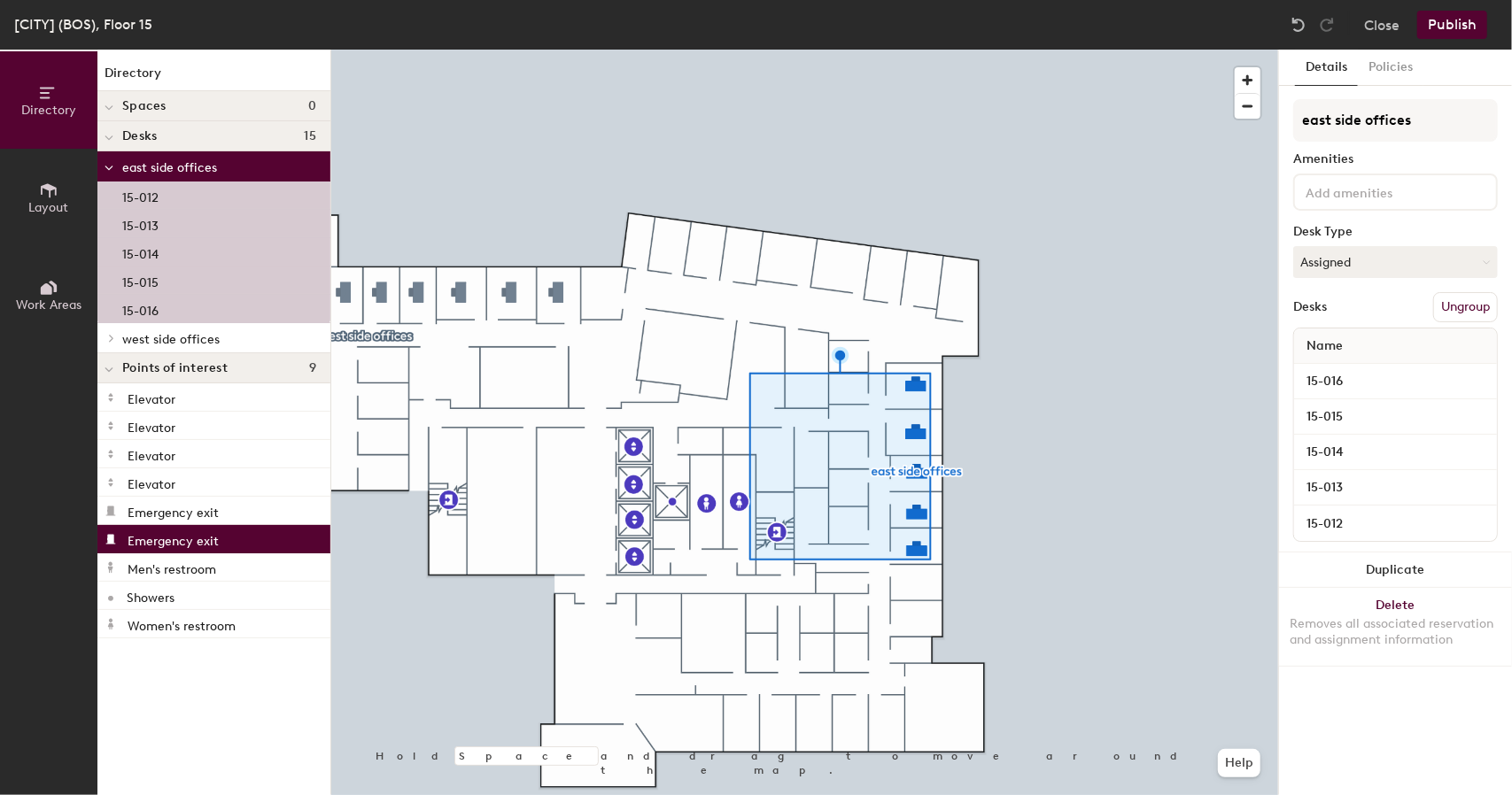 click on "Ungroup" 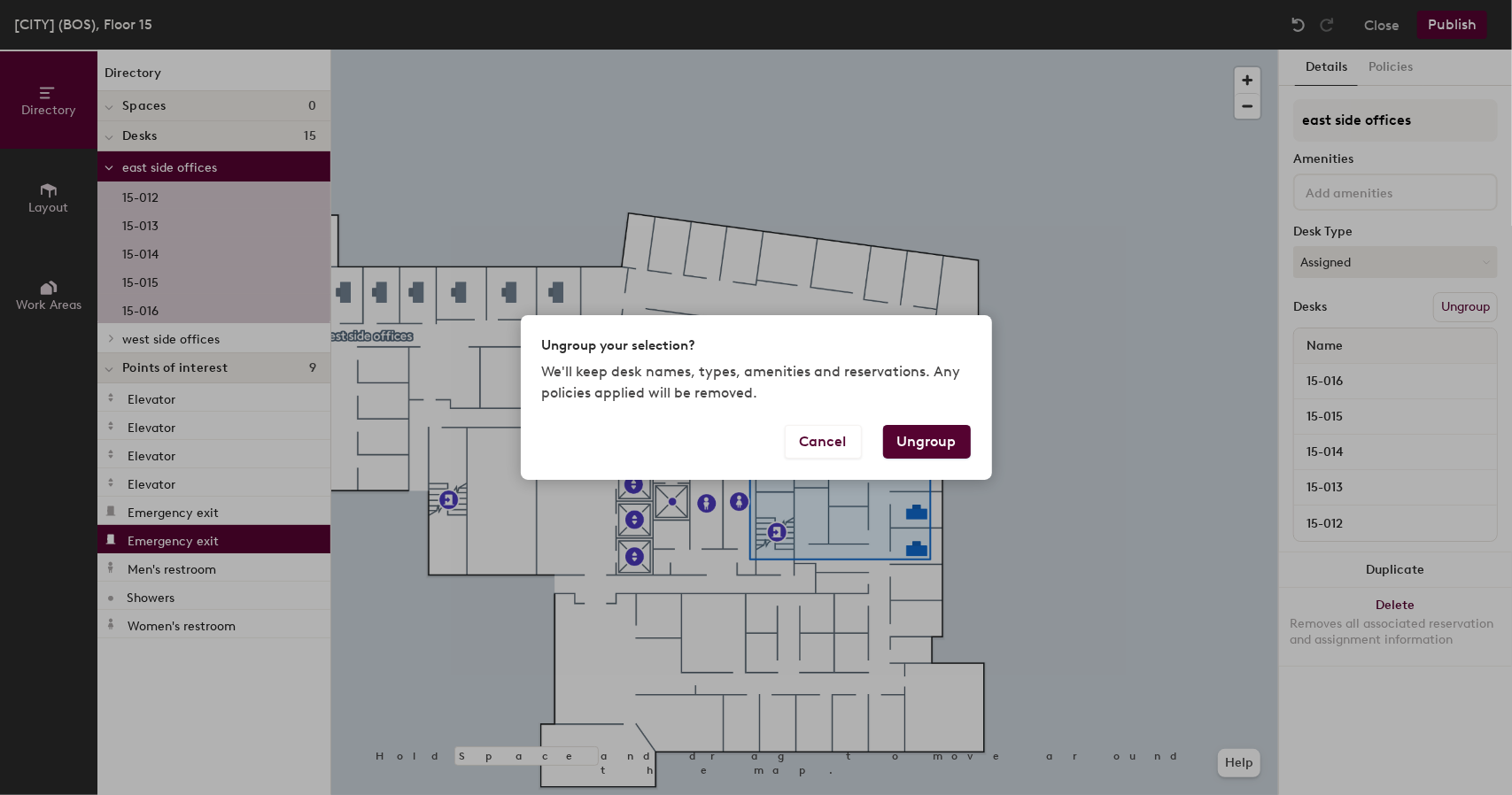 click on "Ungroup" at bounding box center [927, 442] 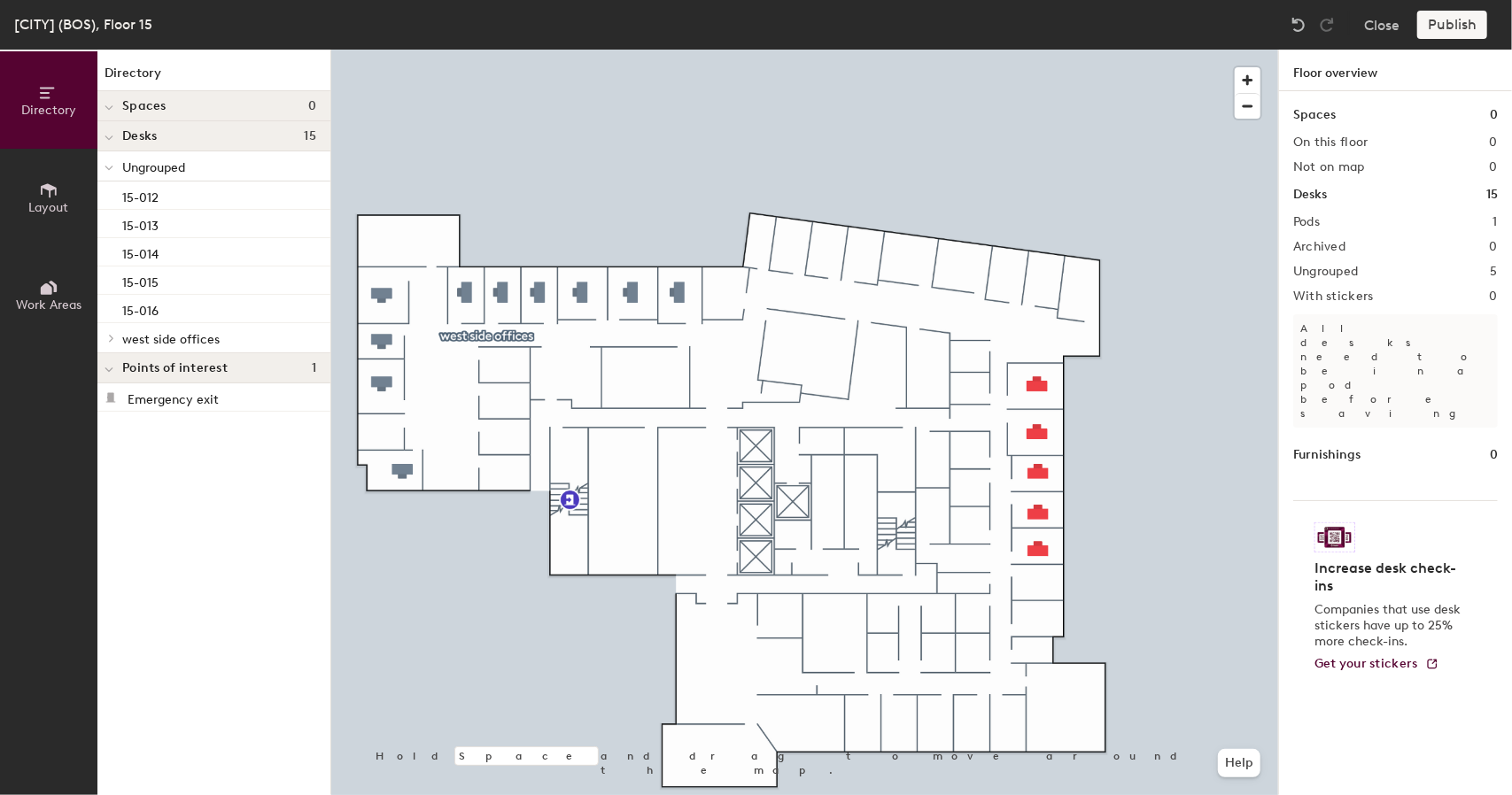 click 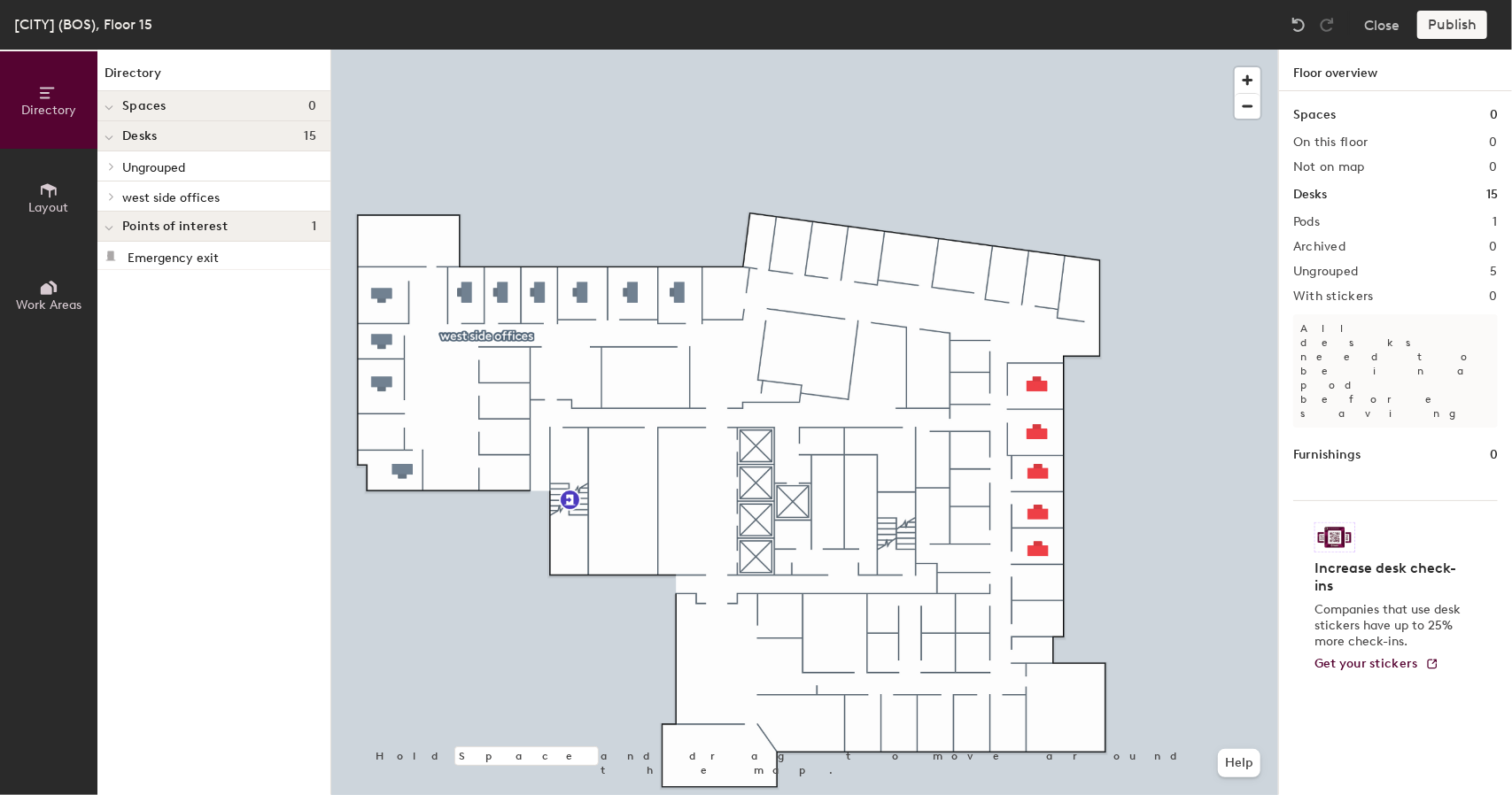 click on "west side offices" 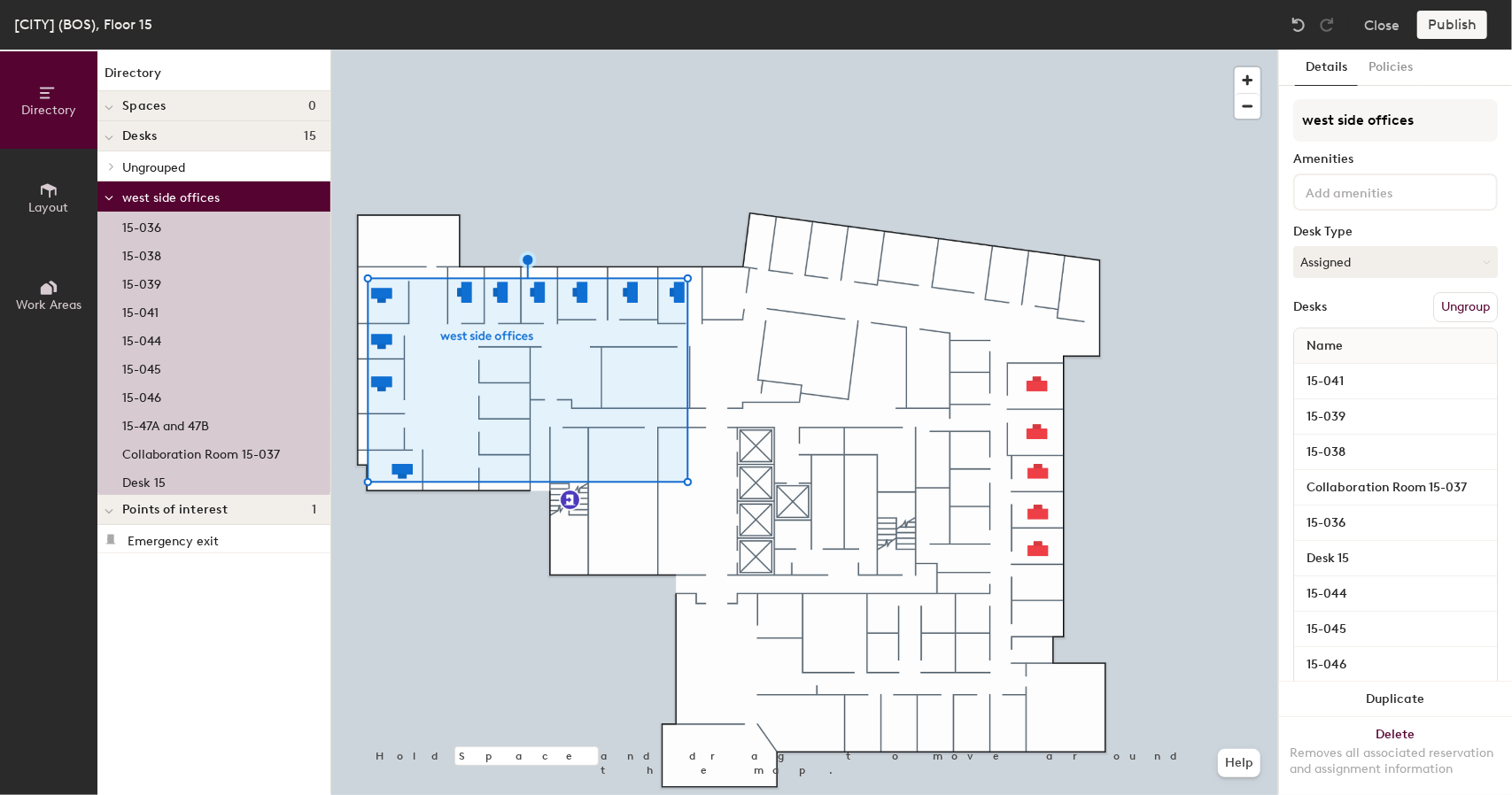 click on "Ungroup" 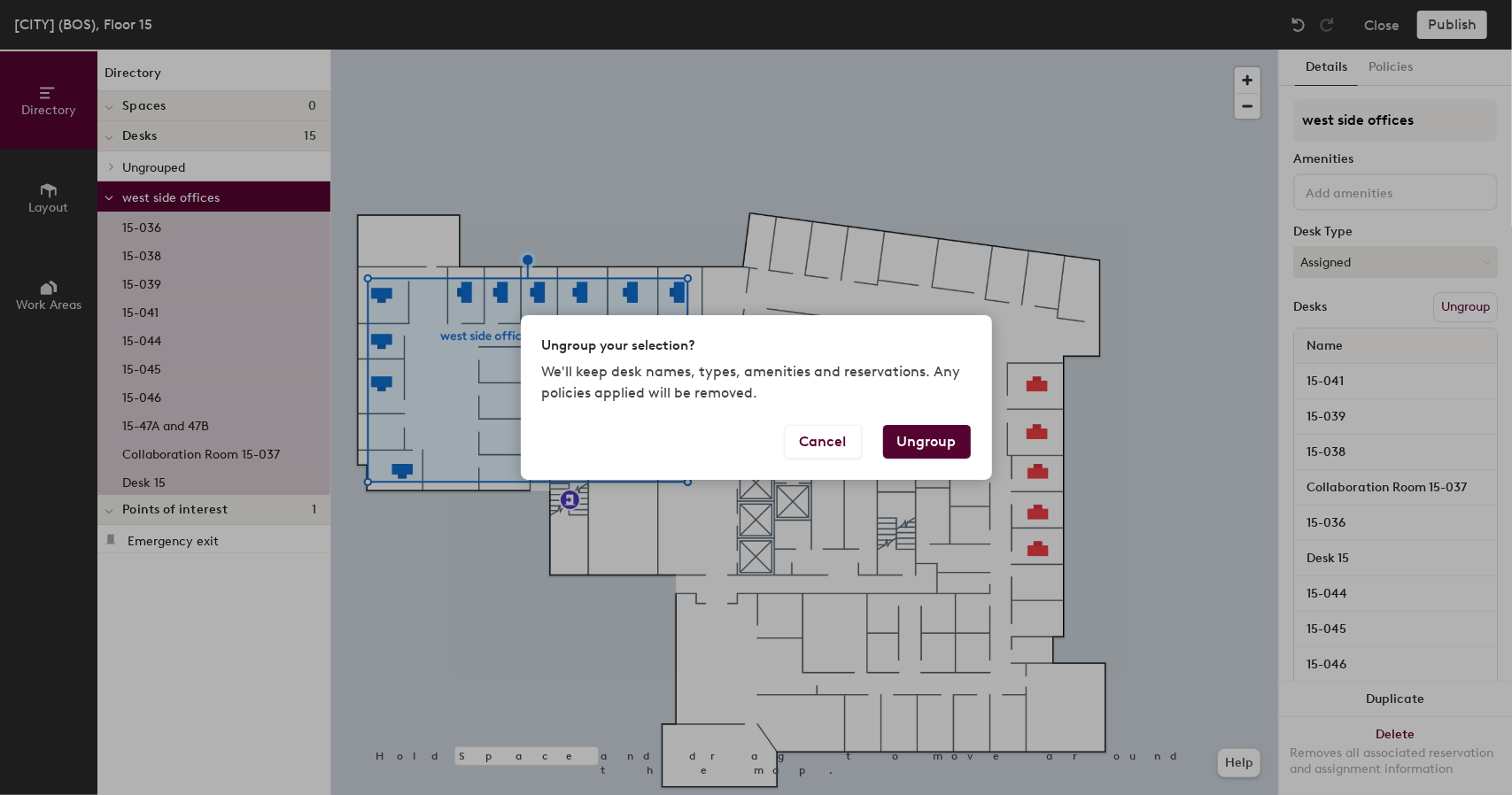 click on "Ungroup" at bounding box center [927, 442] 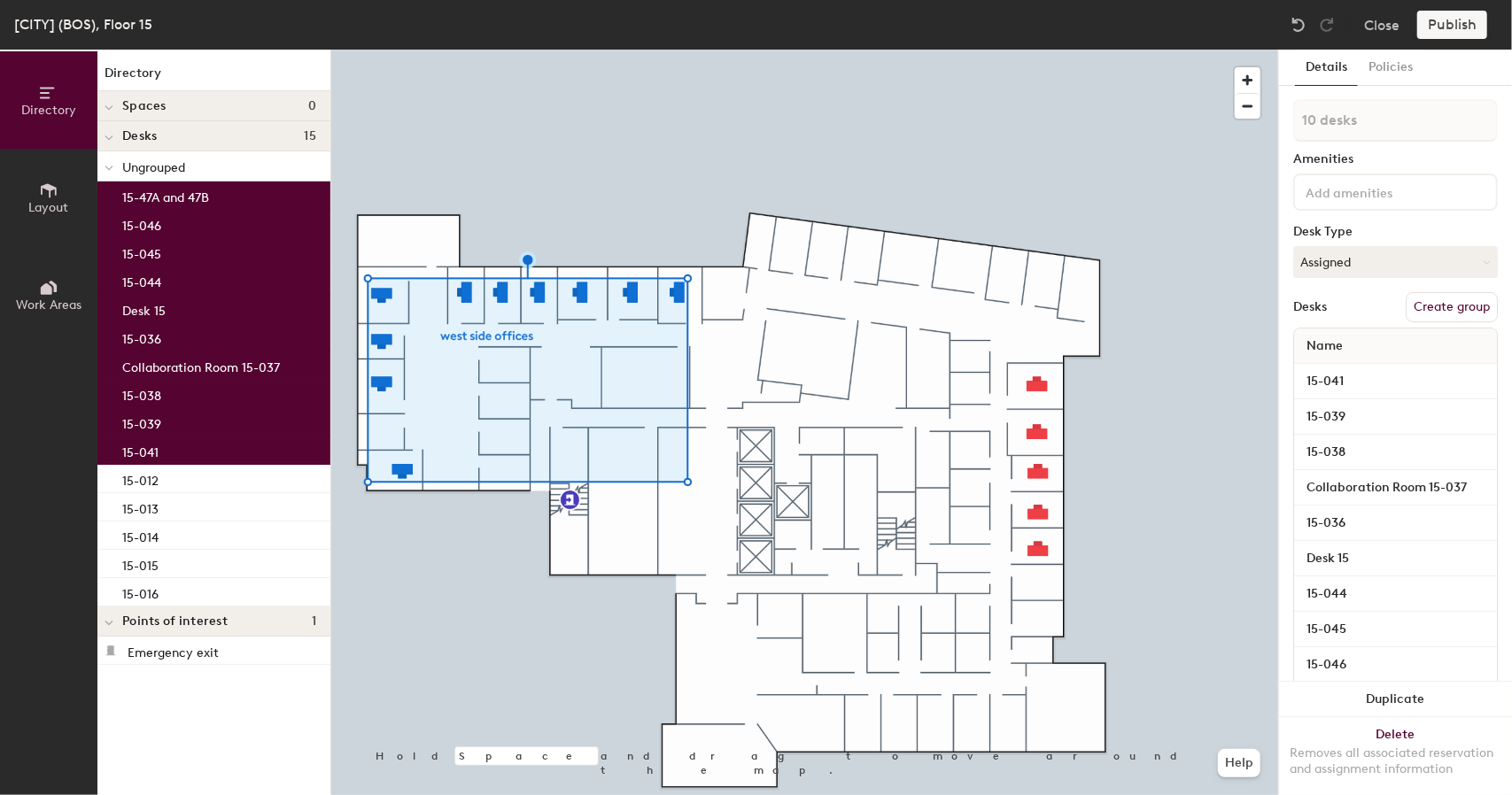 type on "1 desk" 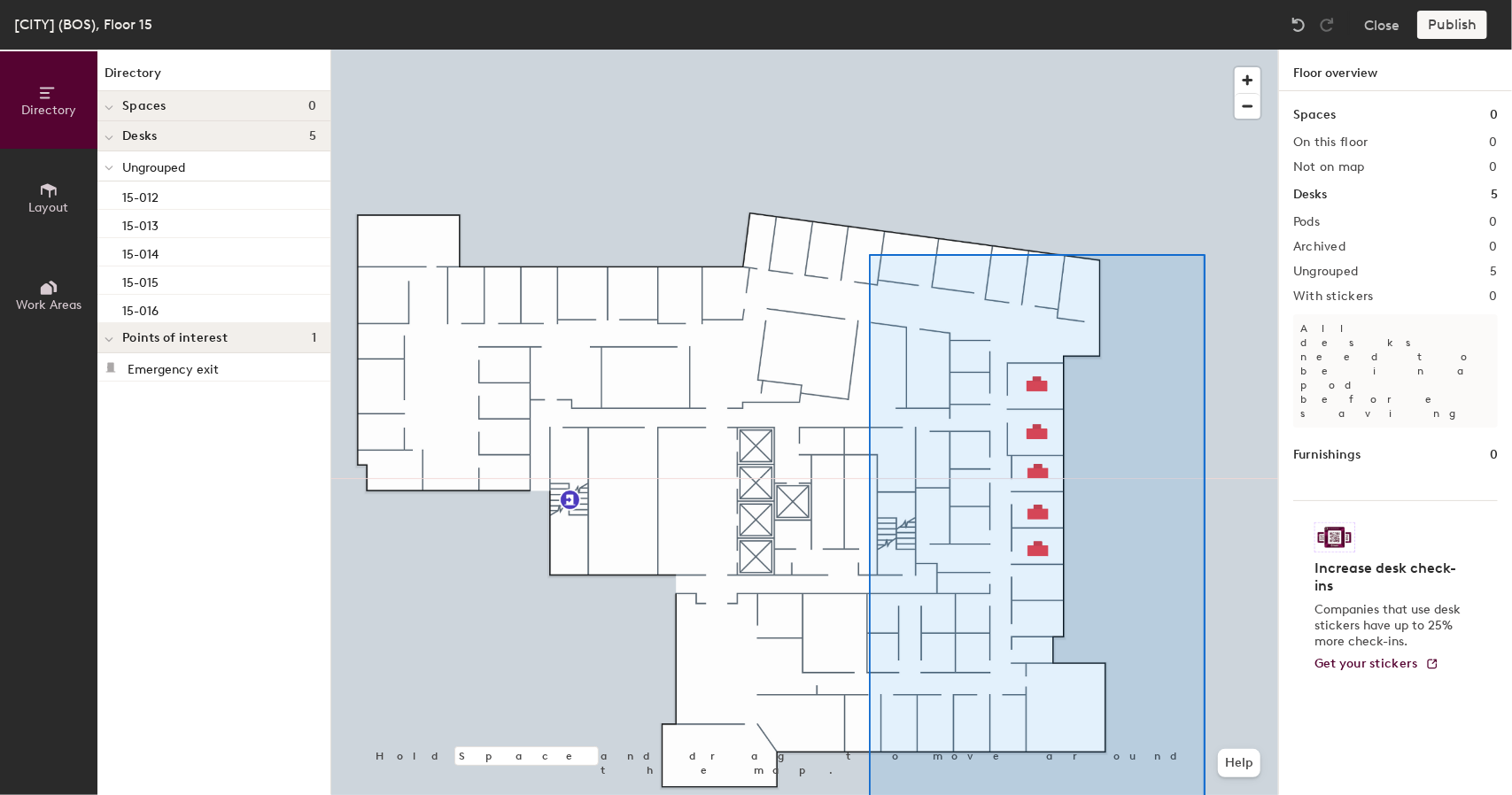 click on "[CITY] (BOS), Floor 15 Close Publish Directory Layout Work Areas Directory Spaces 0 Desks 5 Ungrouped 15-012 15-013 15-014 15-015 15-016 Points of interest 1 Emergency exit Hold Space and drag to move around the map. Help Floor overview Spaces 0 On this floor 0 Not on map 0 Desks 5 Pods 0 Archived 0 Ungrouped 5 With stickers 0 All desks need to be in a pod before saving Furnishings 0 Increase desk check-ins Companies that use desk stickers have up to 25% more check-ins. Get your stickers
©
2025
Robin Powered, Inc.
Support
Status" at bounding box center [756, 398] 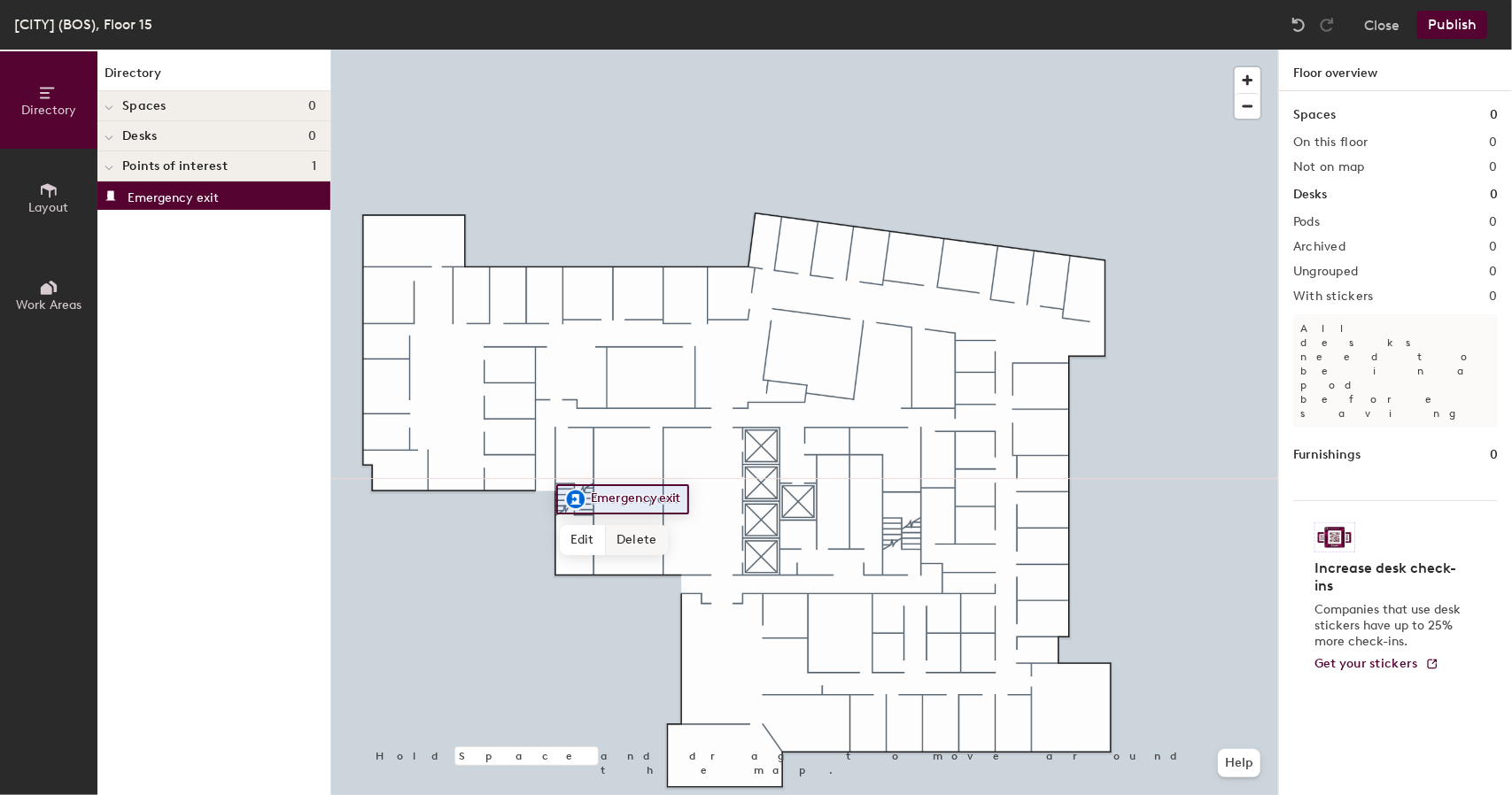 click on "Delete" 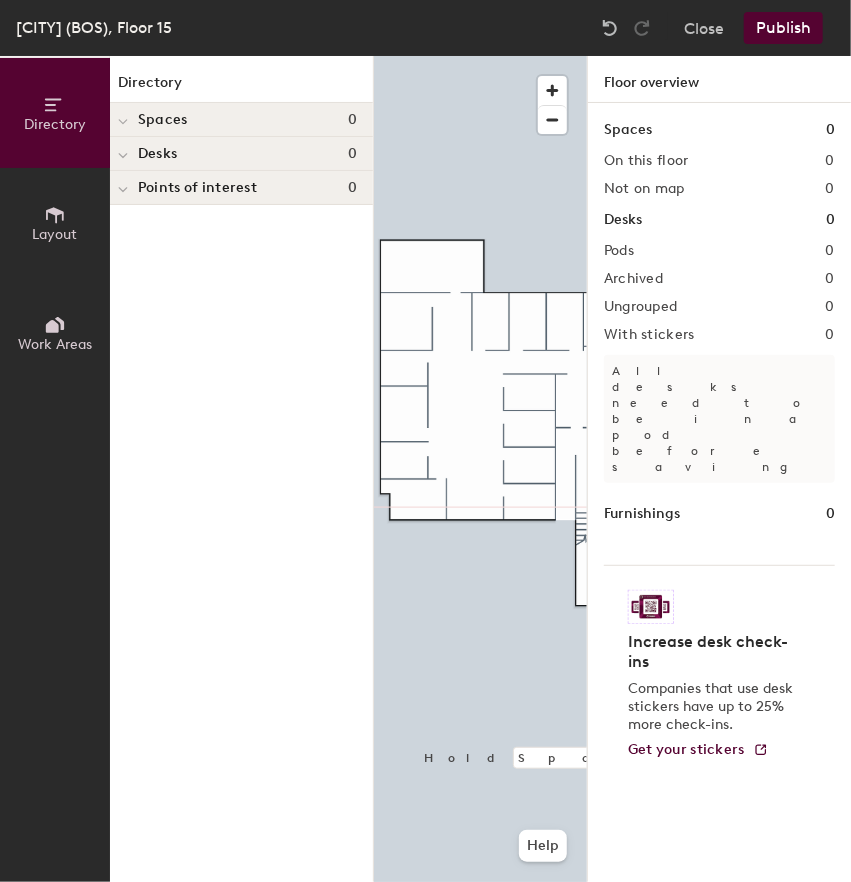 click 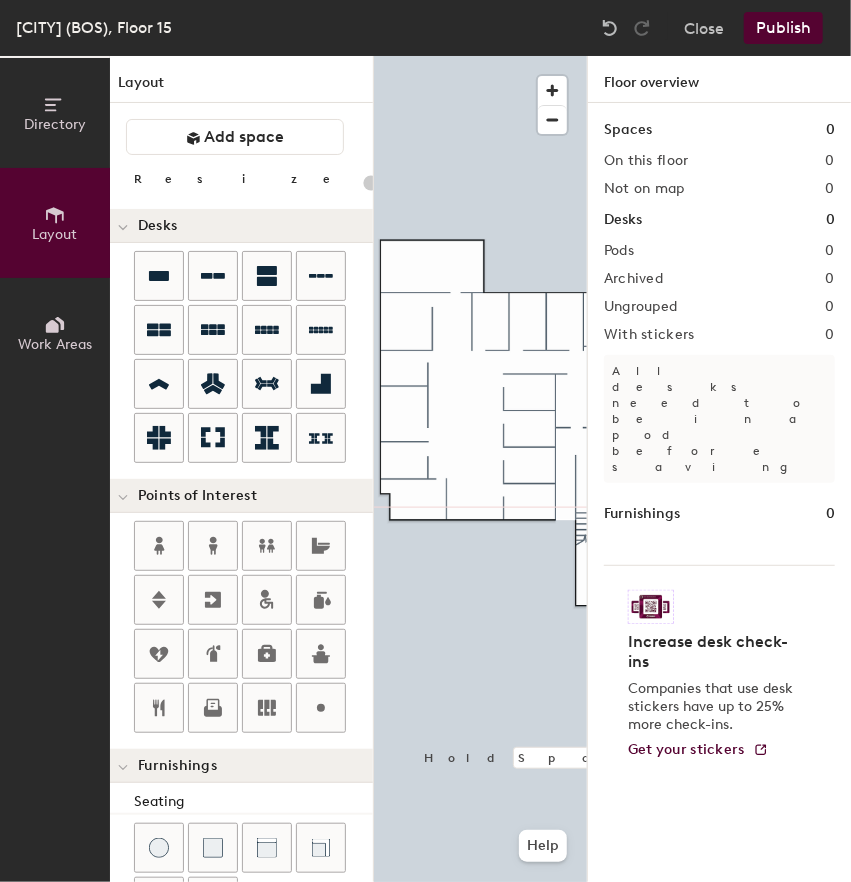 click on "Directory Layout Work Areas Layout   Add space Resize Desks Points of Interest Furnishings Seating Tables Booths Hold Space and drag to move around the map. Help Floor overview Spaces 0 On this floor 0 Not on map 0 Desks 0 Pods 0 Archived 0 Ungrouped 0 With stickers 0 All desks need to be in a pod before saving Furnishings 0 Increase desk check-ins Companies that use desk stickers have up to 25% more check-ins. Get your stickers" 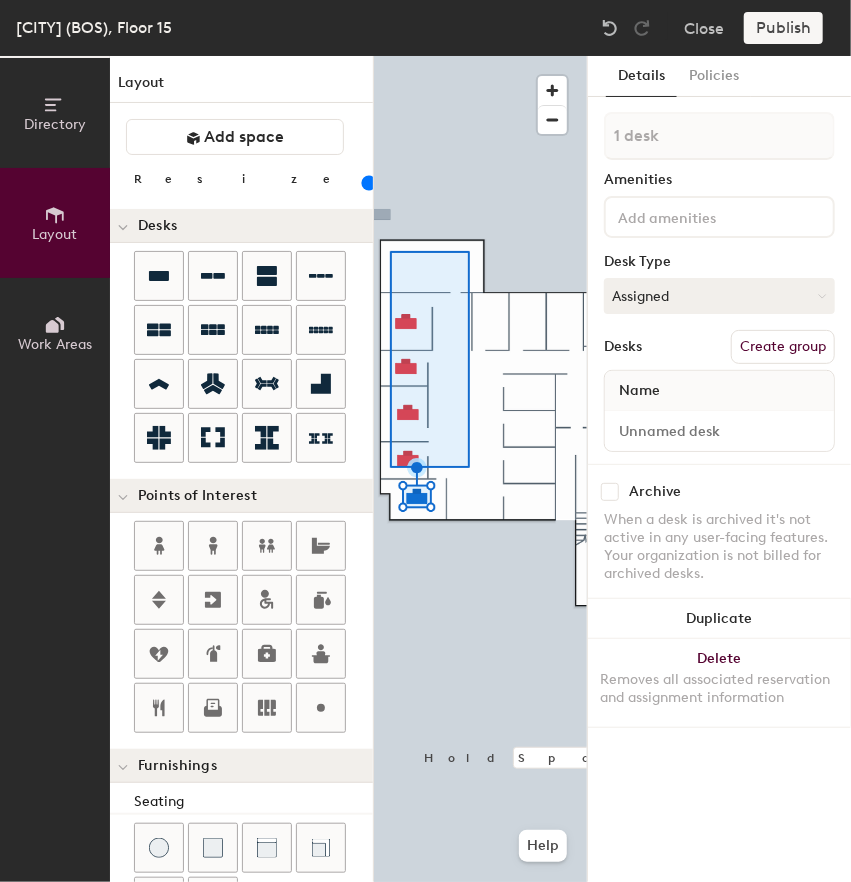 drag, startPoint x: 156, startPoint y: 279, endPoint x: 364, endPoint y: 211, distance: 218.83327 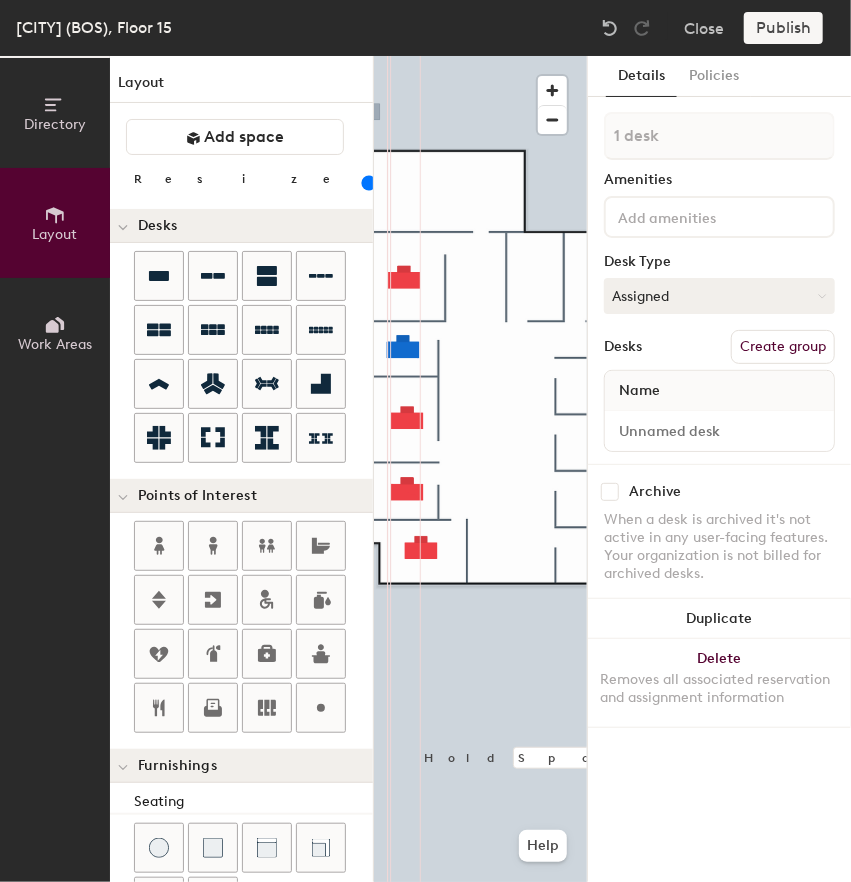 click 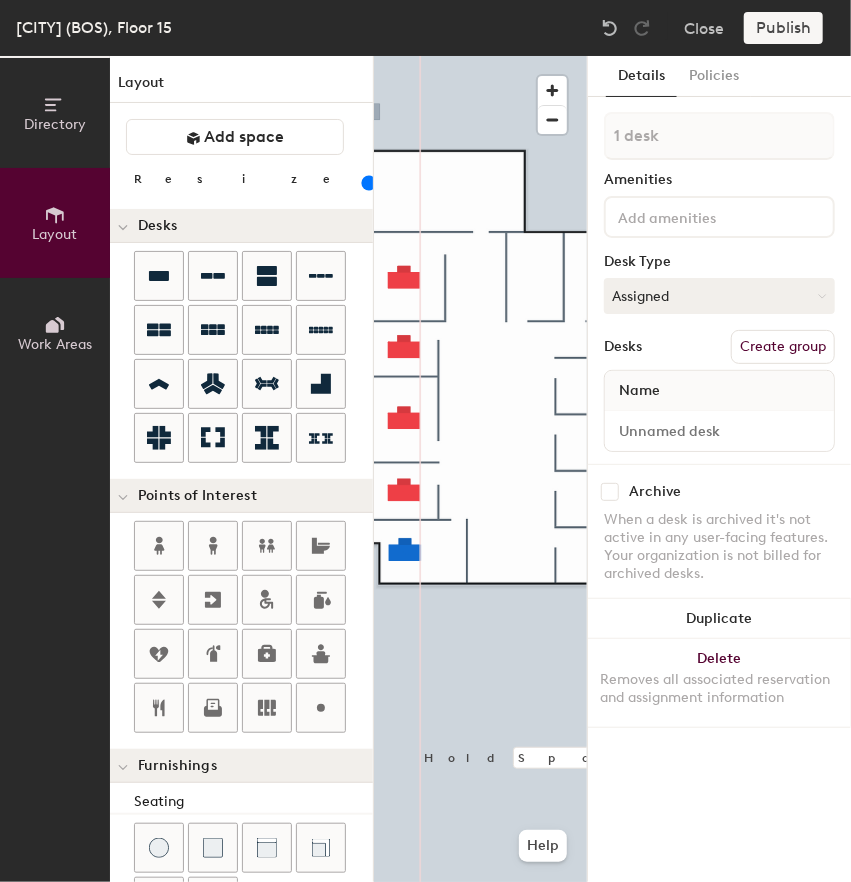 click 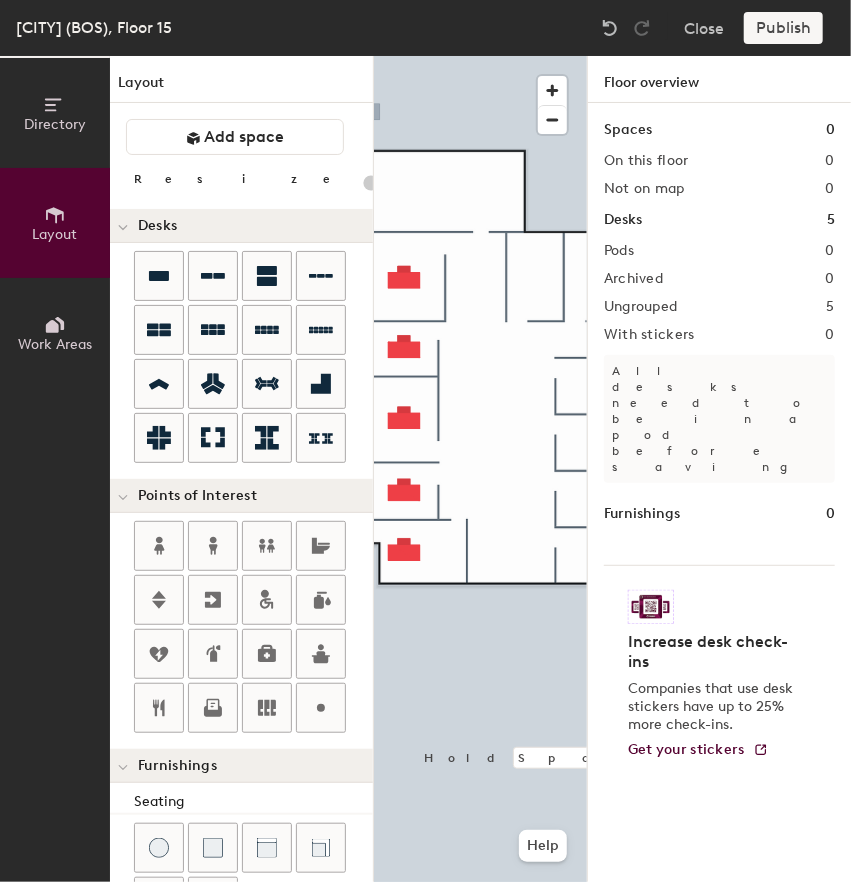type on "100" 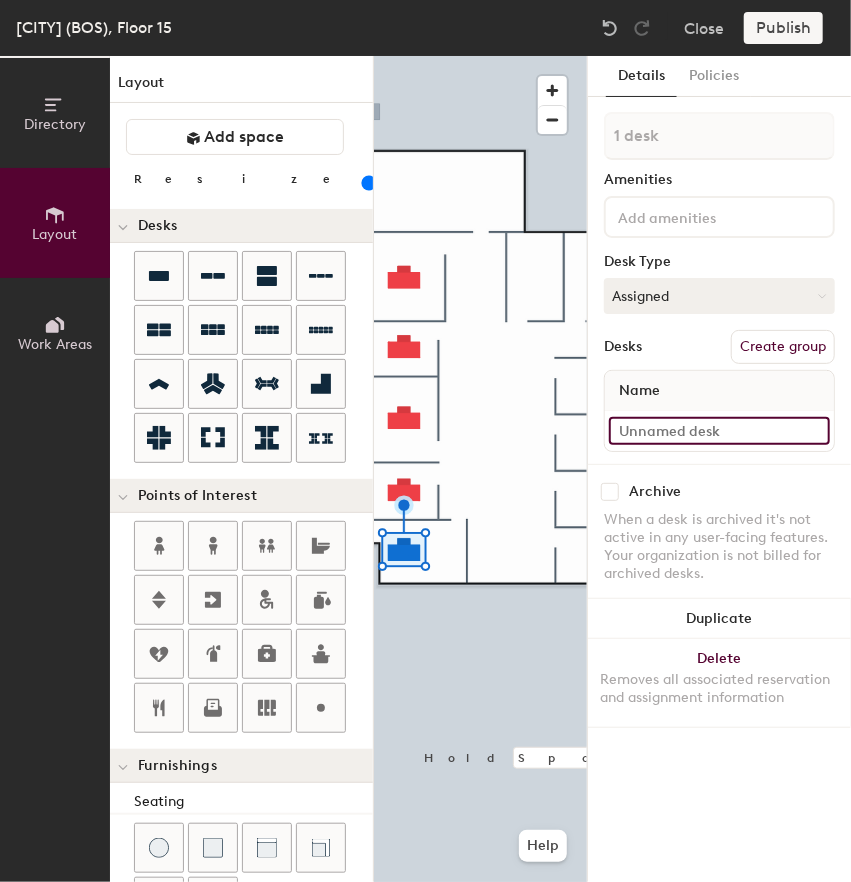 click 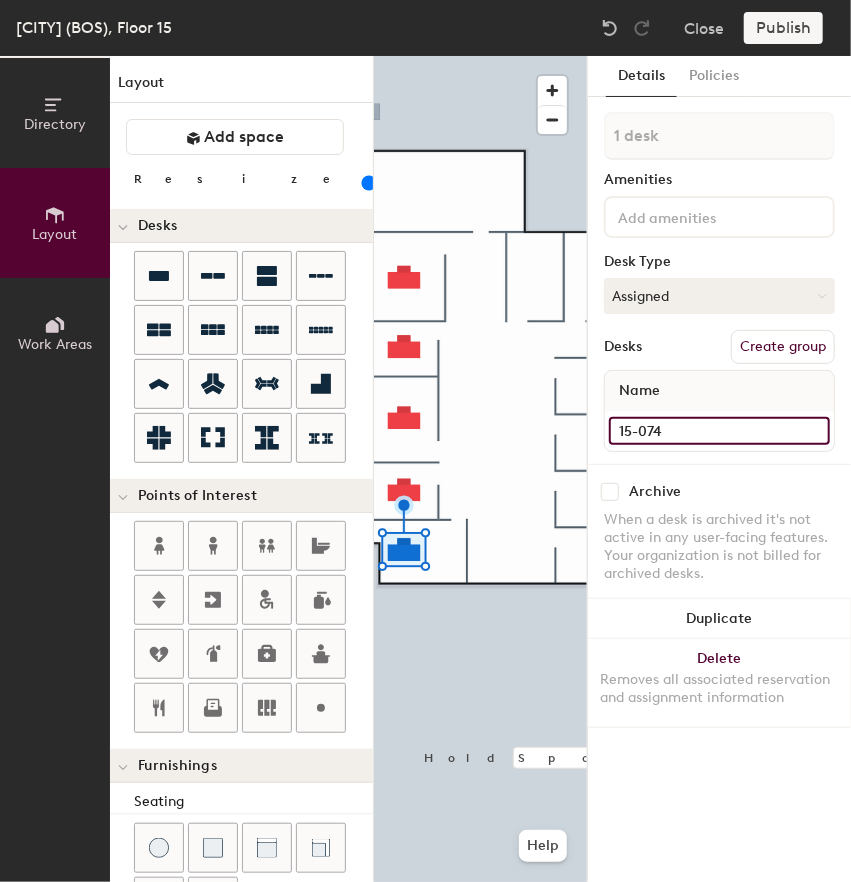 type on "15-074A" 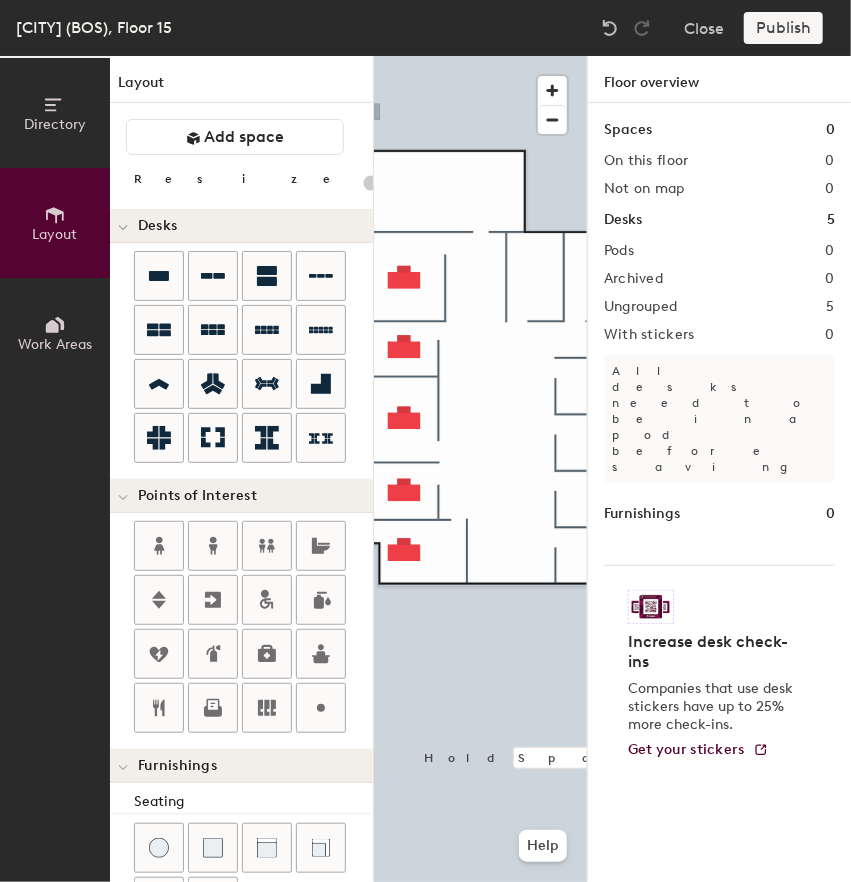 type on "100" 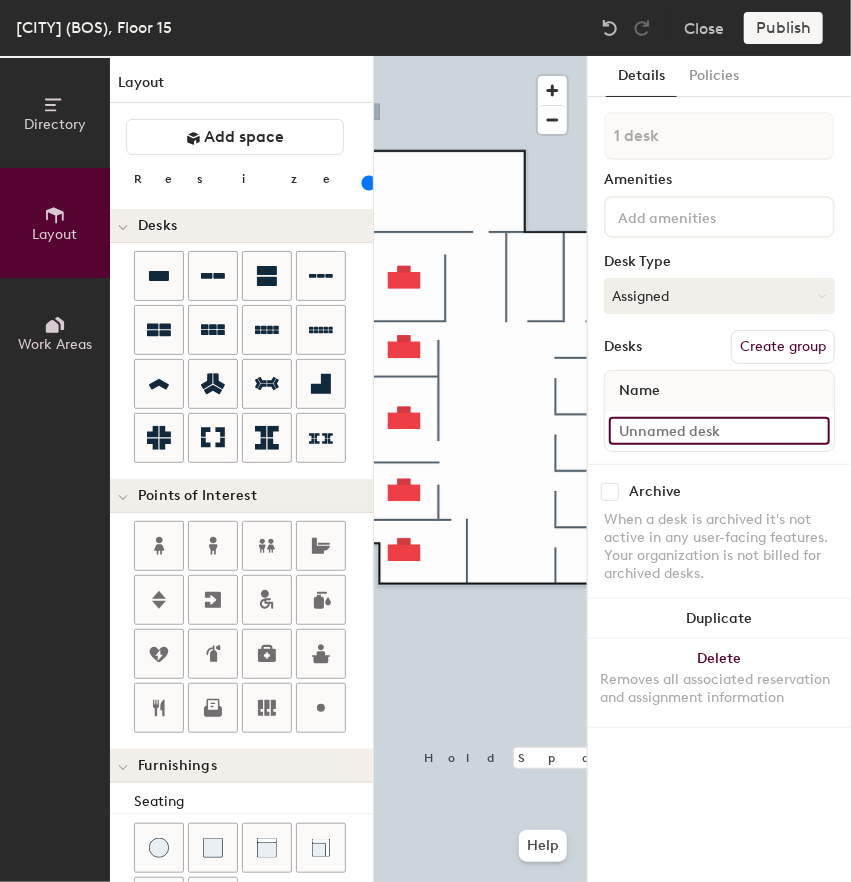 click 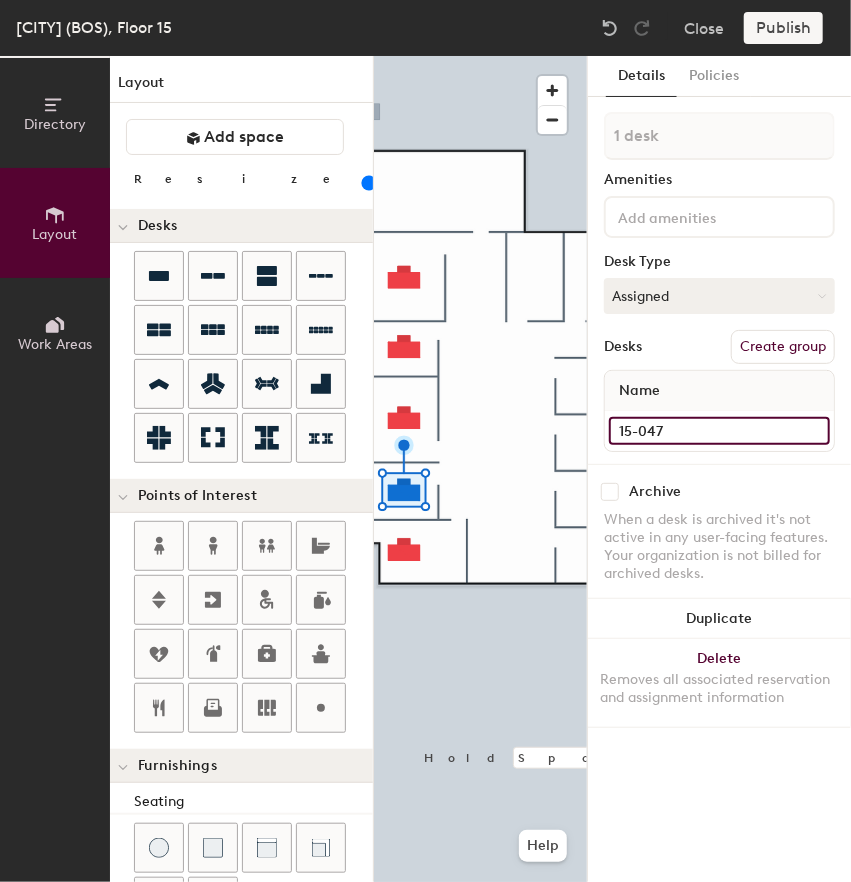 type on "15-047B" 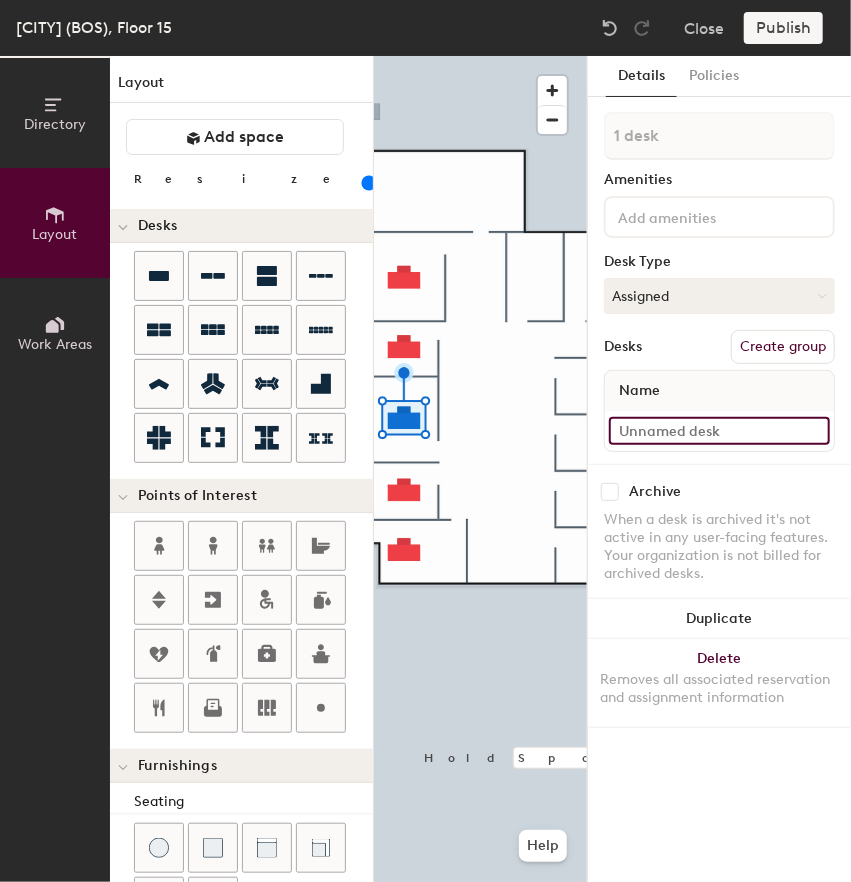 click 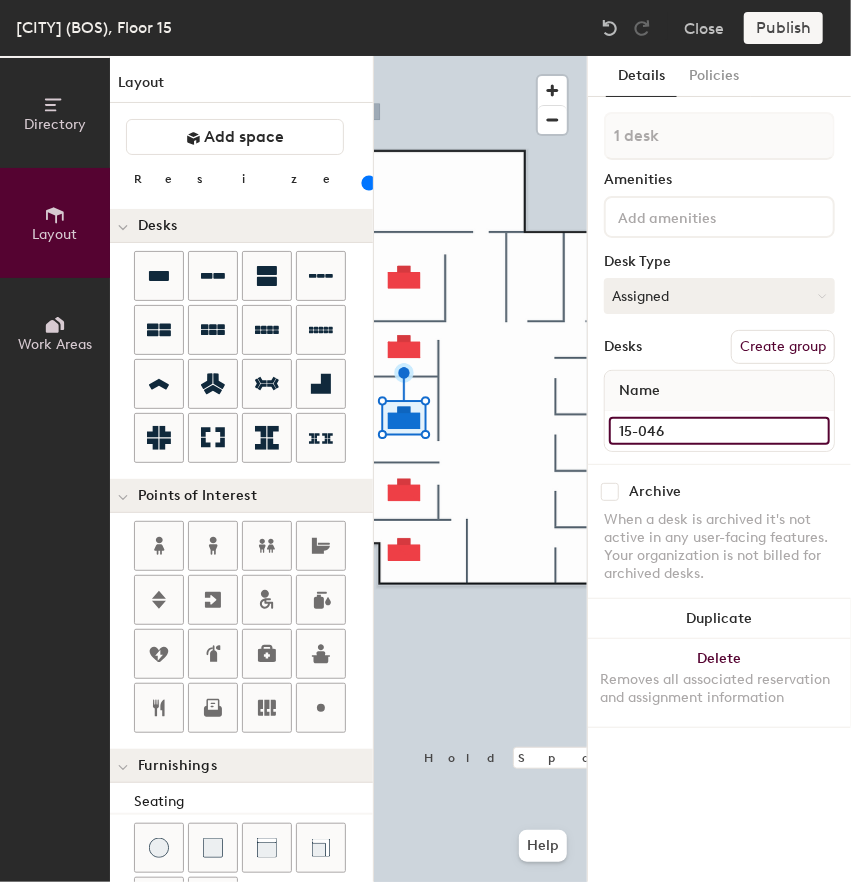 type on "15-046" 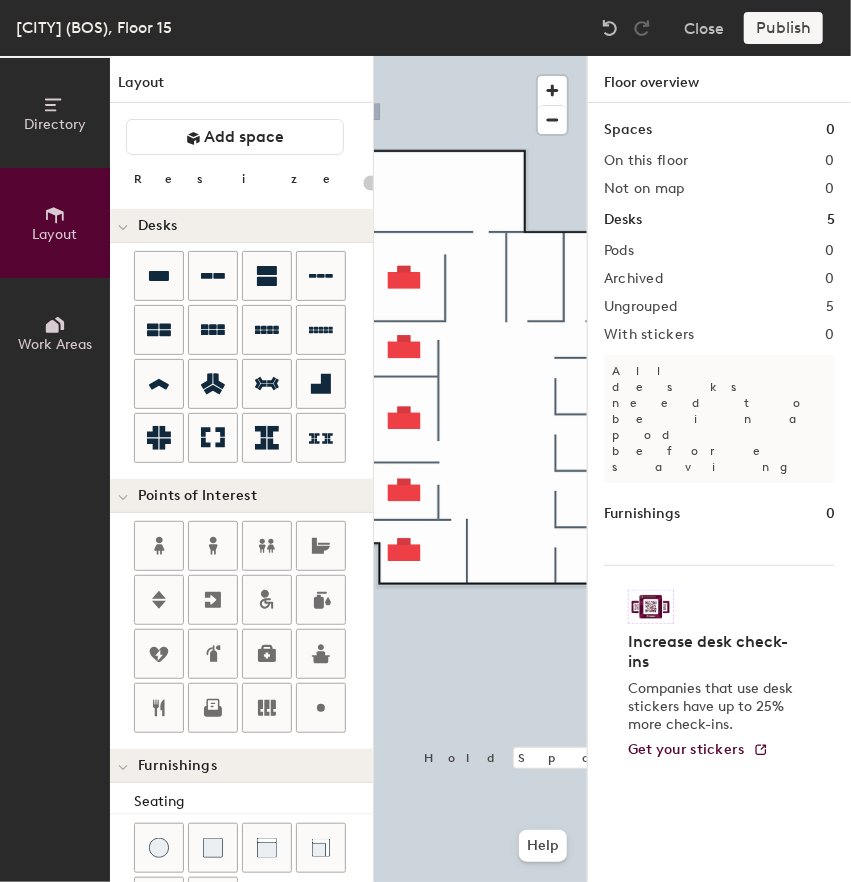 type on "100" 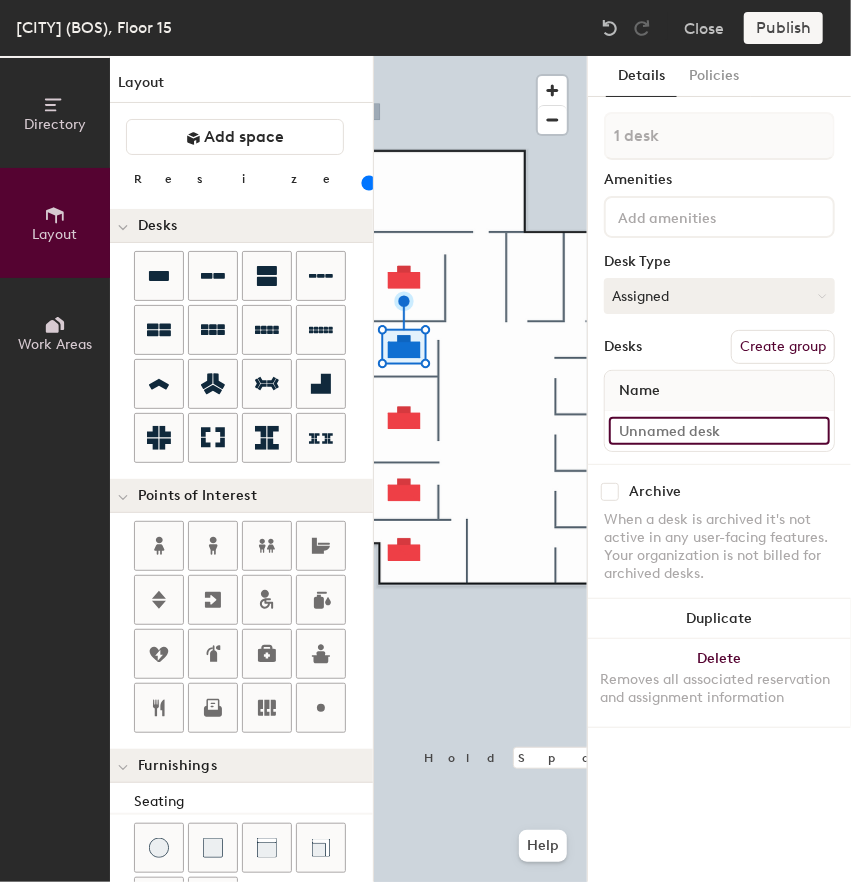 click 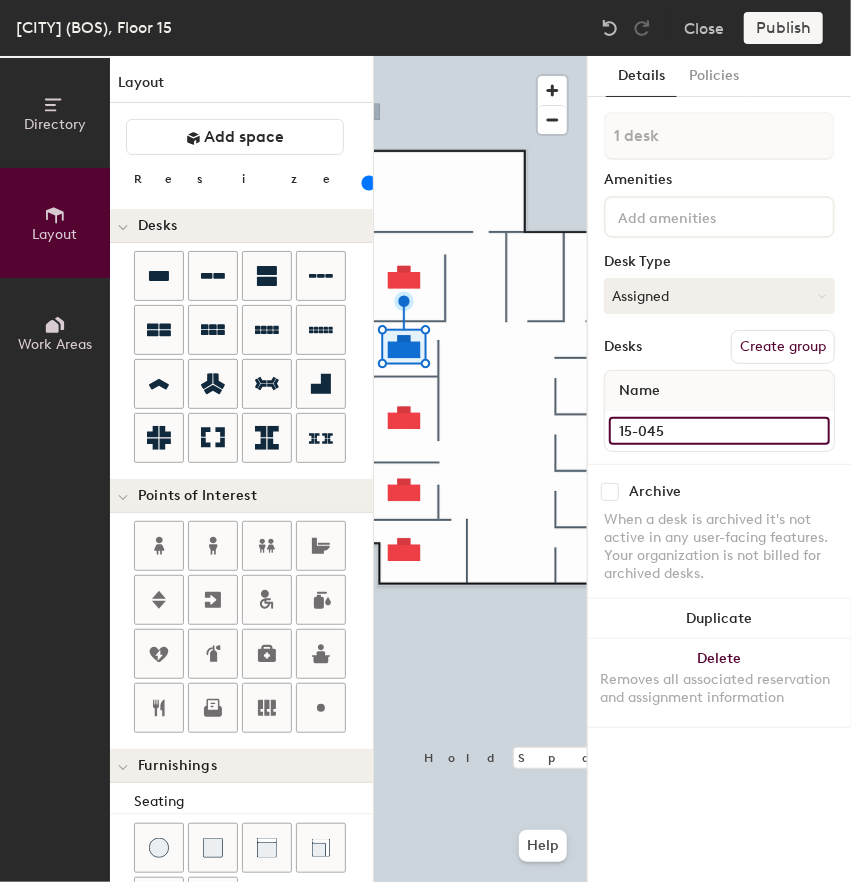 type on "15-045" 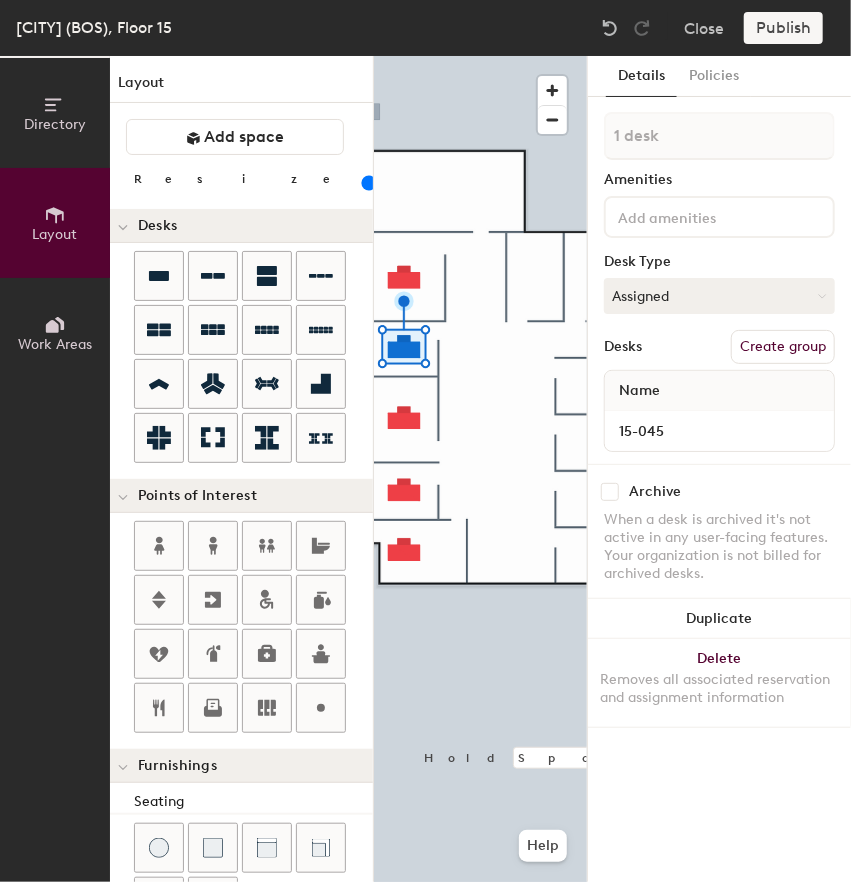 click 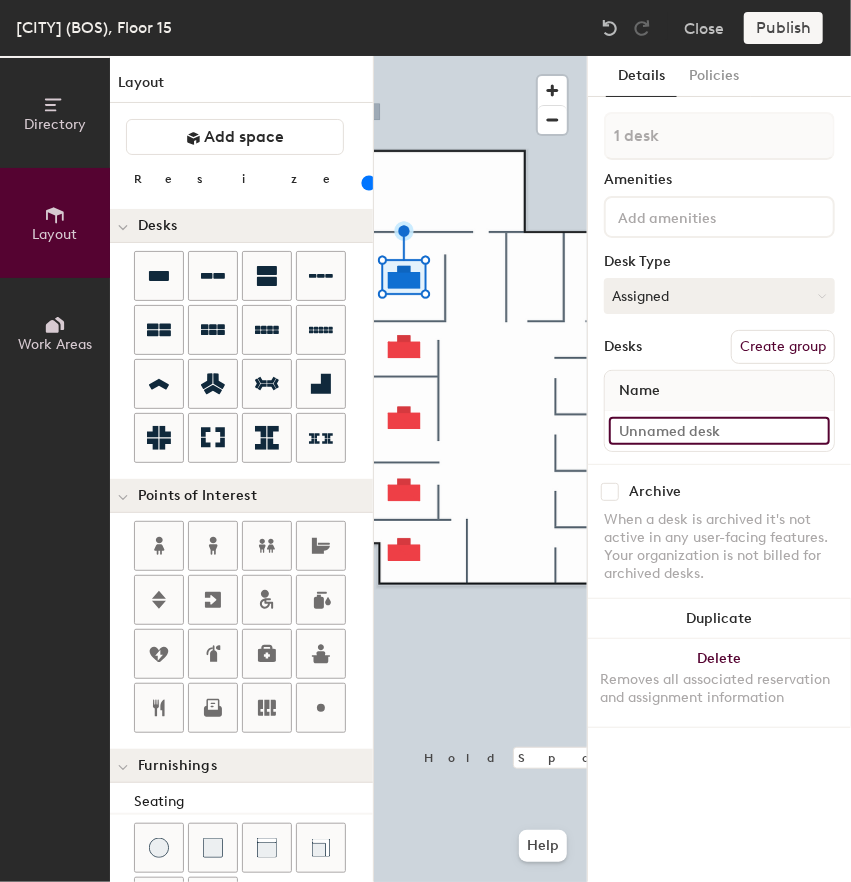 click 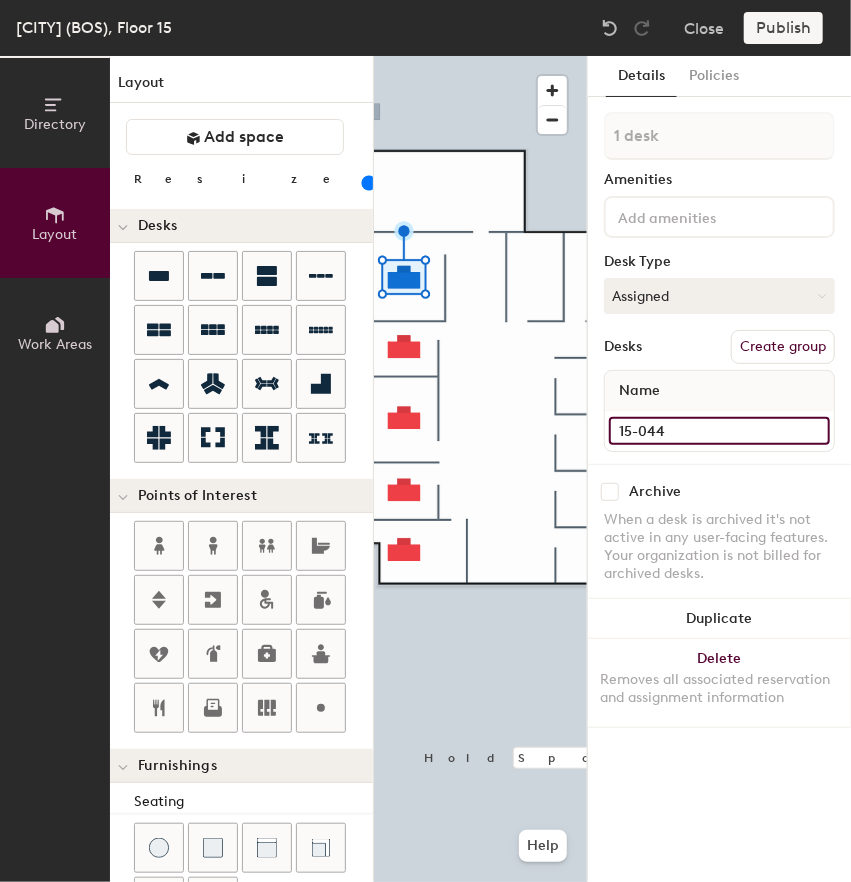 type on "15-044" 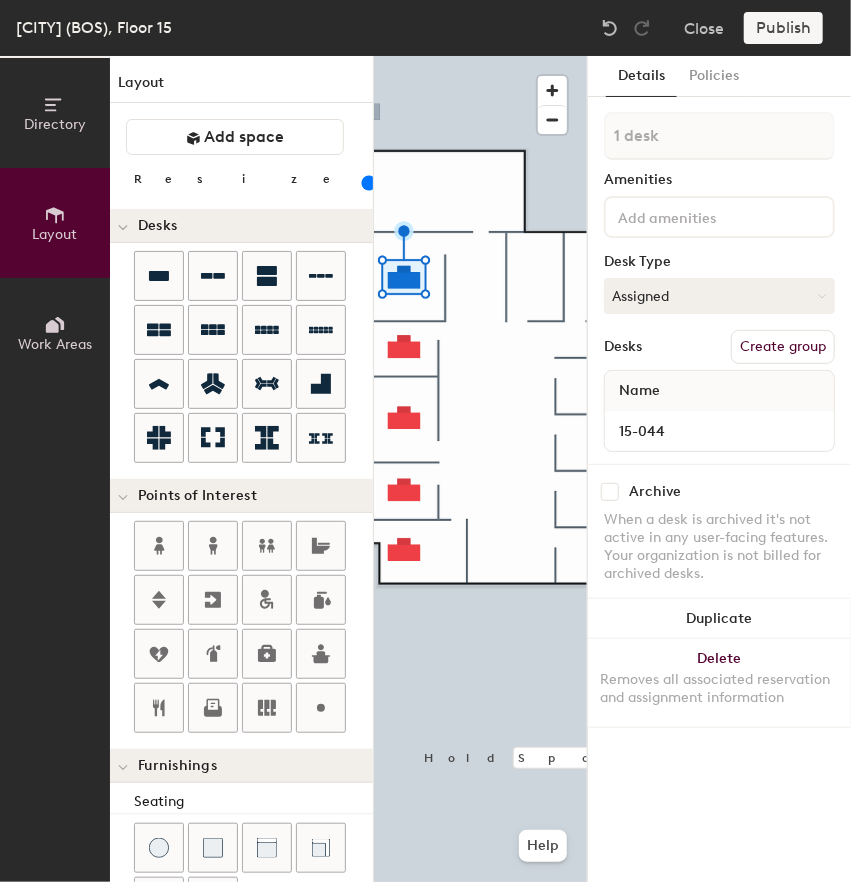 click 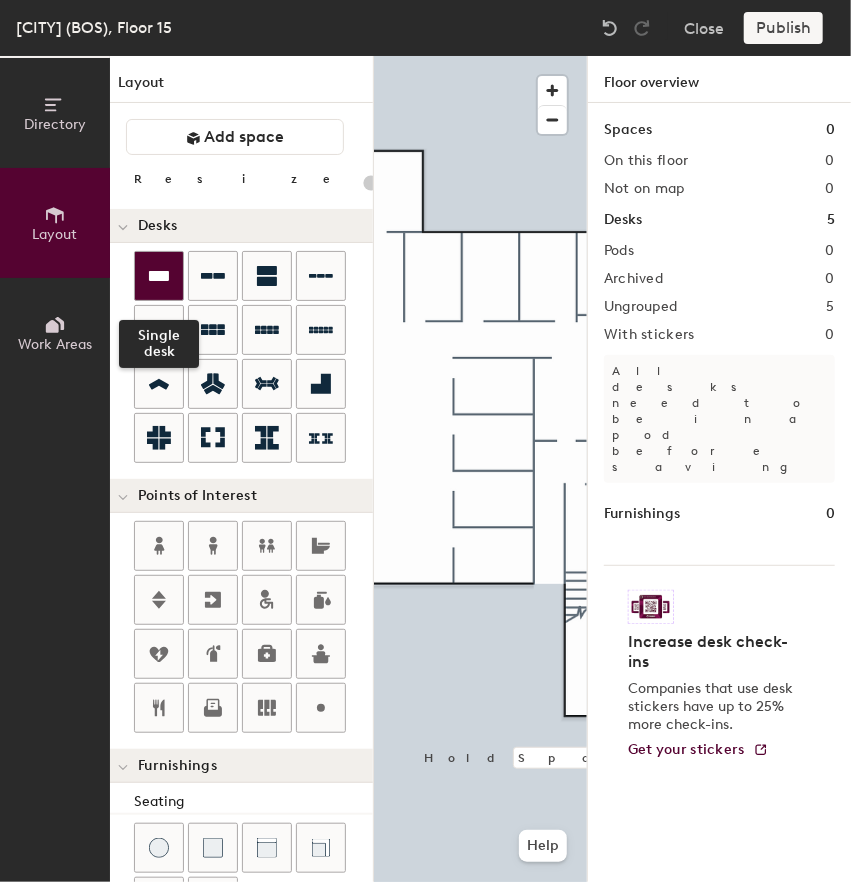 click 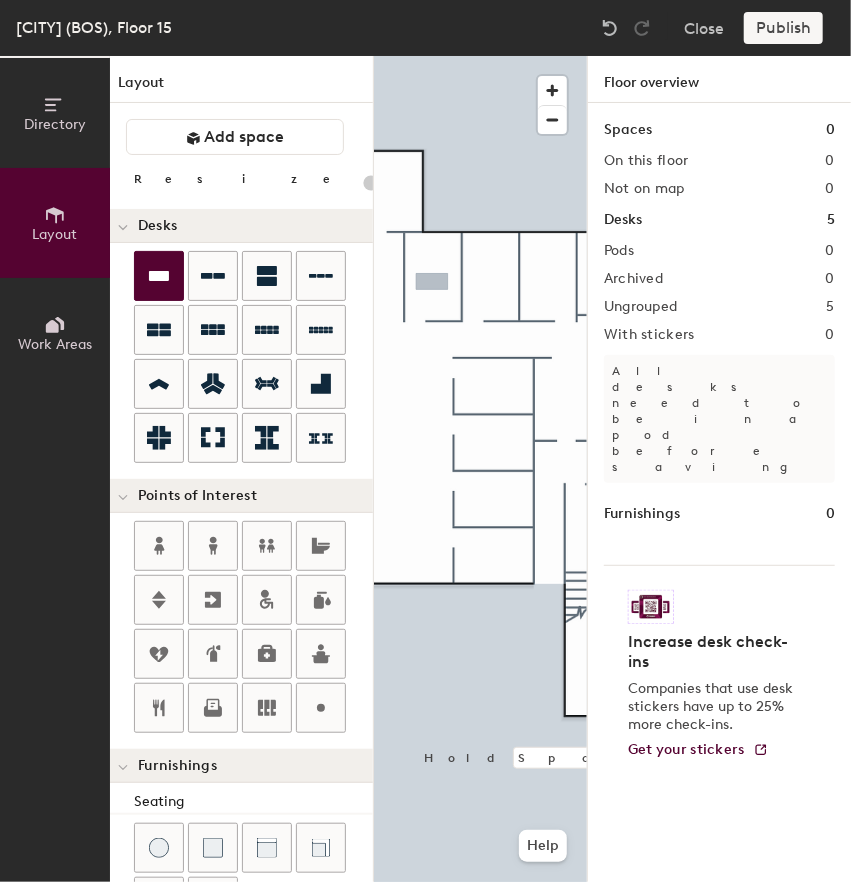 click on "Directory Layout Work Areas Layout   Add space Resize Desks Points of Interest Furnishings Seating Tables Booths Hold Space and drag to move around the map. Help Floor overview Spaces 0 On this floor 0 Not on map 0 Desks 5 Pods 0 Archived 0 Ungrouped 5 With stickers 0 All desks need to be in a pod before saving Furnishings 0 Increase desk check-ins Companies that use desk stickers have up to 25% more check-ins. Get your stickers" 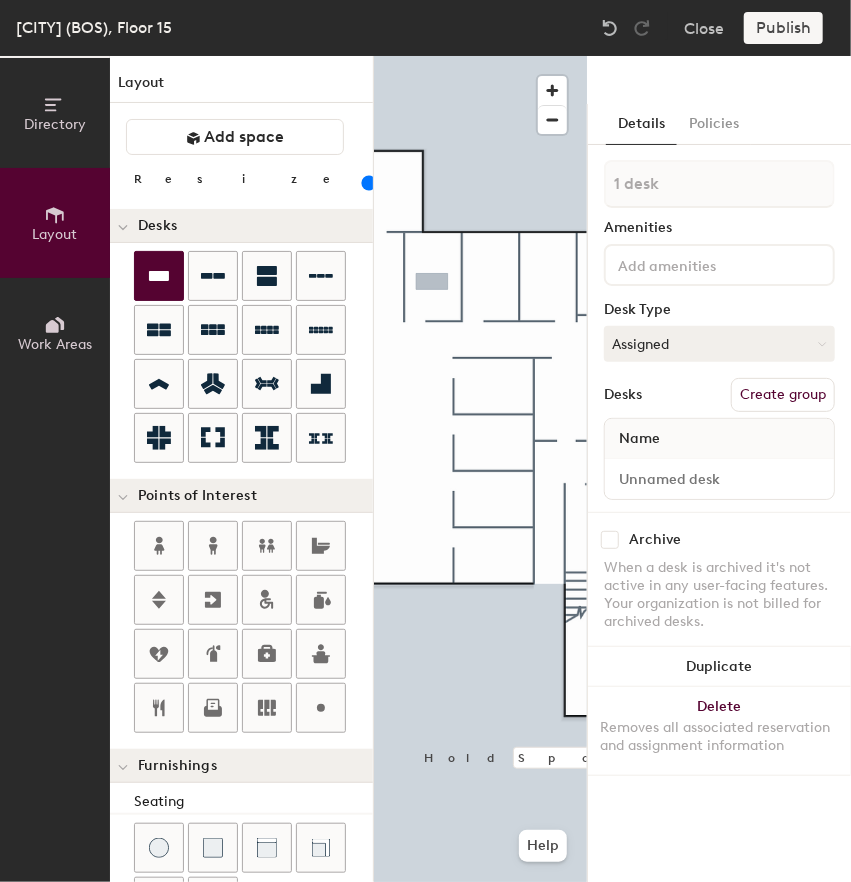 scroll, scrollTop: 0, scrollLeft: 4, axis: horizontal 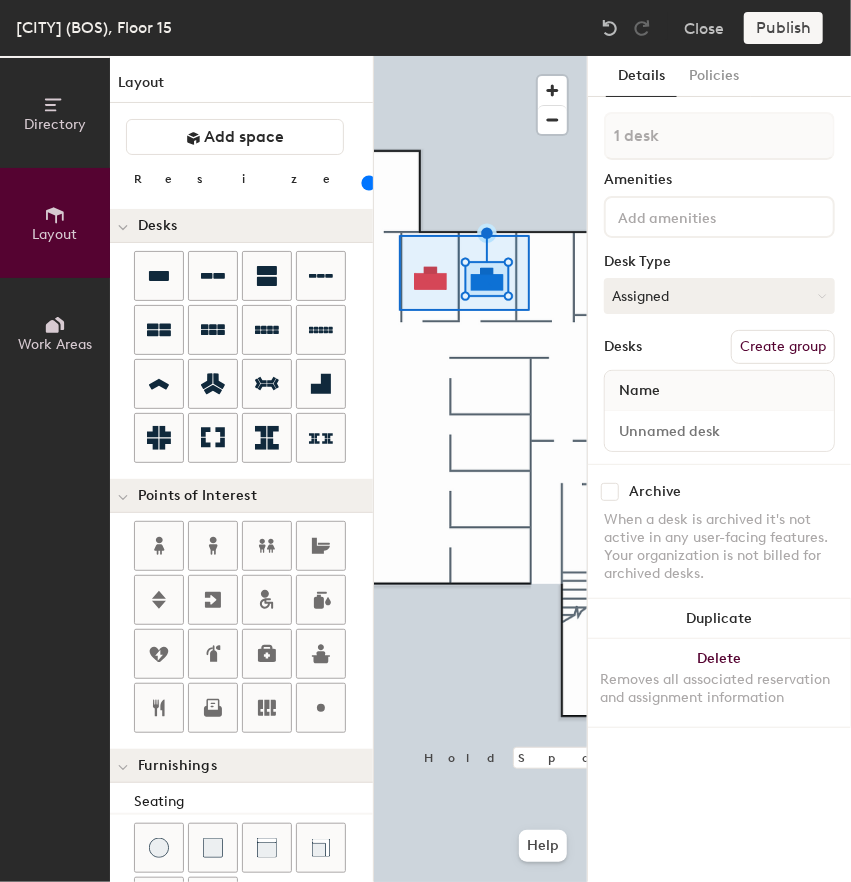 type on "2 desks" 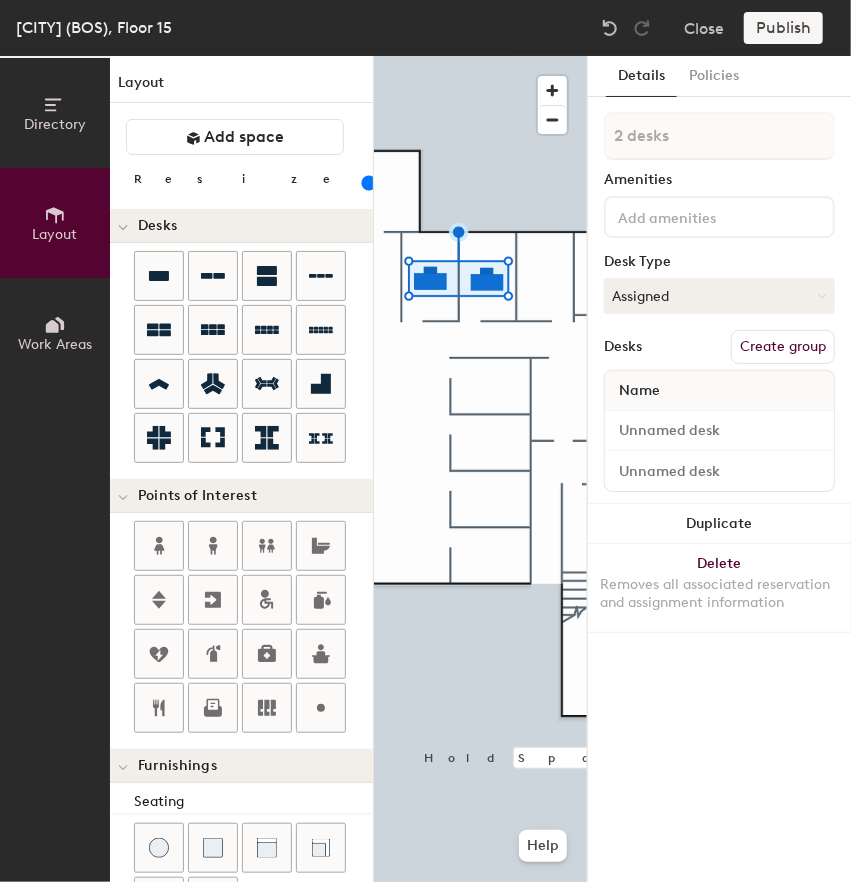 click 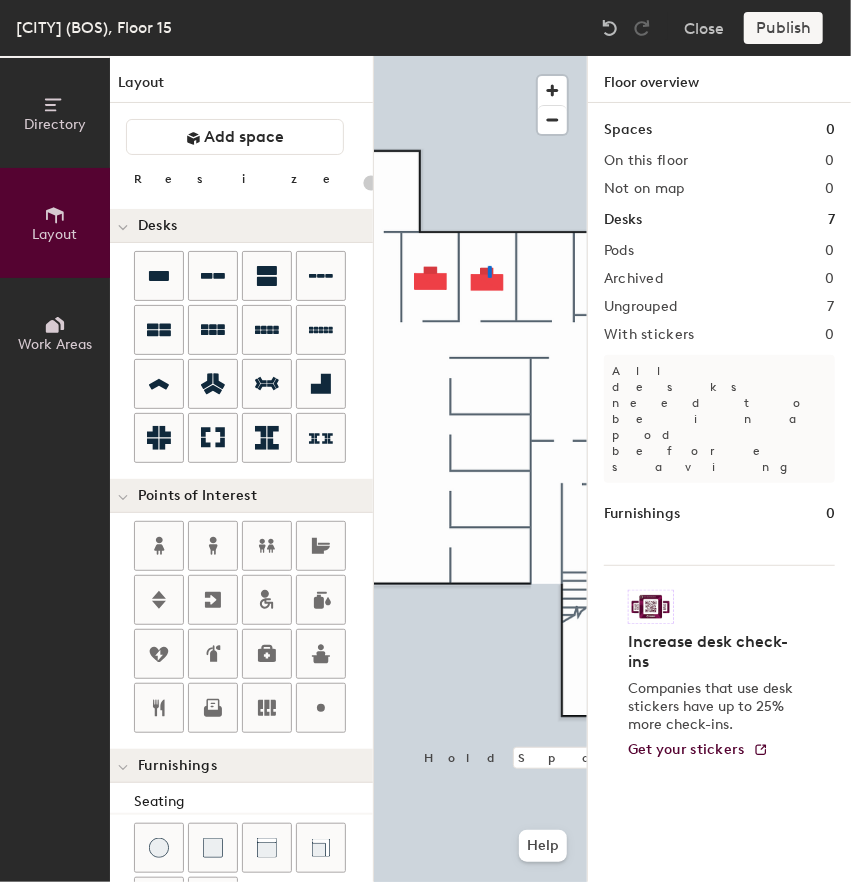 drag, startPoint x: 246, startPoint y: 277, endPoint x: 488, endPoint y: 267, distance: 242.20653 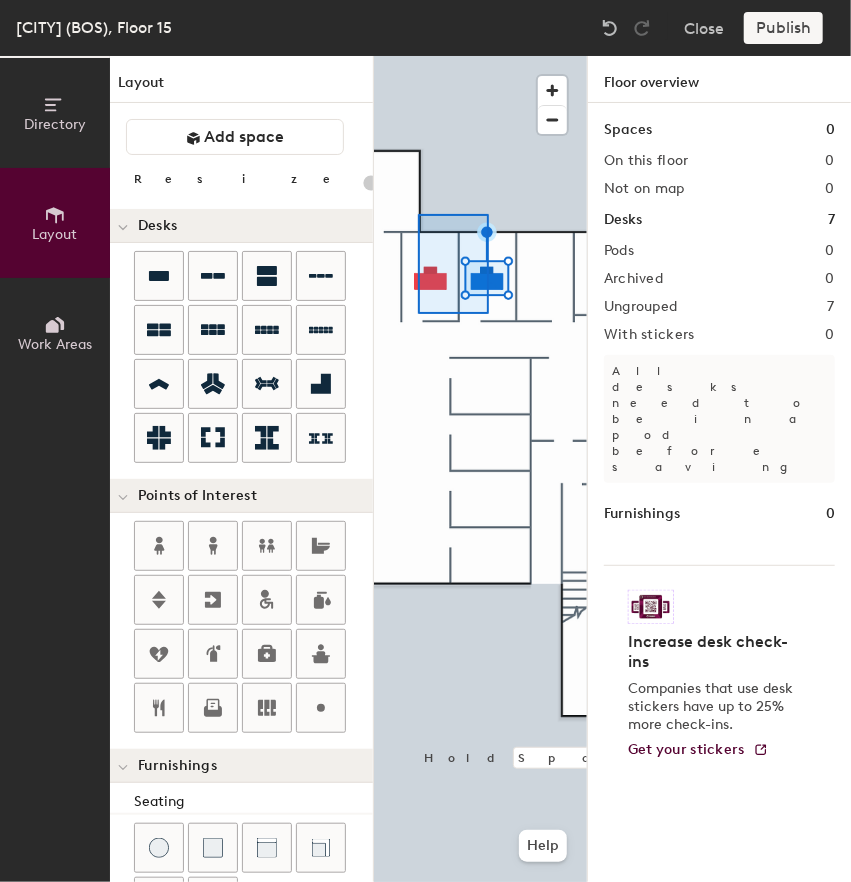 click 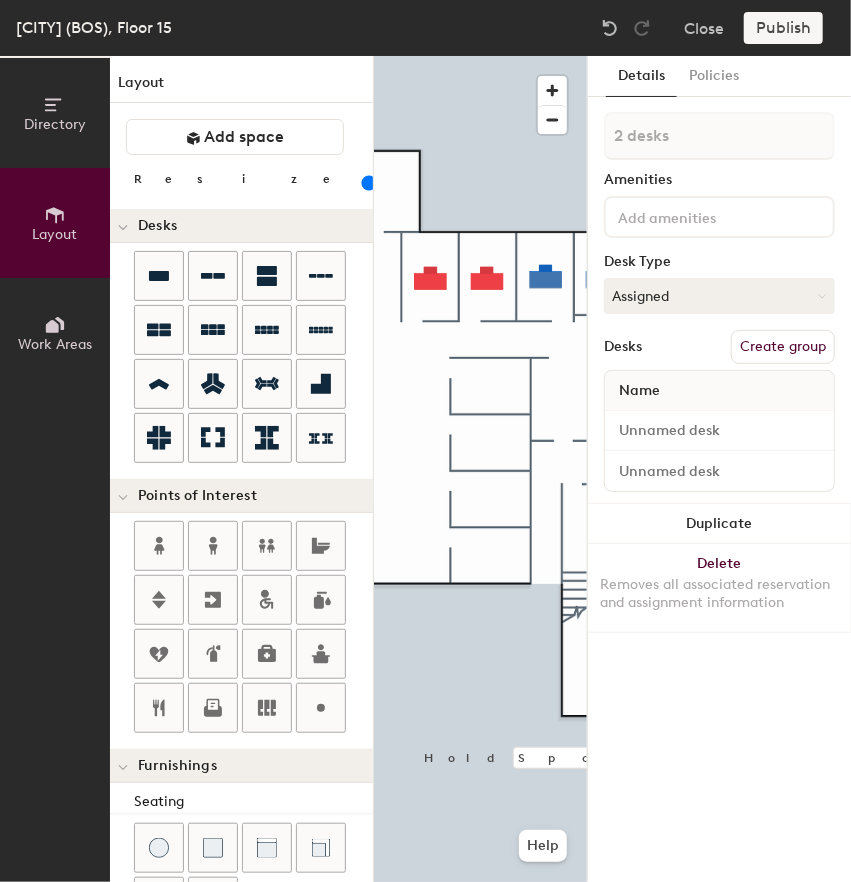 click 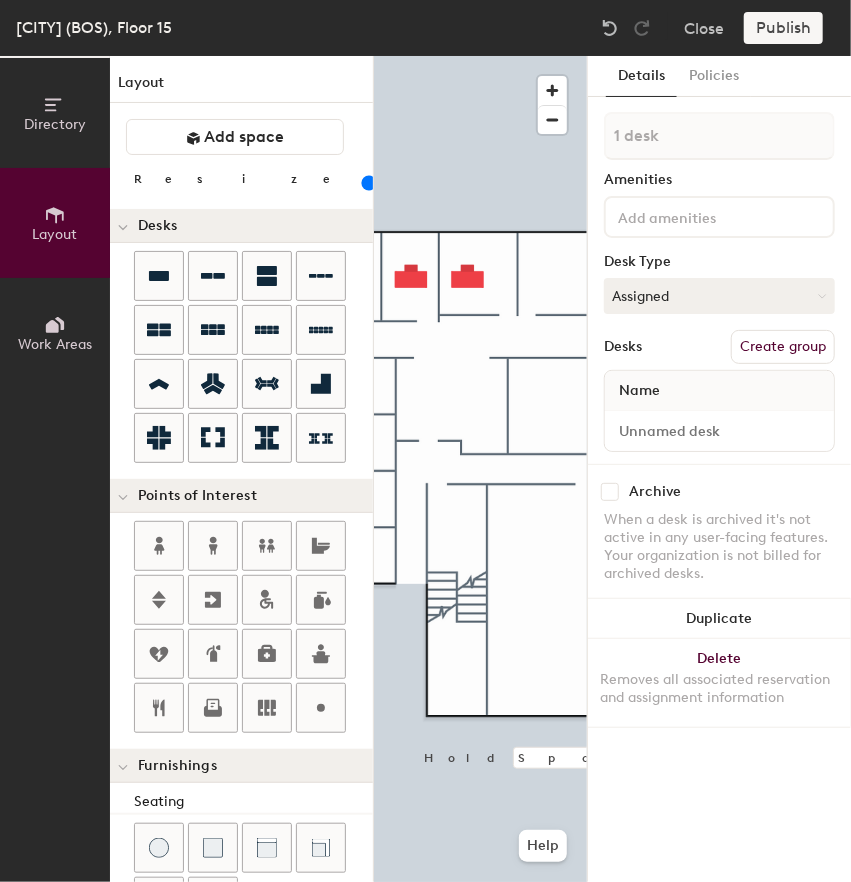 click 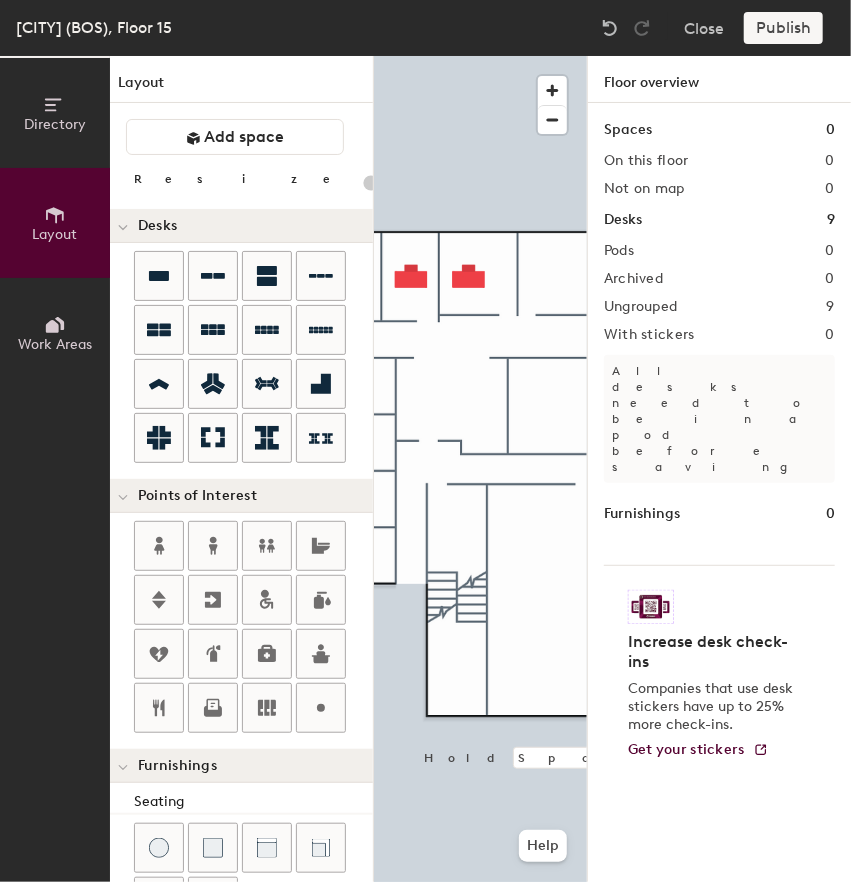 click 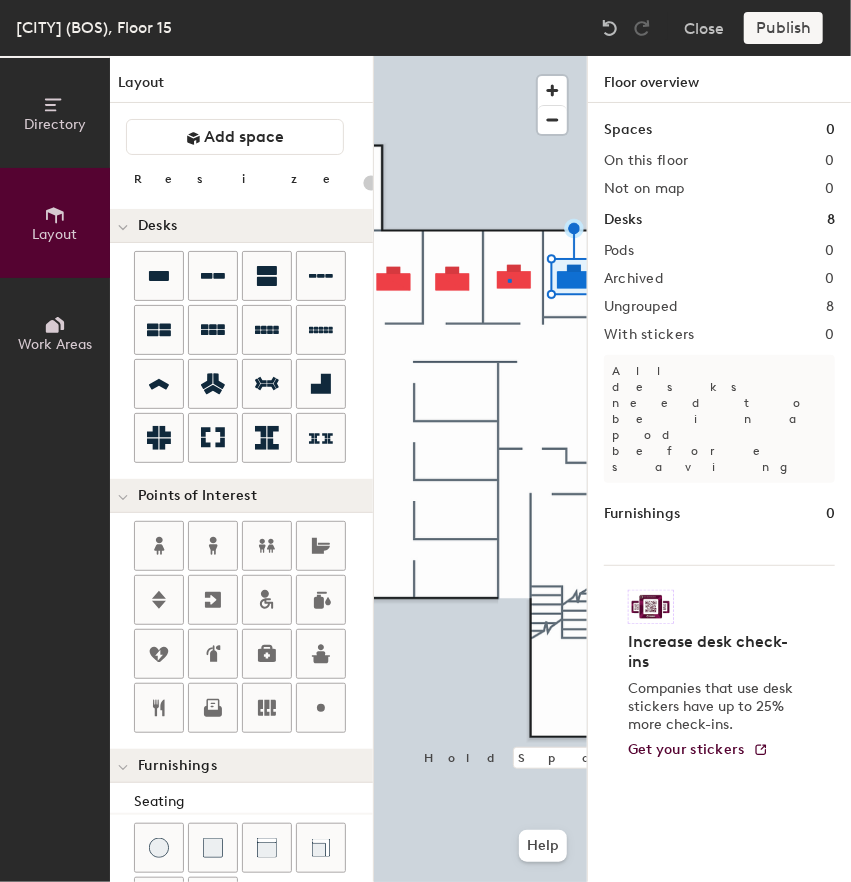click 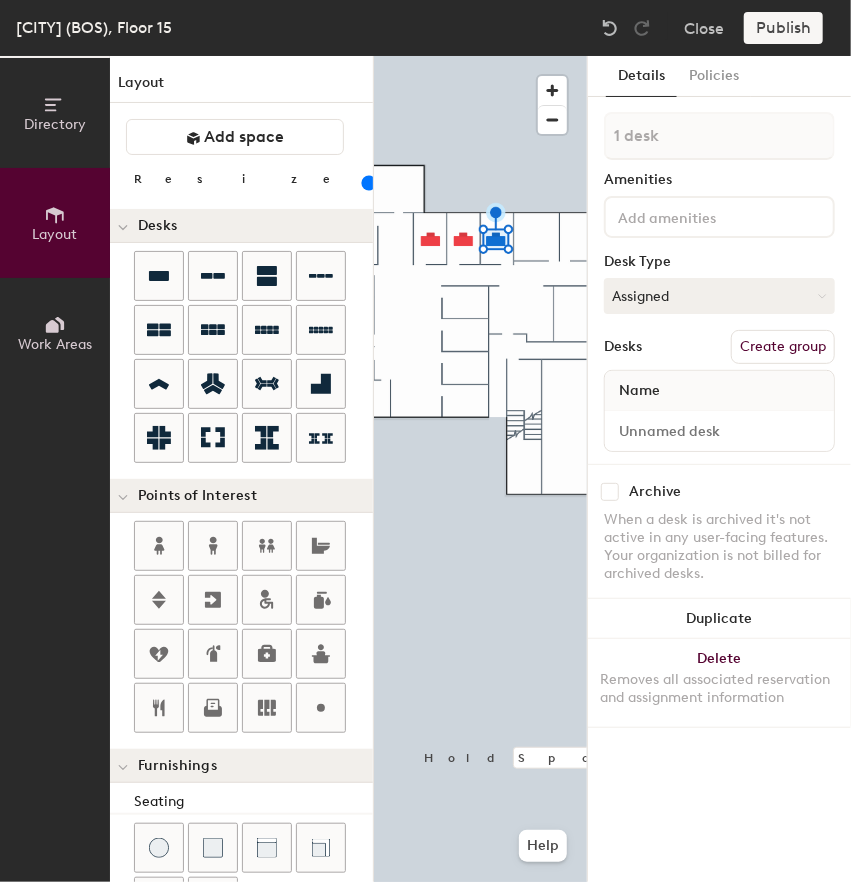 click on "Directory Layout Work Areas Layout   Add space Resize Desks Points of Interest Furnishings Seating Tables Booths Hold Space and drag to move around the map. Help Details Policies 1 desk Amenities Desk Type Assigned Desks Create group Name Archive When a desk is archived it's not active in any user-facing features. Your organization is not billed for archived desks. Duplicate Delete Removes all associated reservation and assignment information" 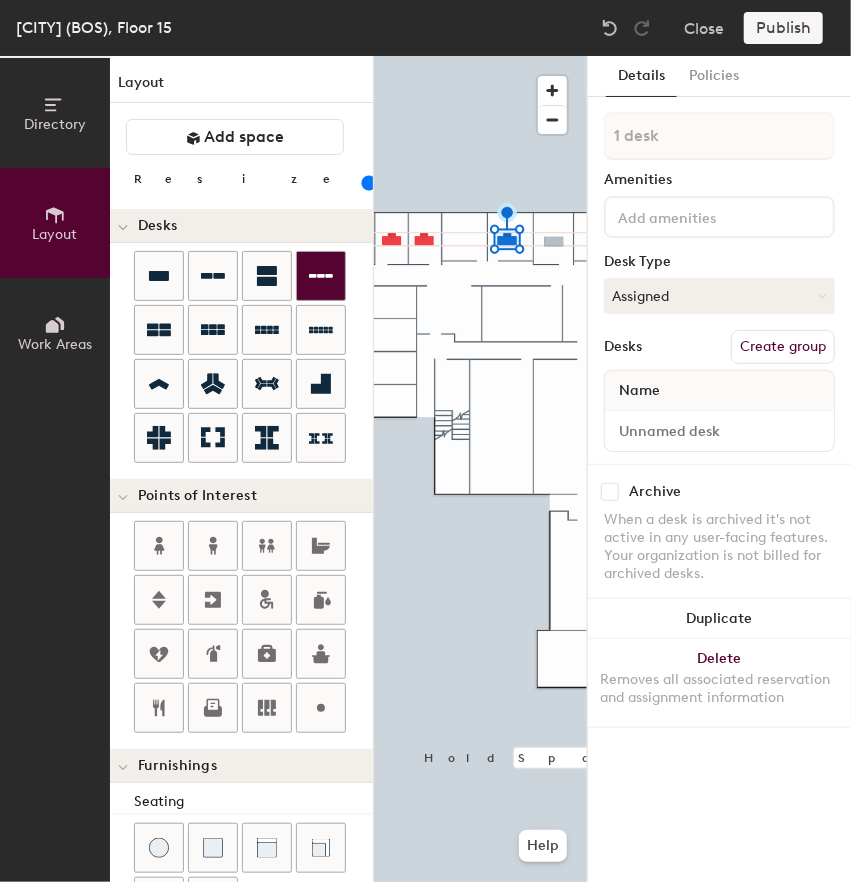 click on "Directory Layout Work Areas Layout   Add space Resize Desks Points of Interest Furnishings Seating Tables Booths Hold Space and drag to move around the map. Help Details Policies 1 desk Amenities Desk Type Assigned Desks Create group Name Archive When a desk is archived it's not active in any user-facing features. Your organization is not billed for archived desks. Duplicate Delete Removes all associated reservation and assignment information" 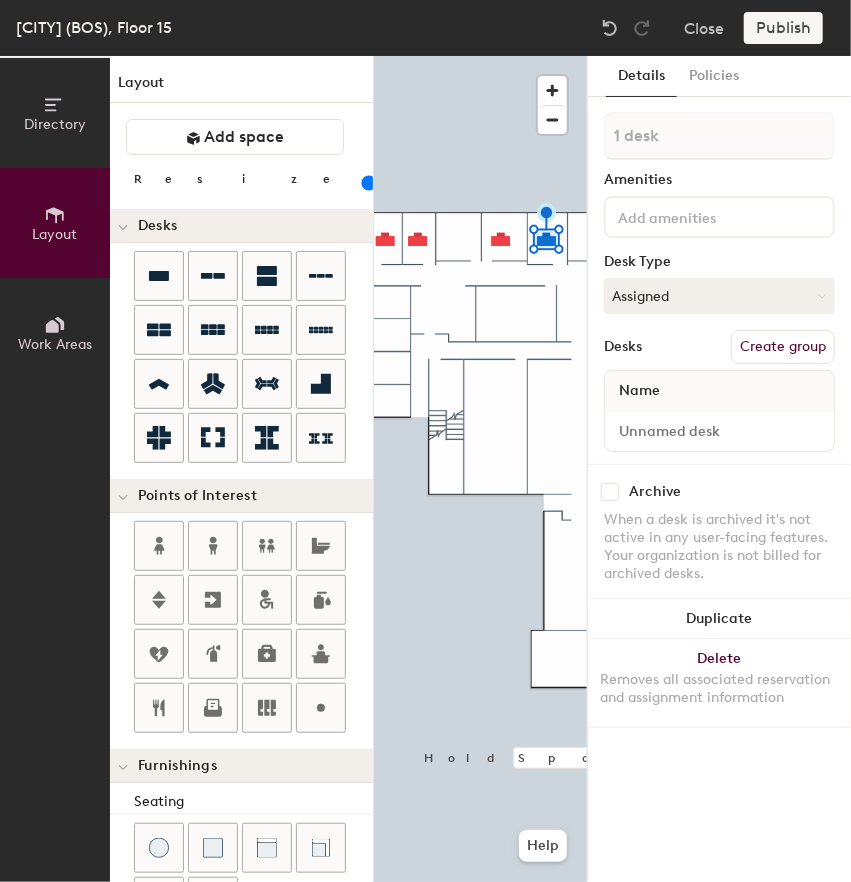 click on "Directory Layout Work Areas Layout   Add space Resize Desks Points of Interest Furnishings Seating Tables Booths Hold Space and drag to move around the map. Help Details Policies 1 desk Amenities Desk Type Assigned Desks Create group Name Archive When a desk is archived it's not active in any user-facing features. Your organization is not billed for archived desks. Duplicate Delete Removes all associated reservation and assignment information" 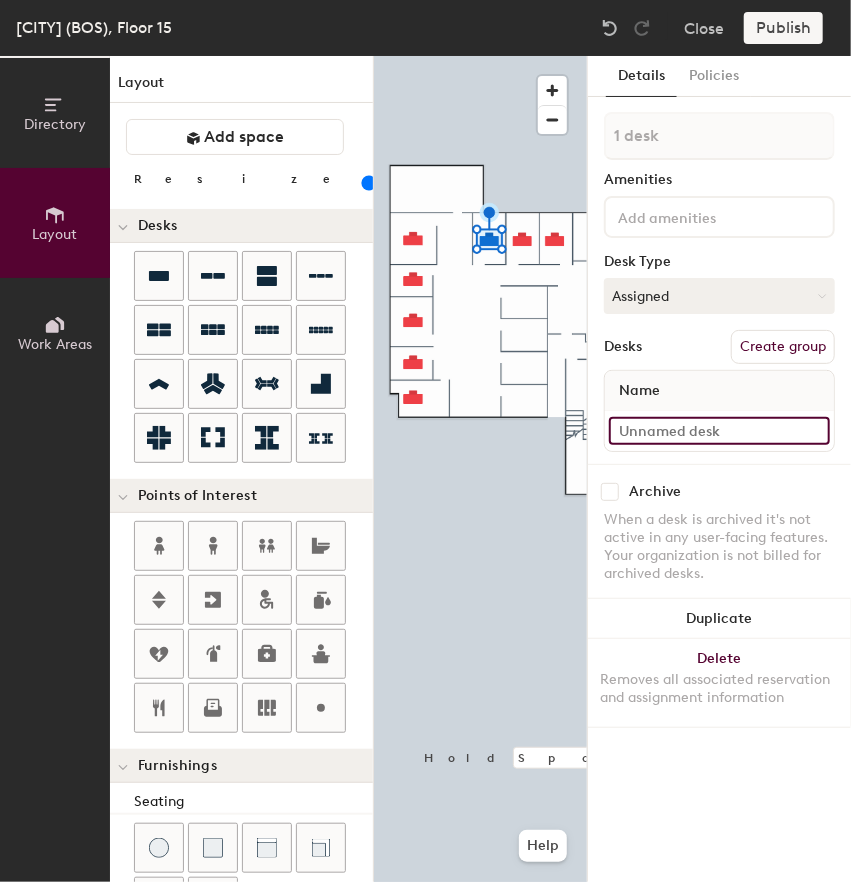 click 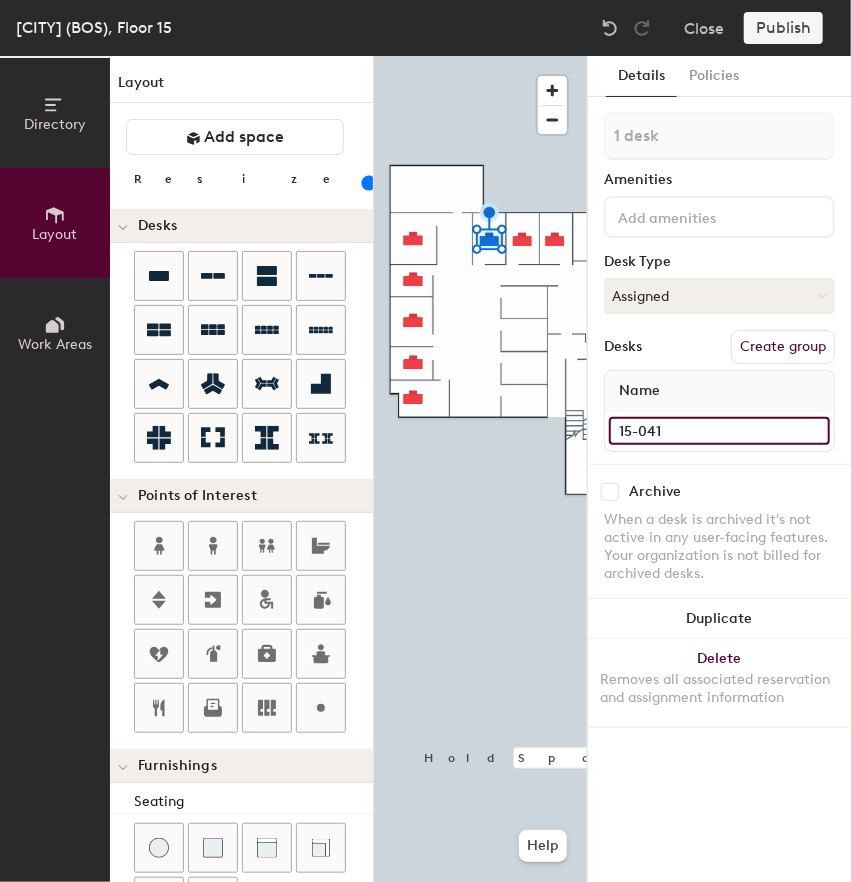 type on "15-041" 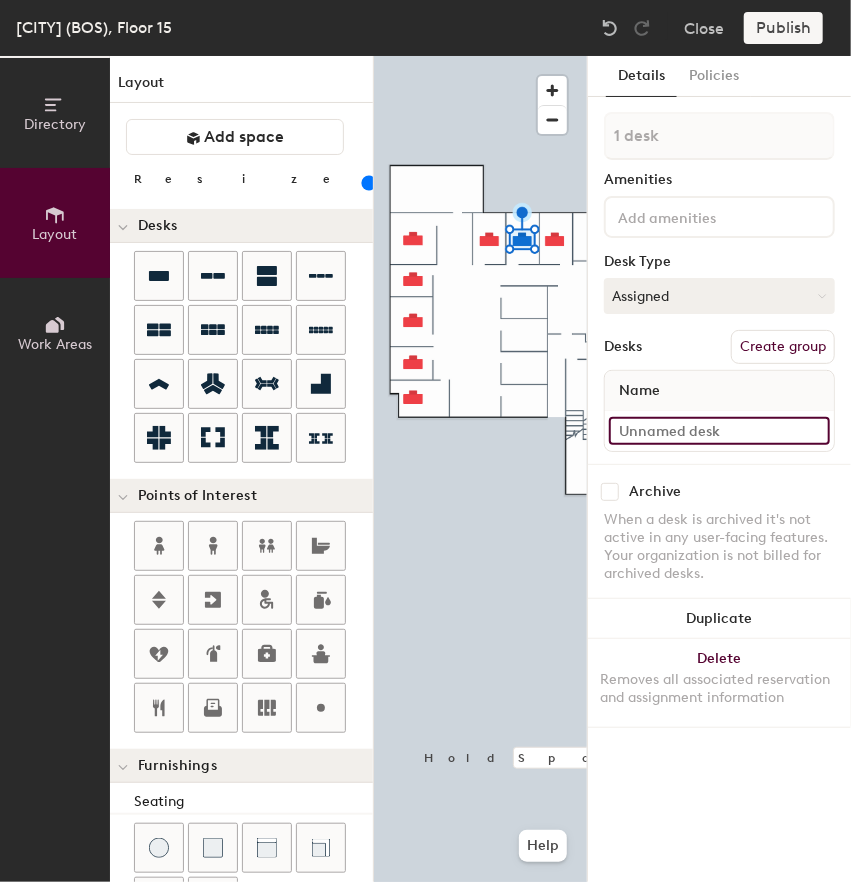 click 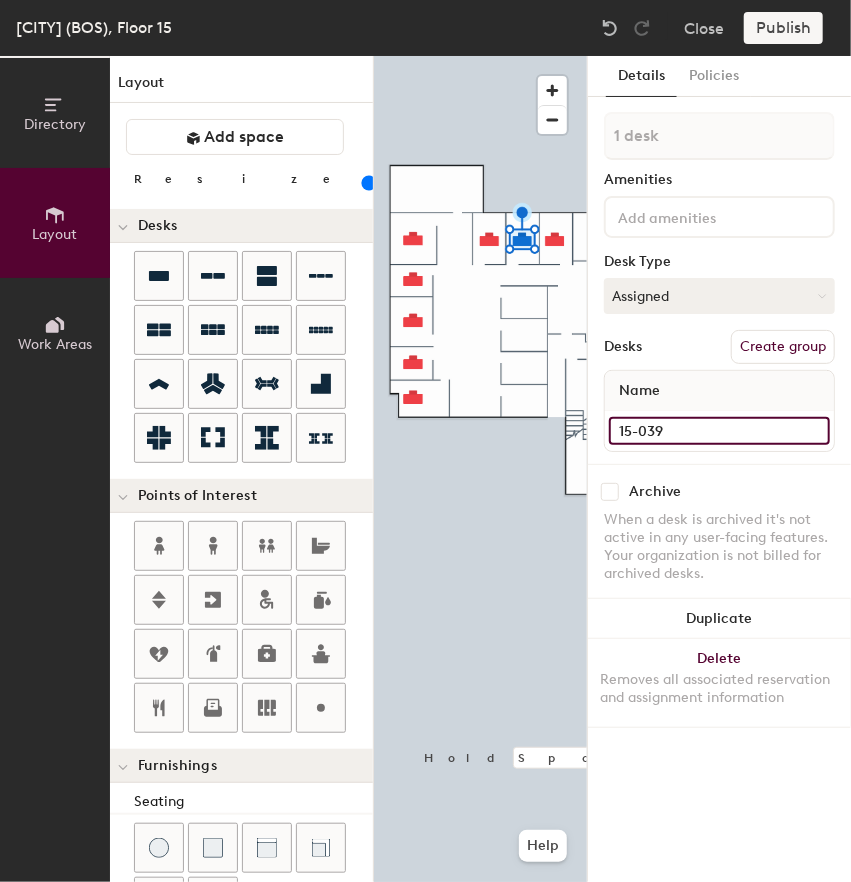 type on "15-039" 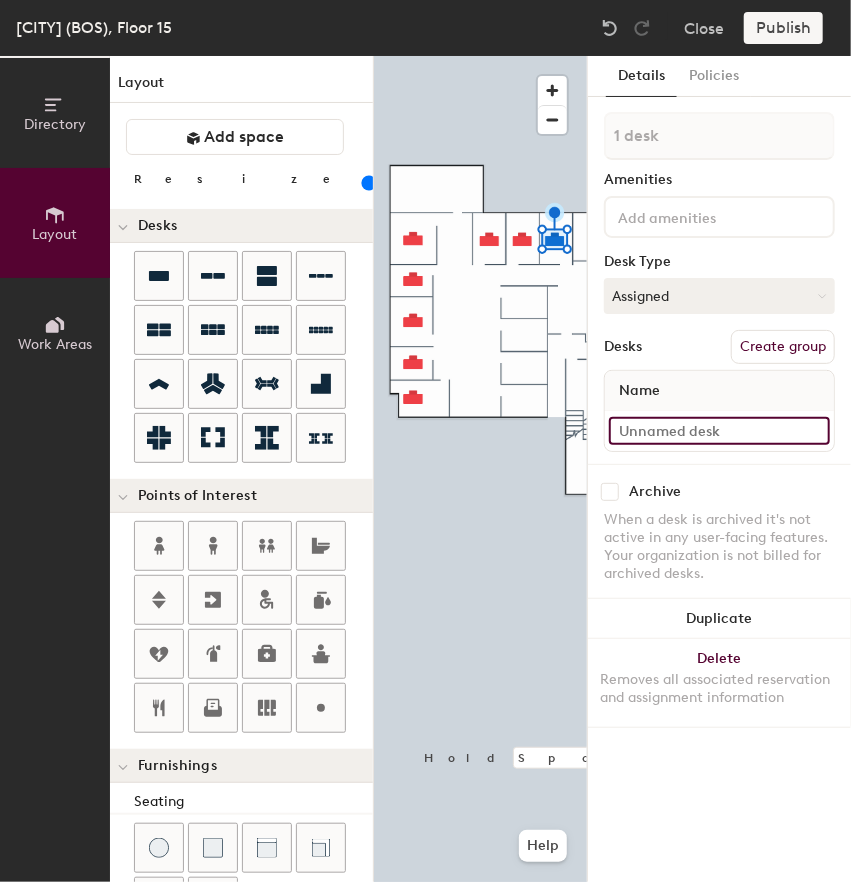 click 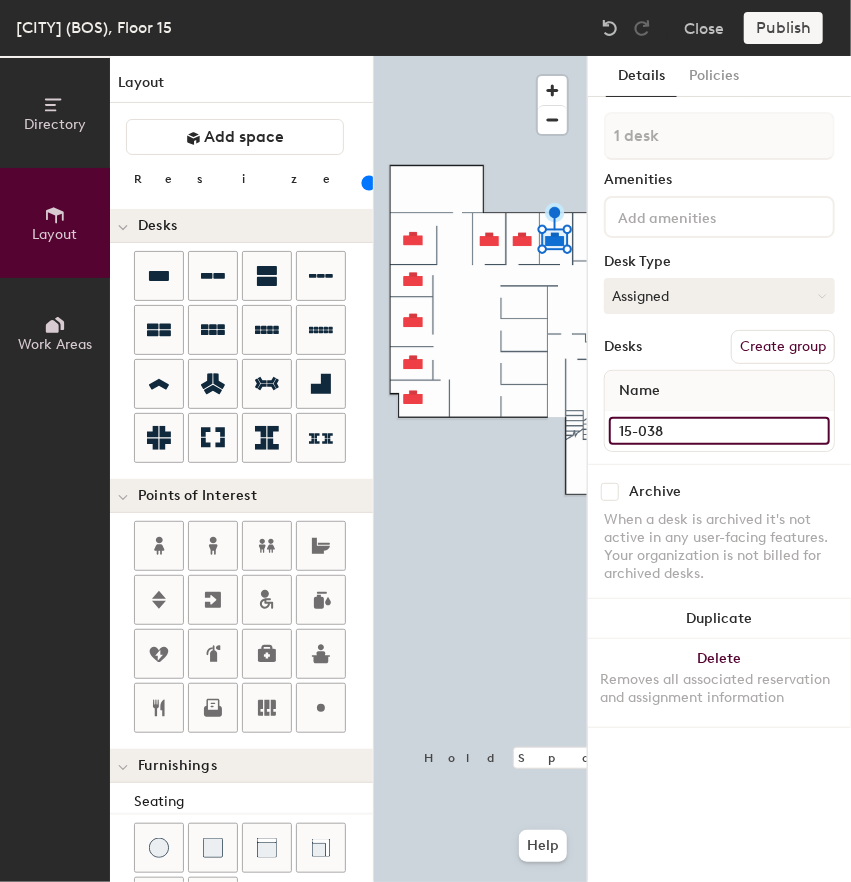 type on "15-038" 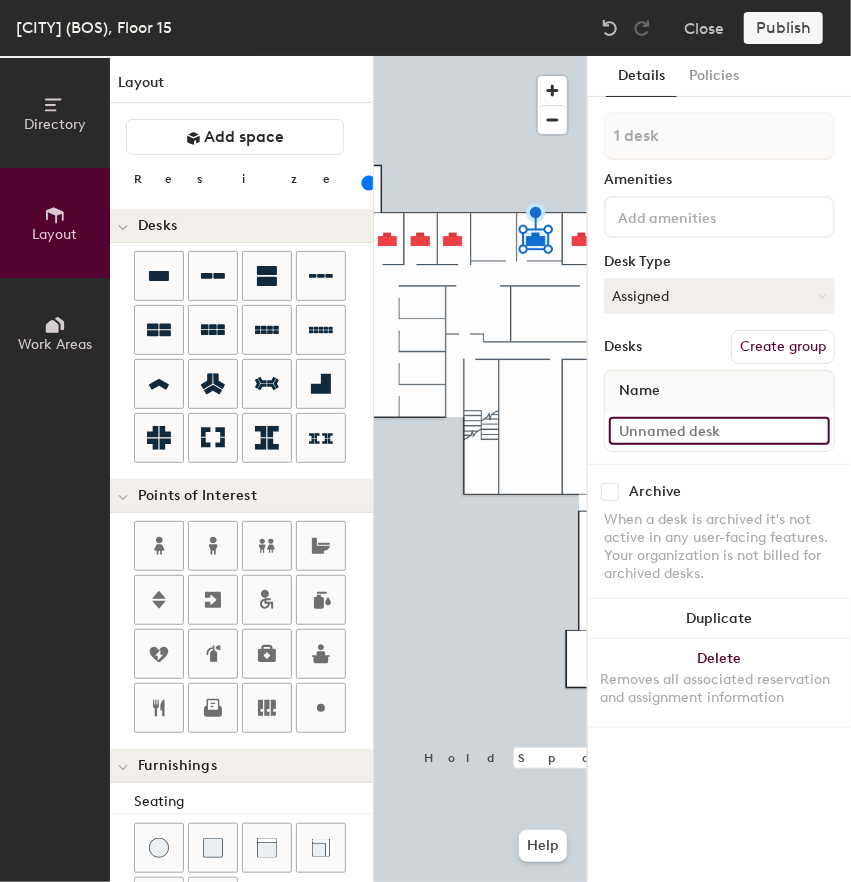 click 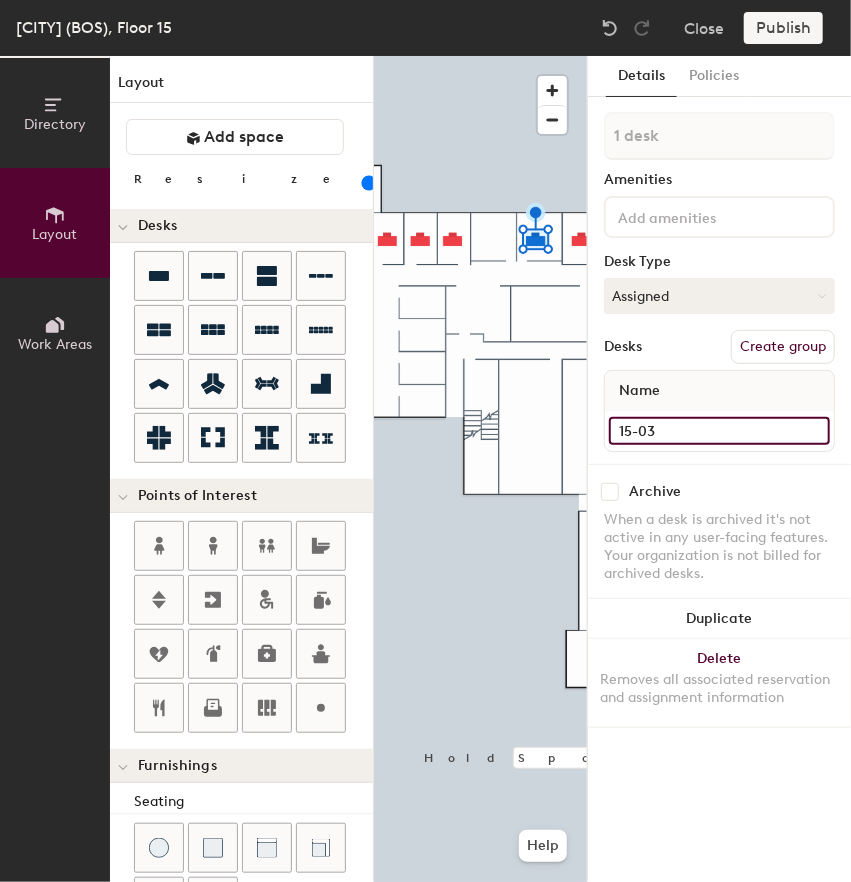 type on "15-036" 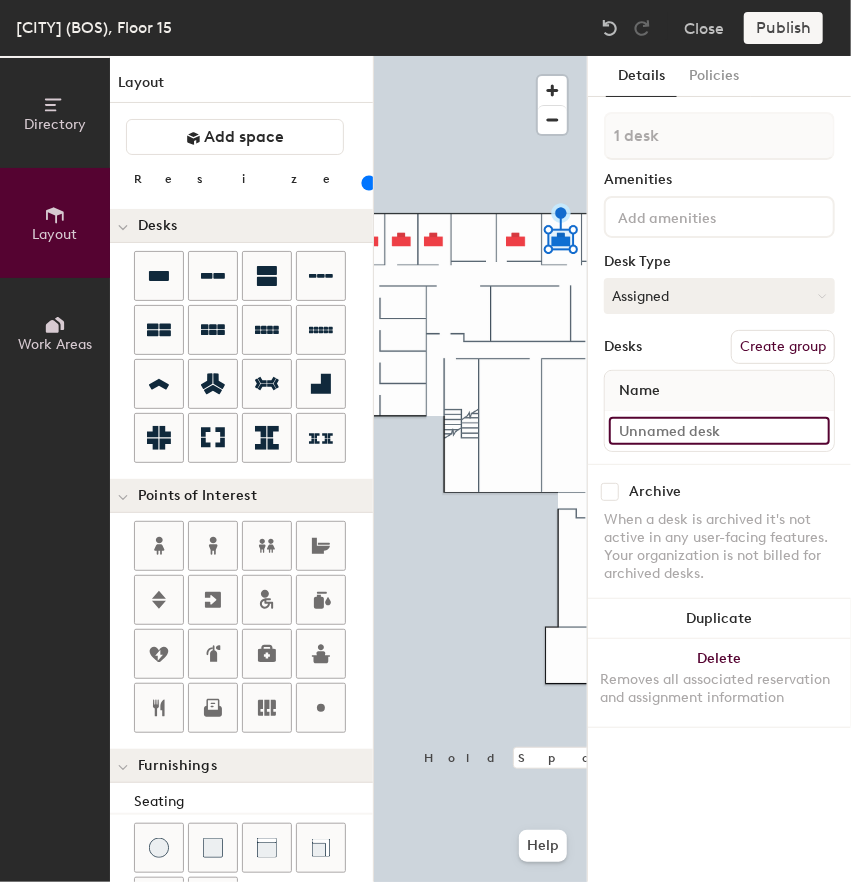click 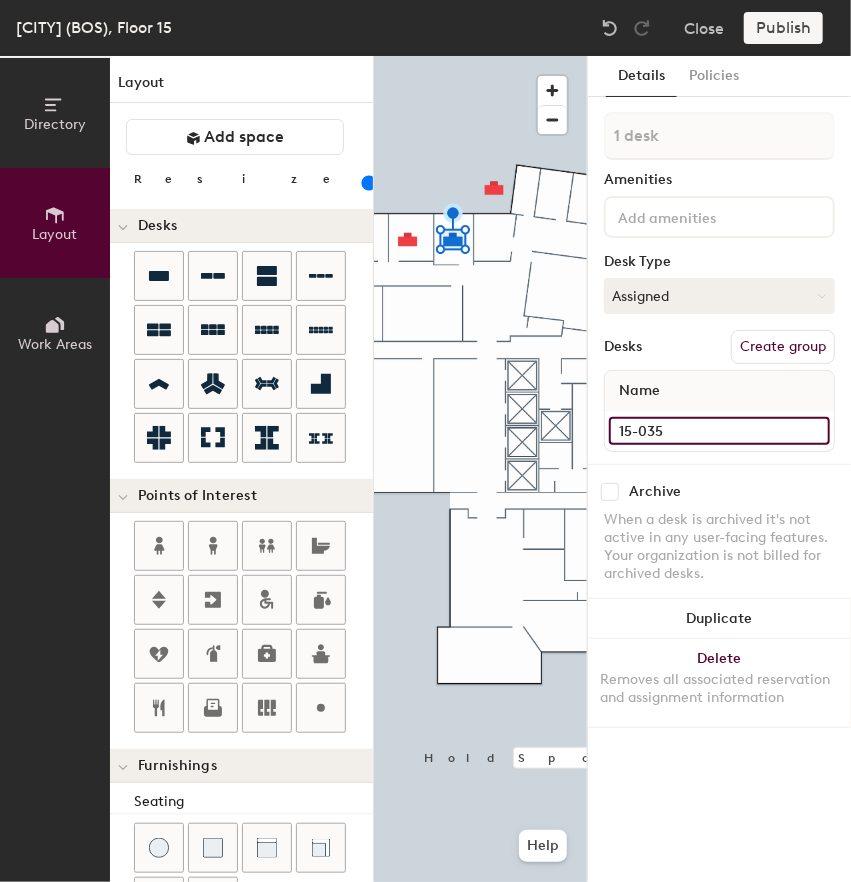 type on "15-035" 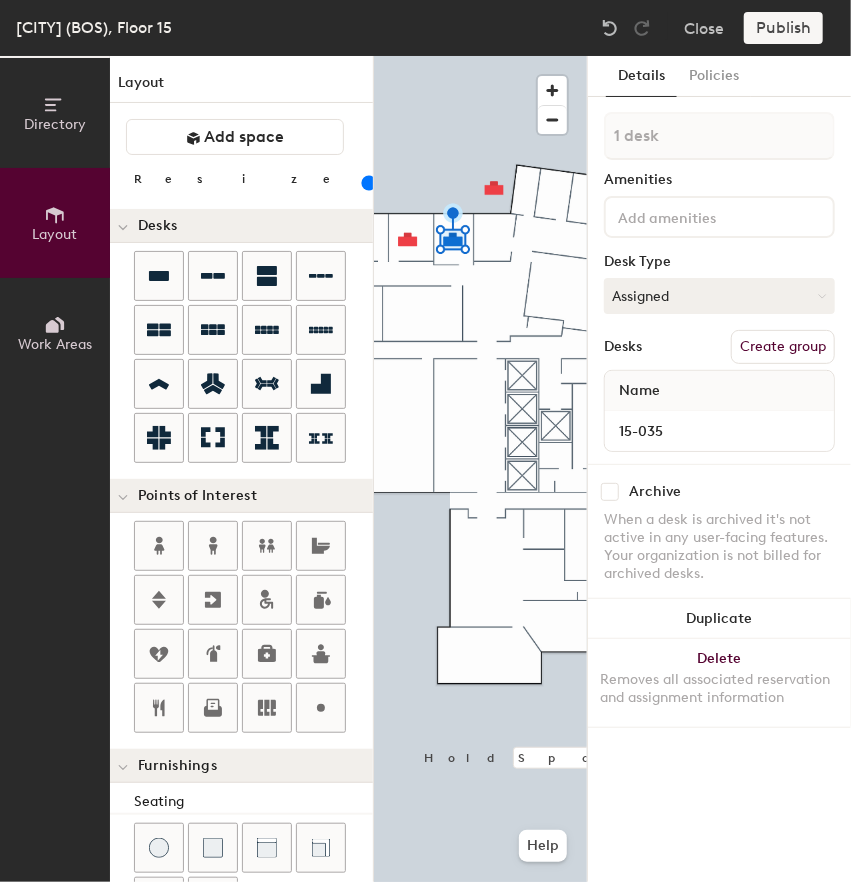 click 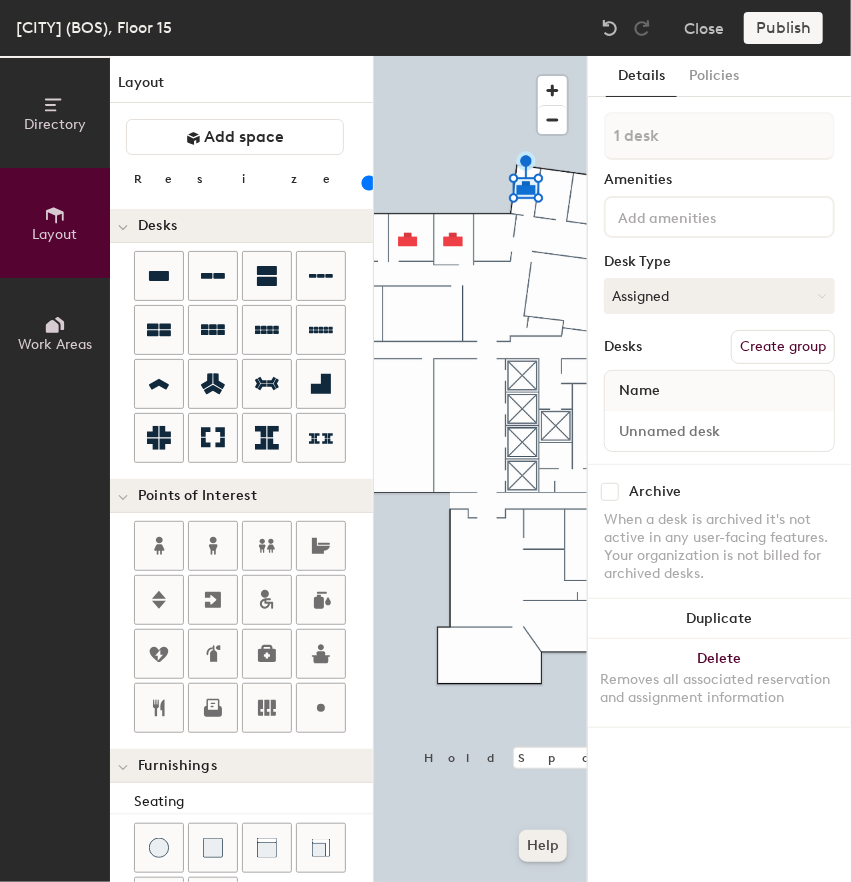 click on "Help" 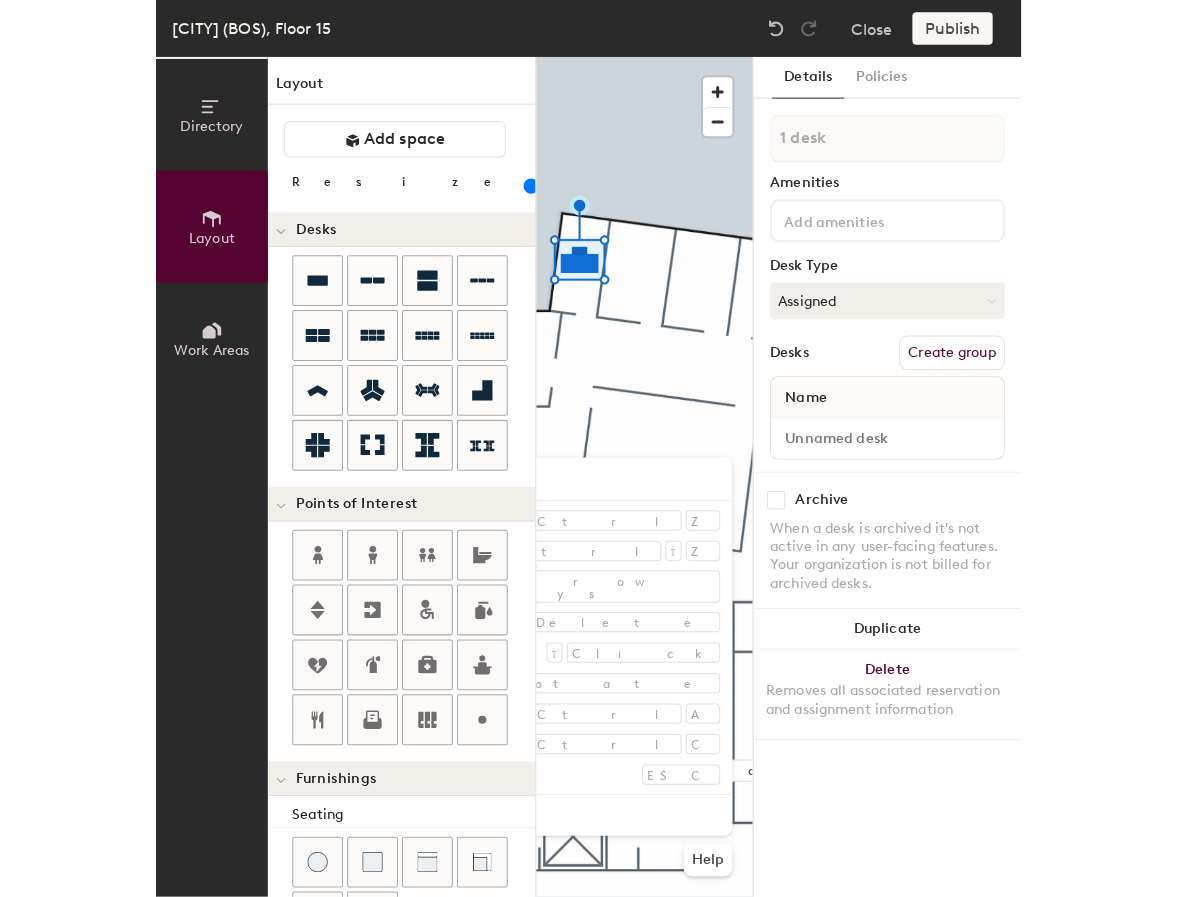 scroll, scrollTop: 0, scrollLeft: 0, axis: both 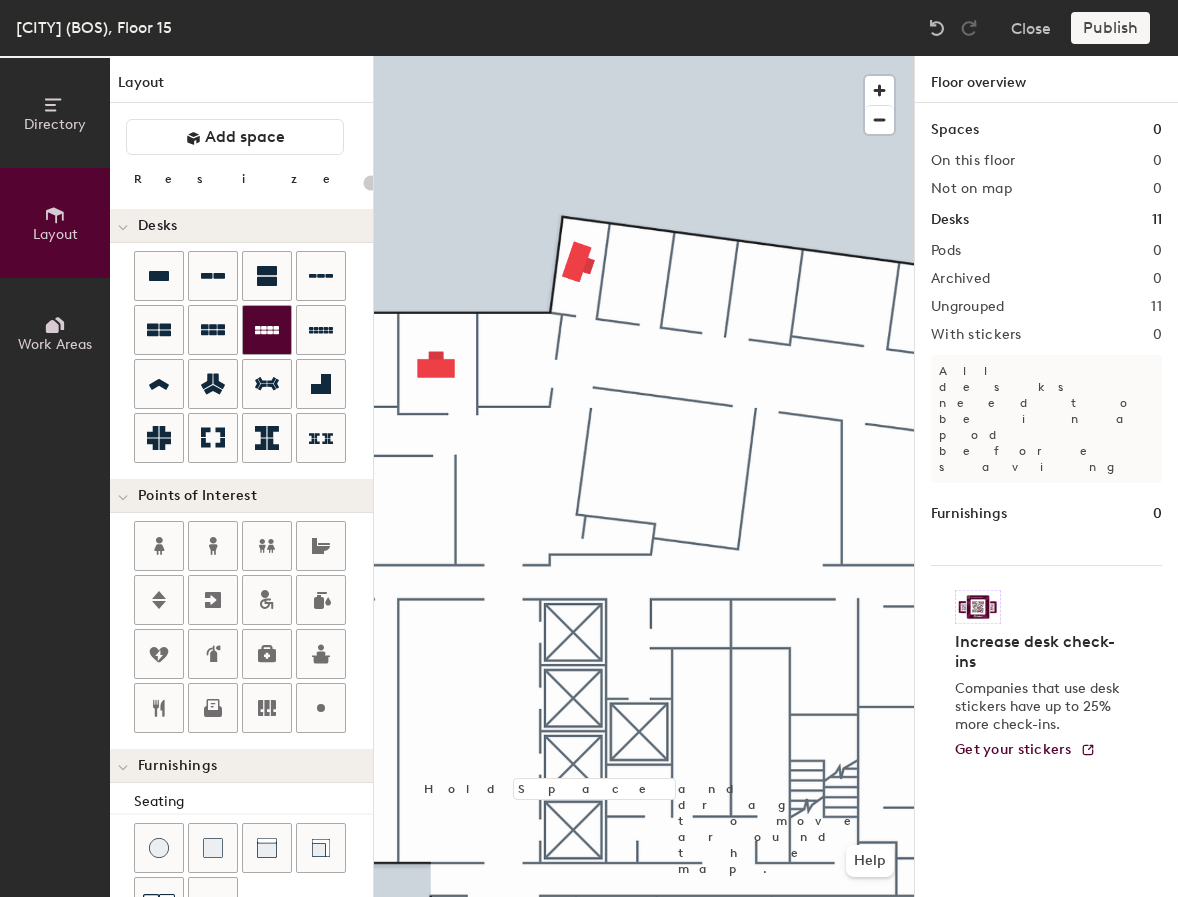 click 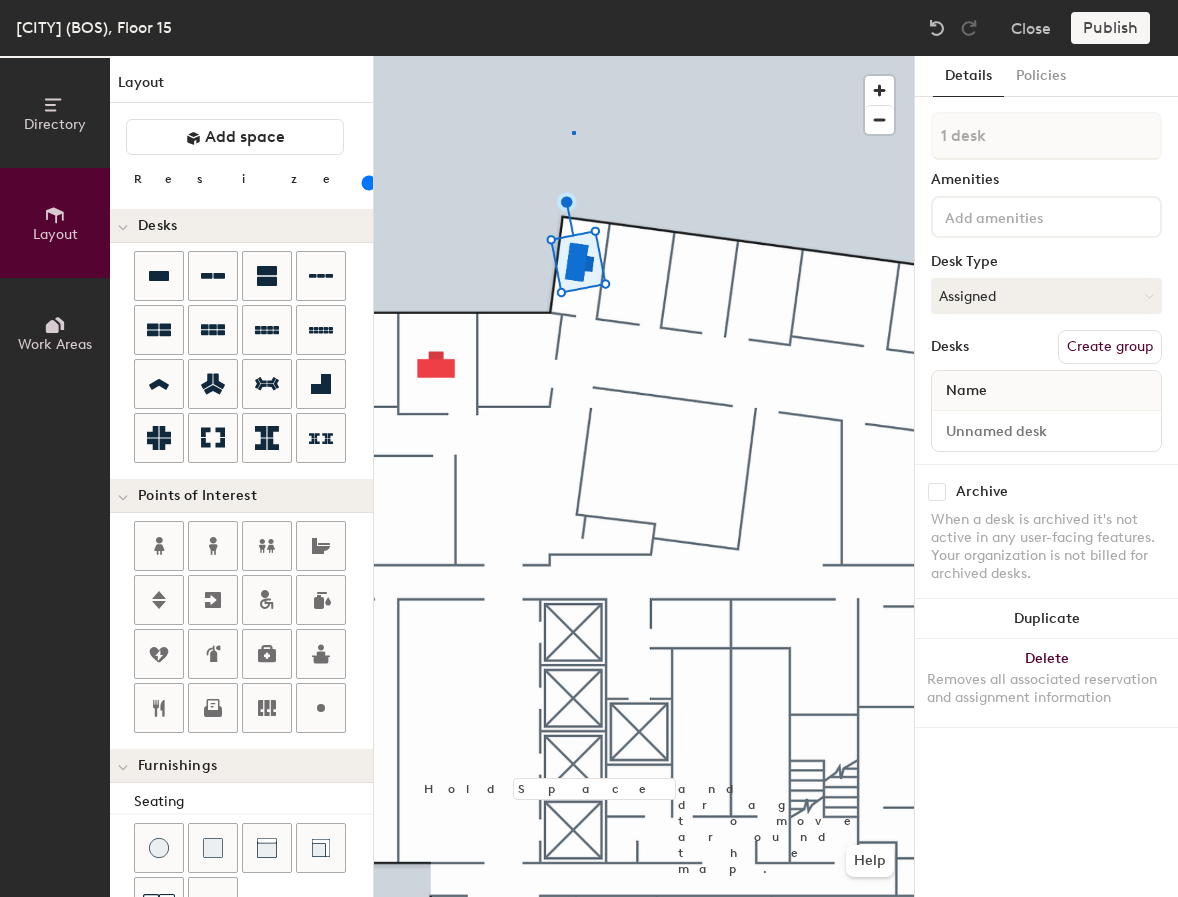 click 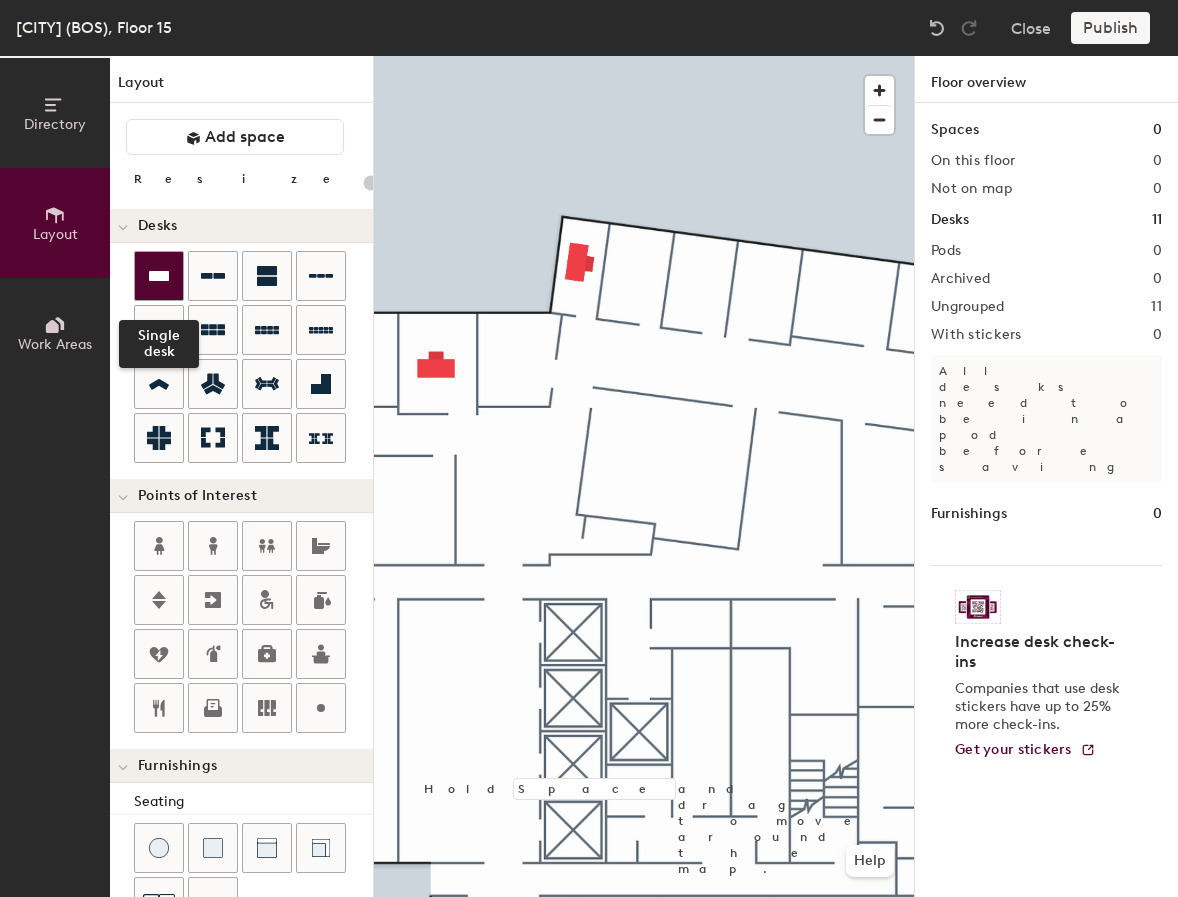 click 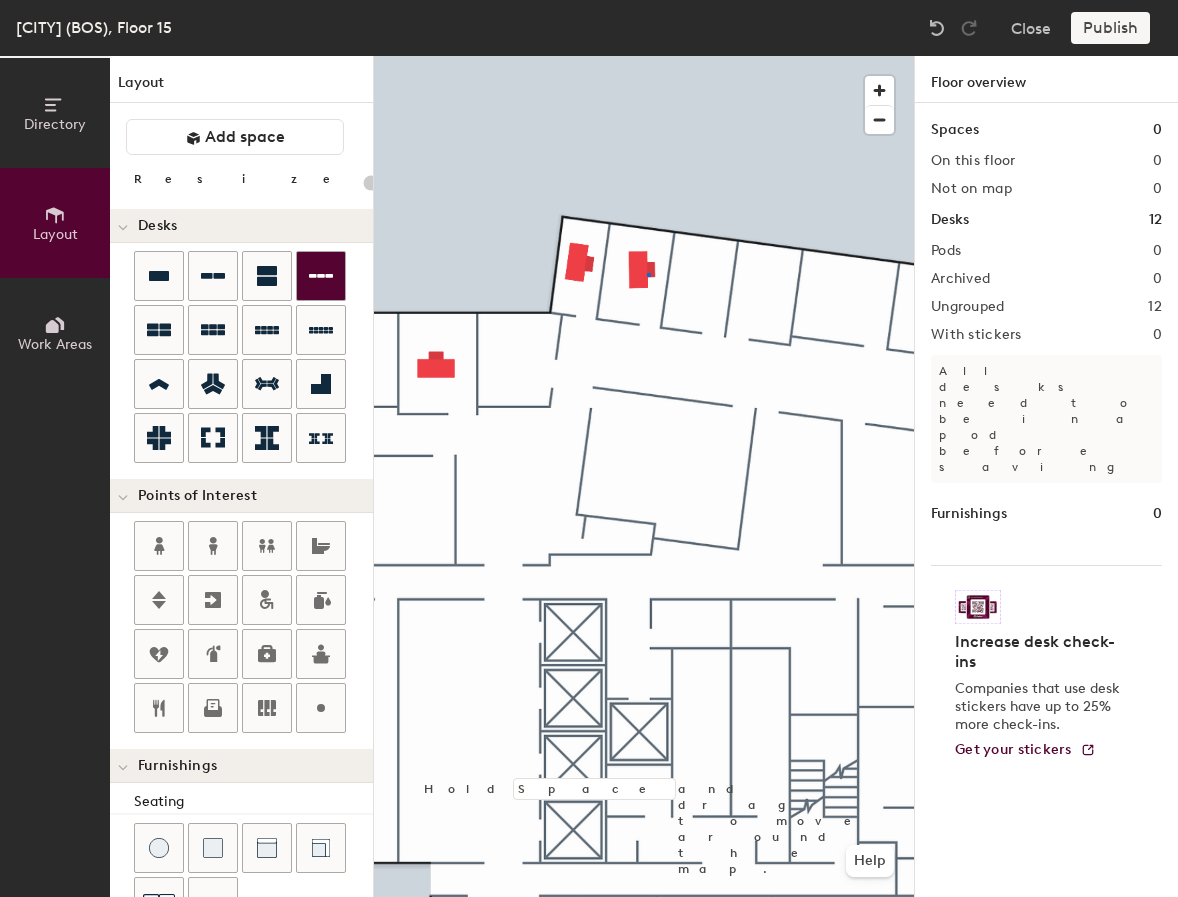 click 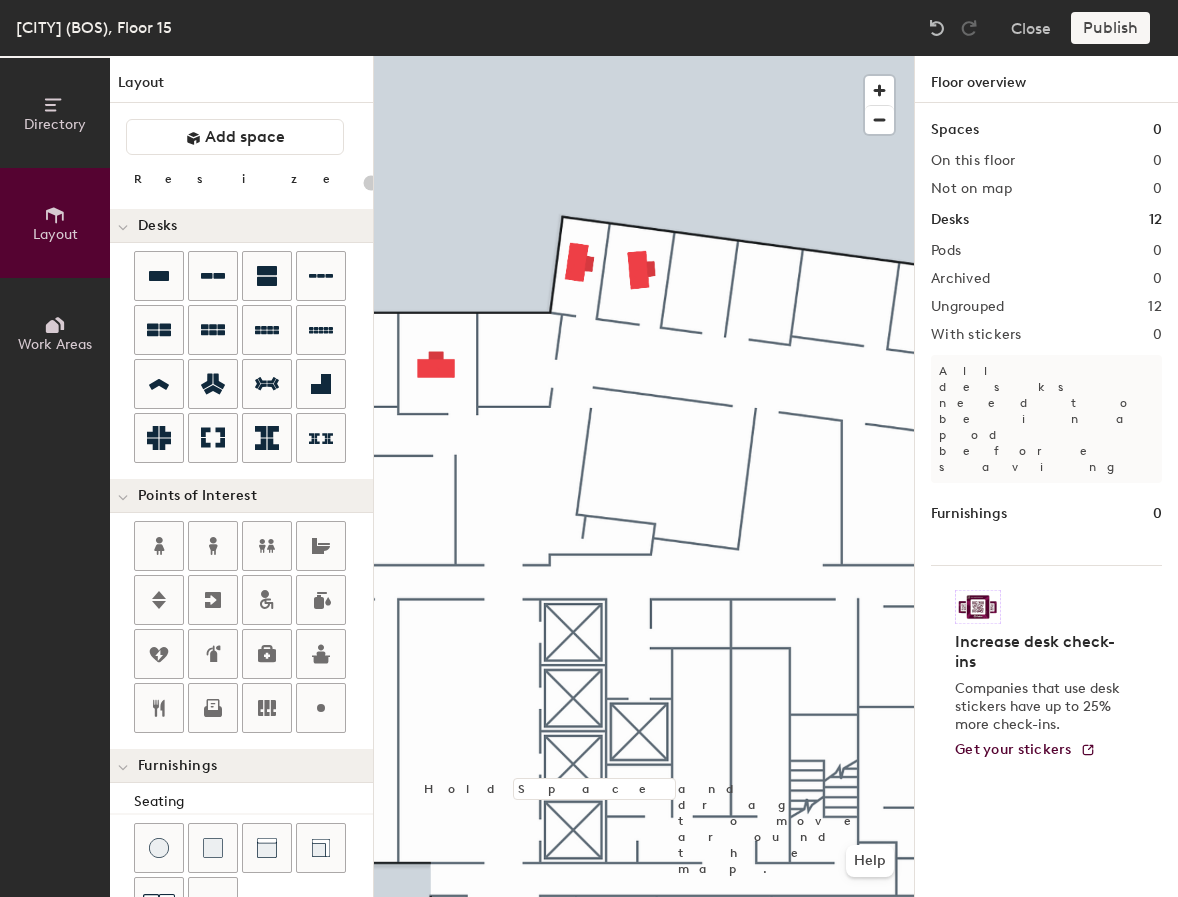 click 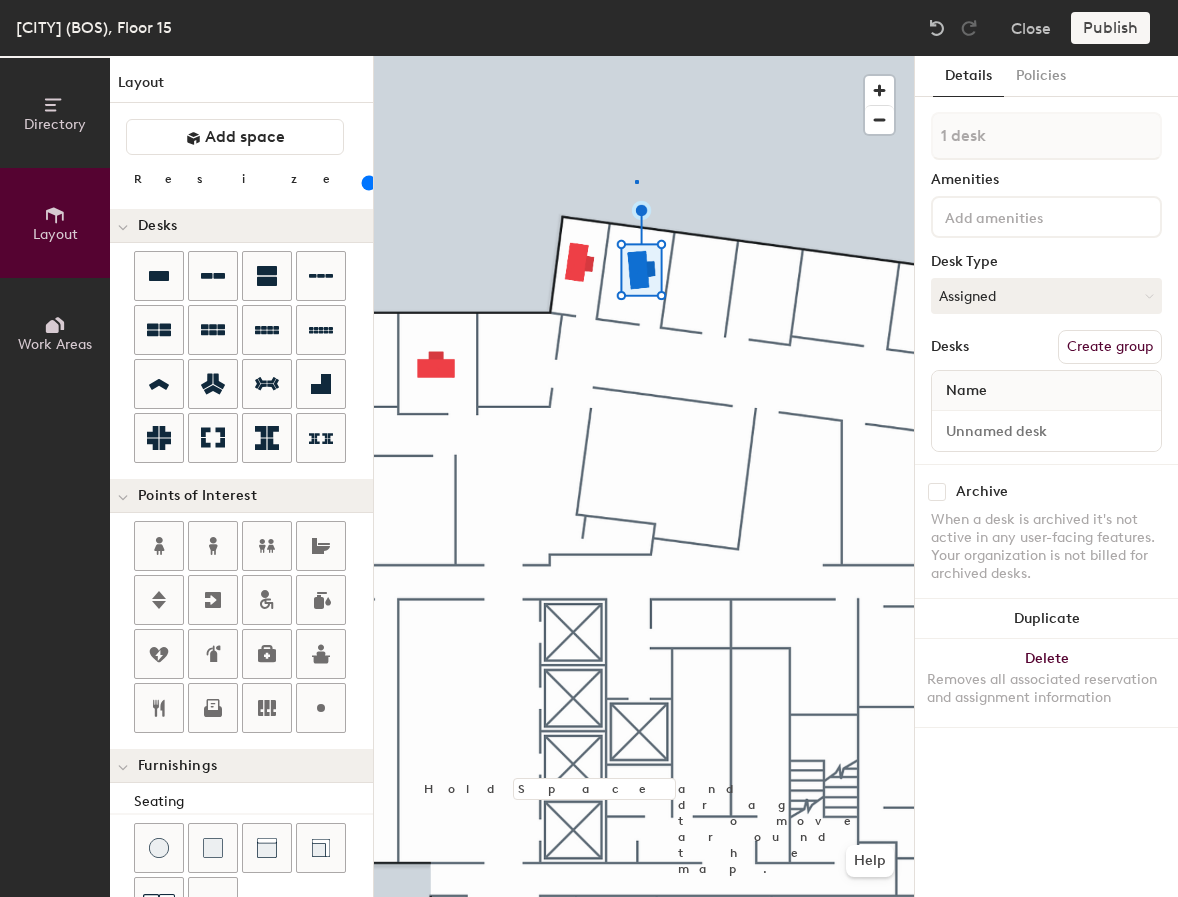 click 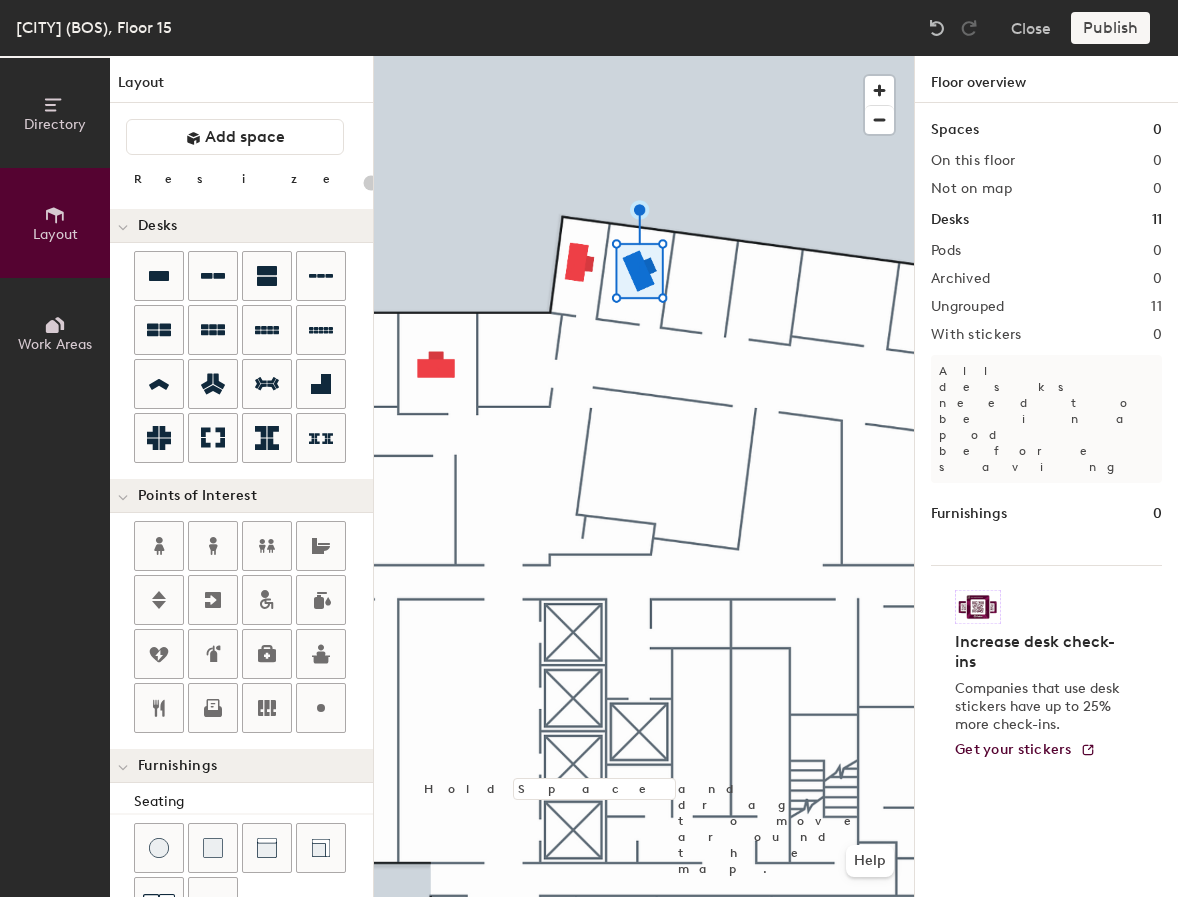 click 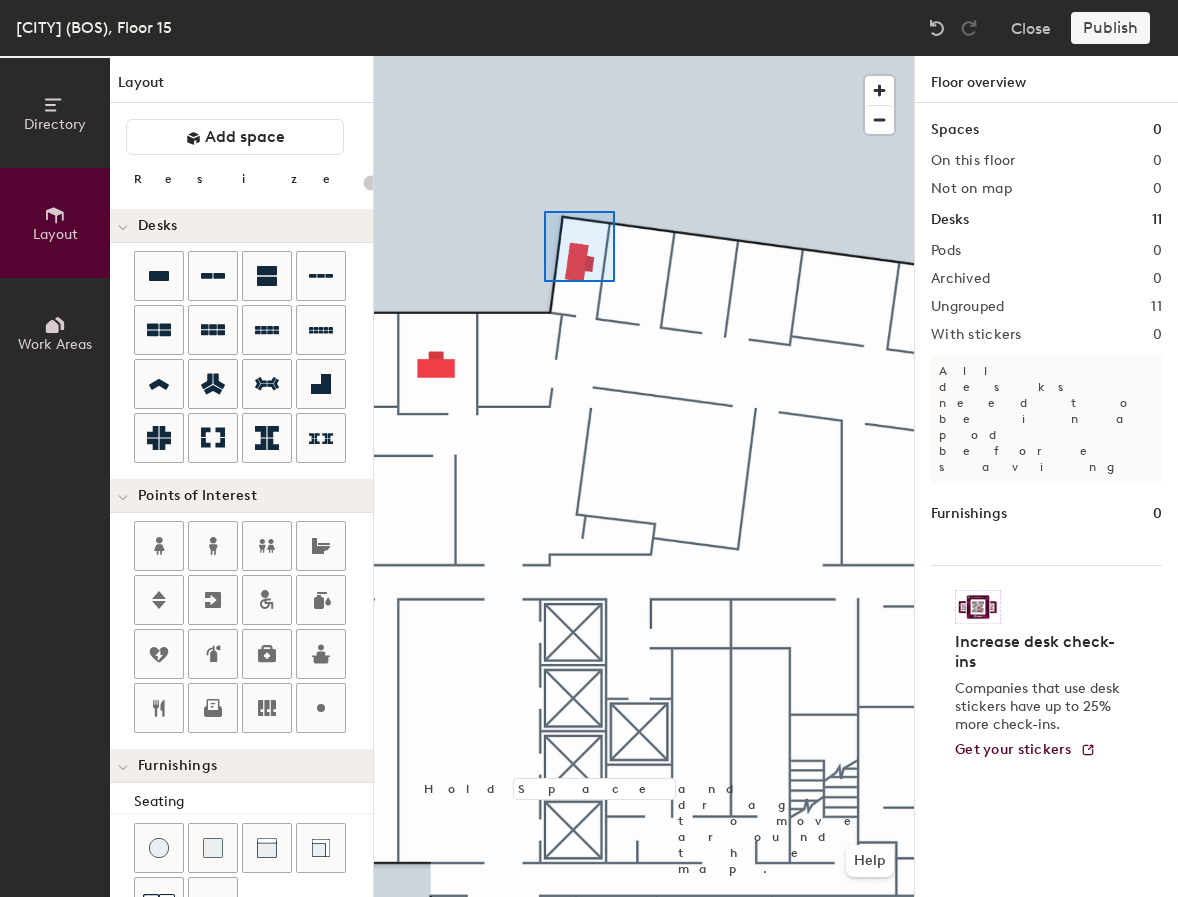 type on "100" 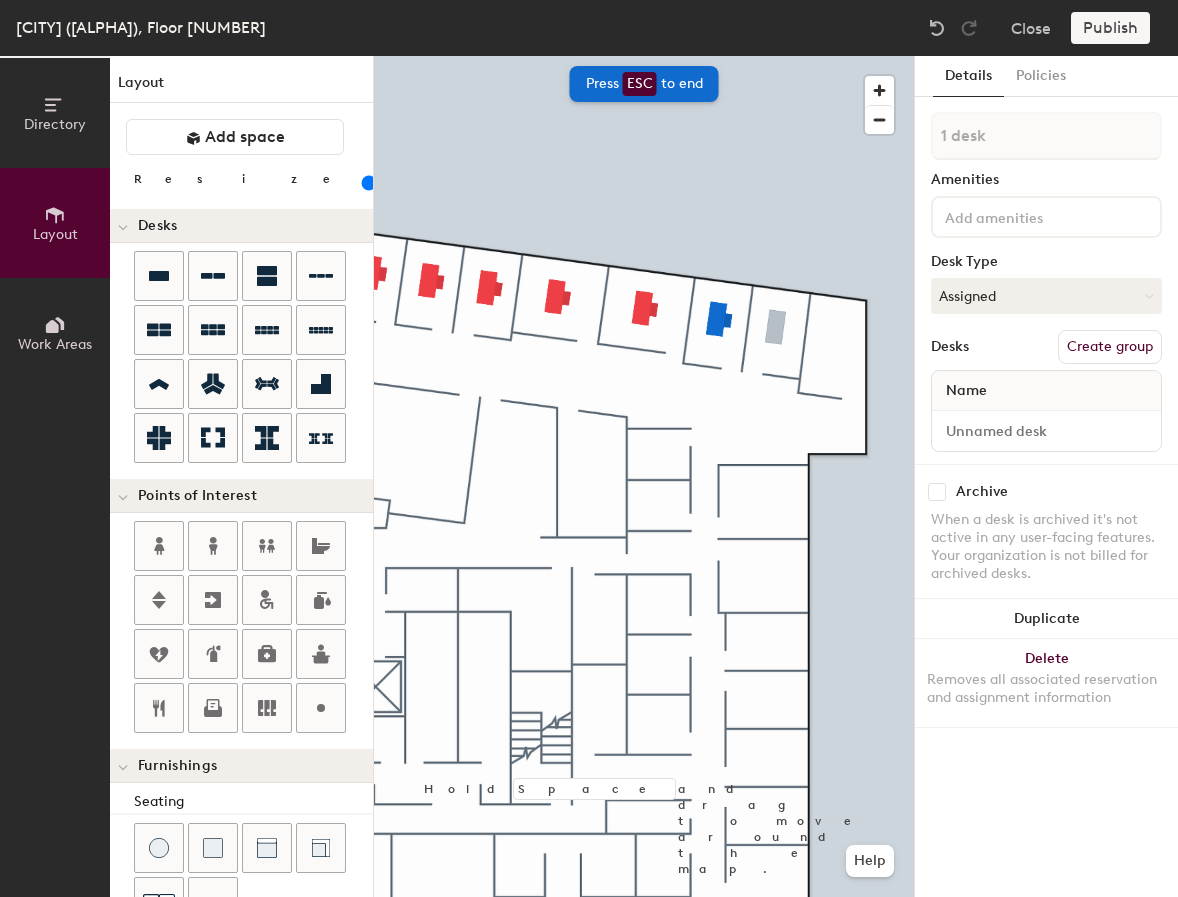 scroll, scrollTop: 0, scrollLeft: 0, axis: both 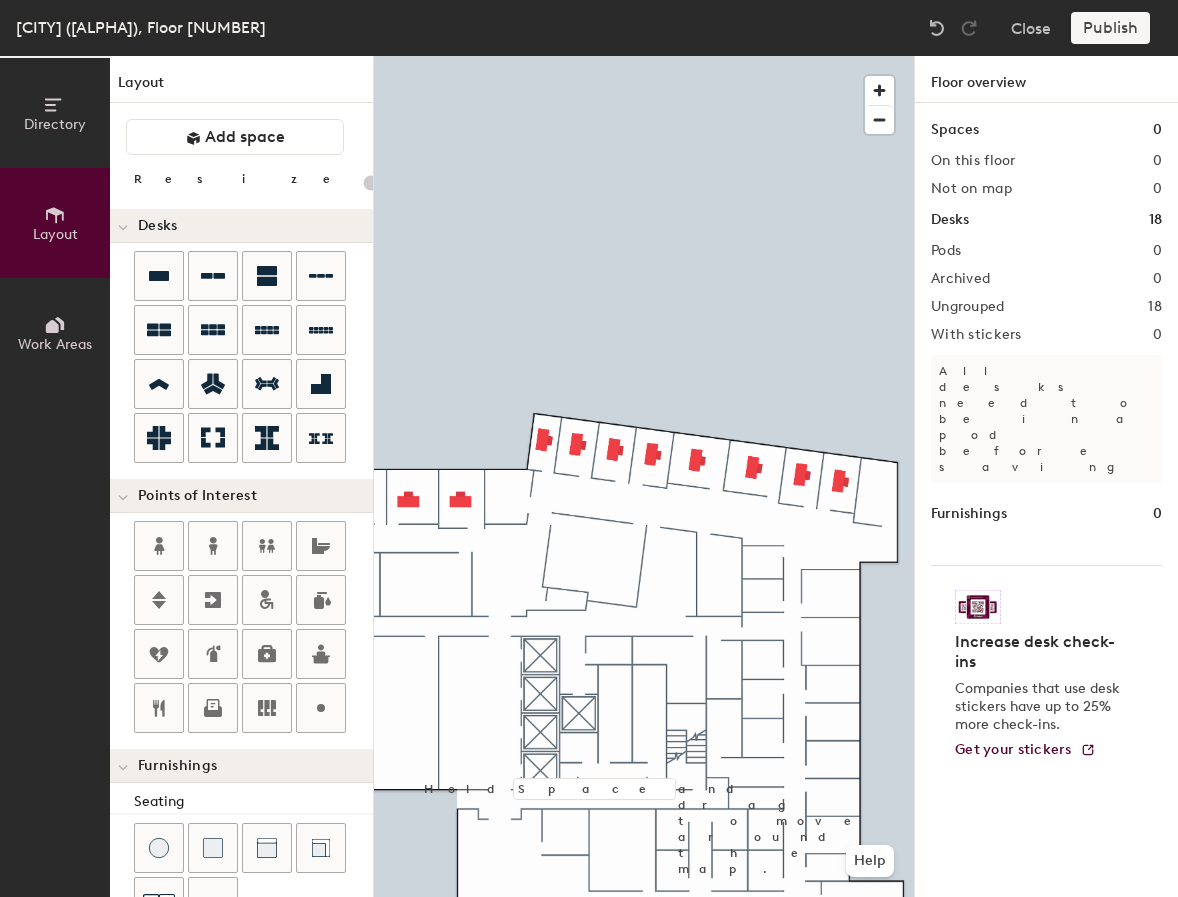 click 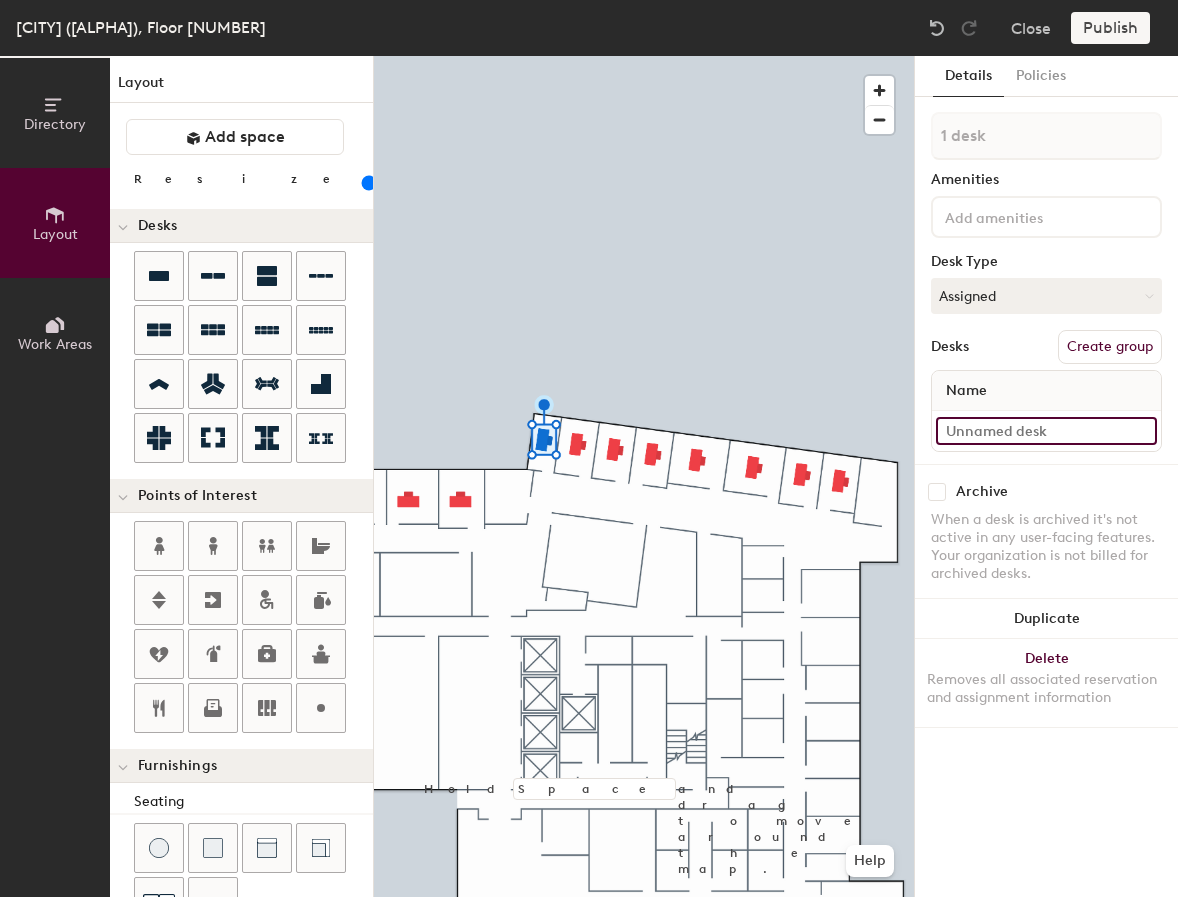 click 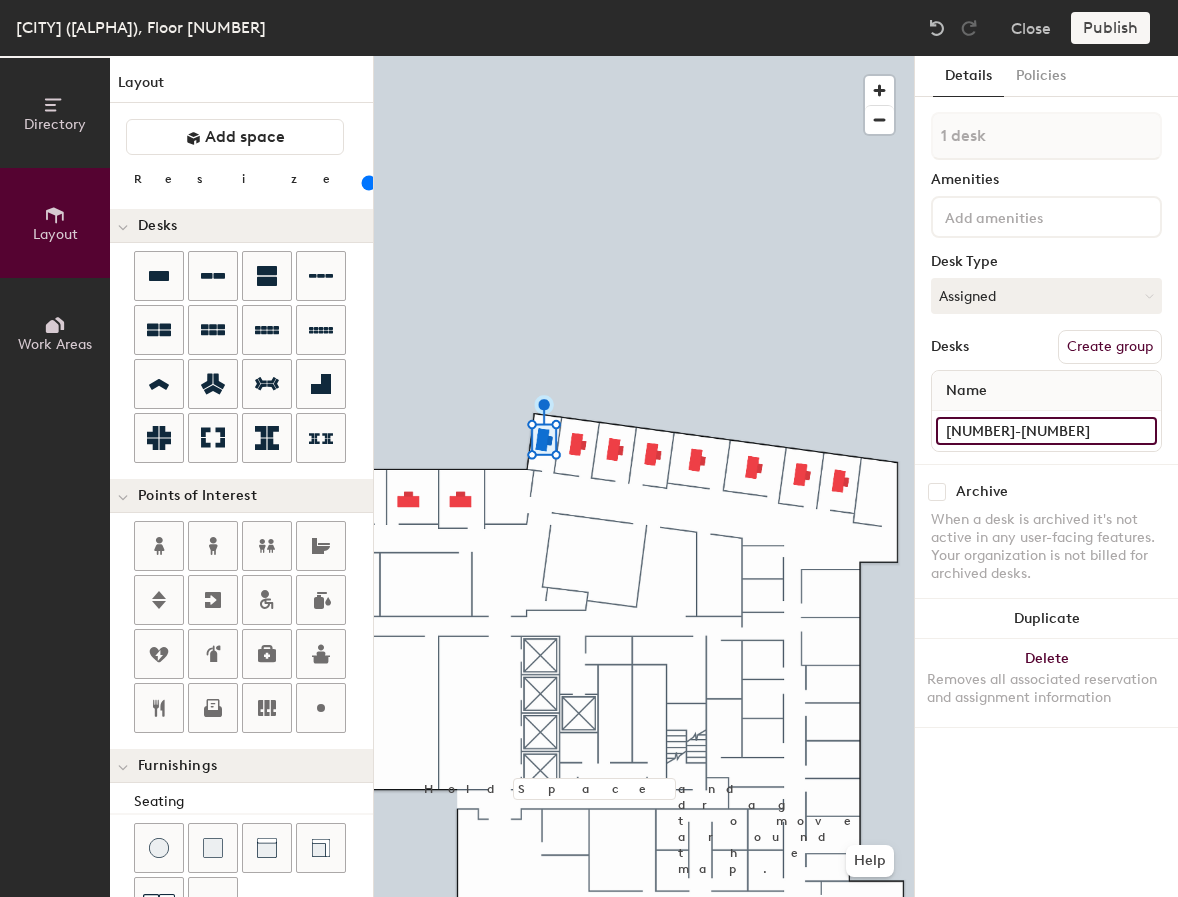 type on "15-033" 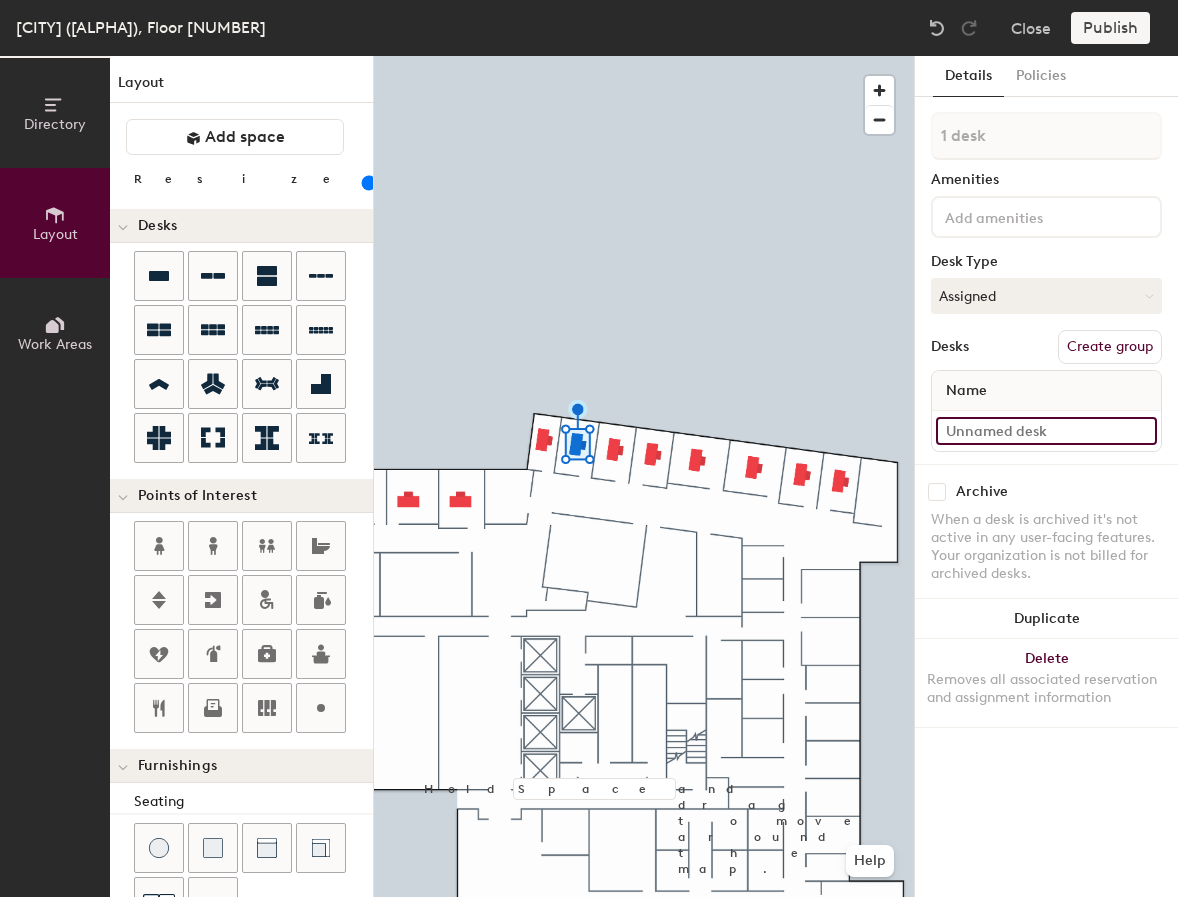 click 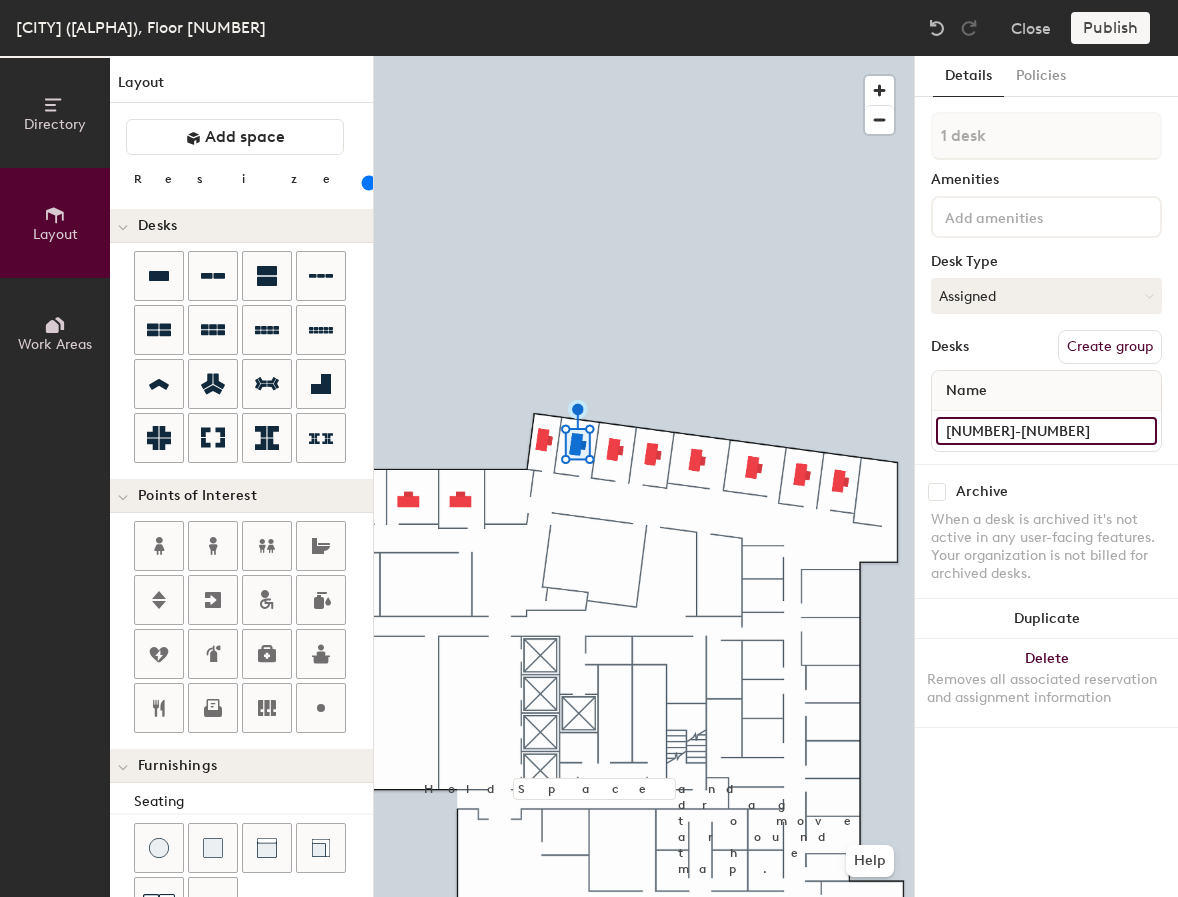 type on "15-032" 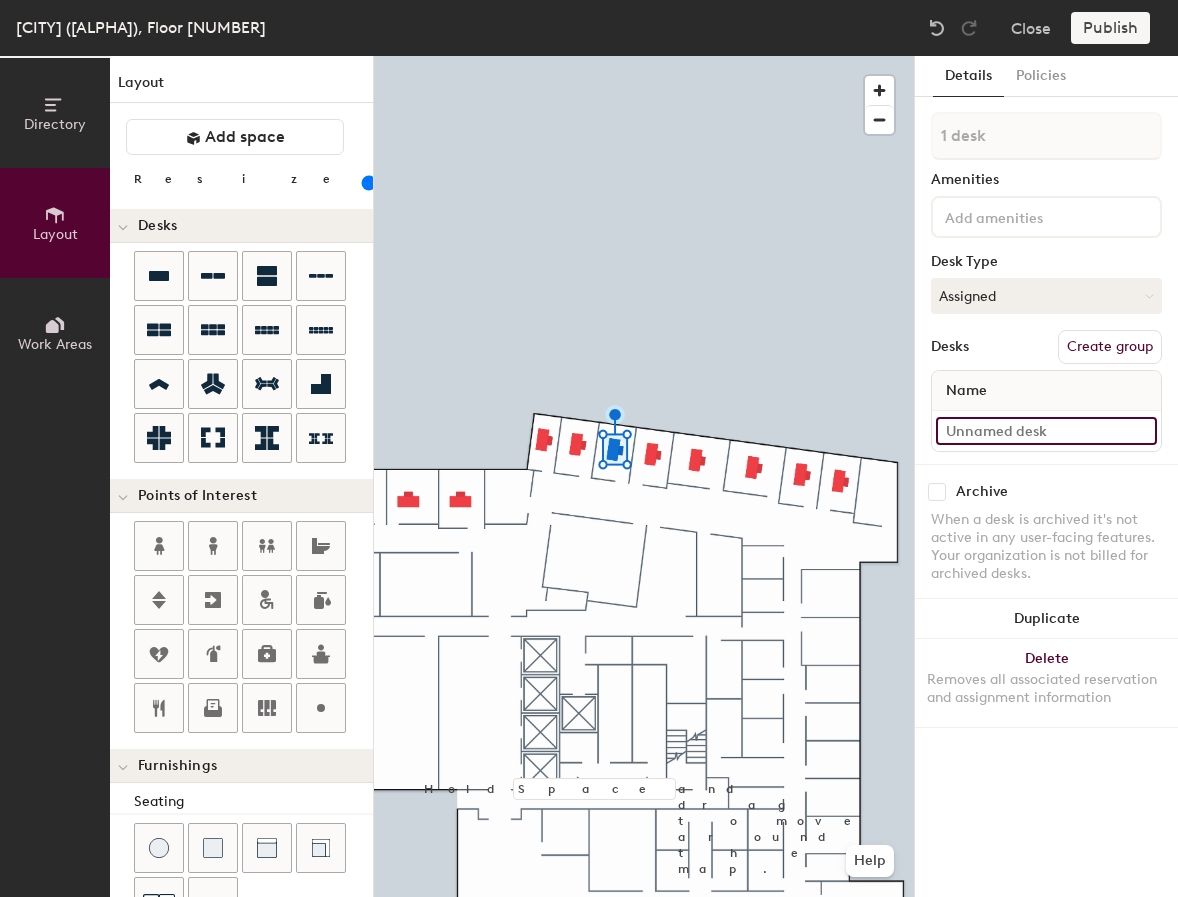 click 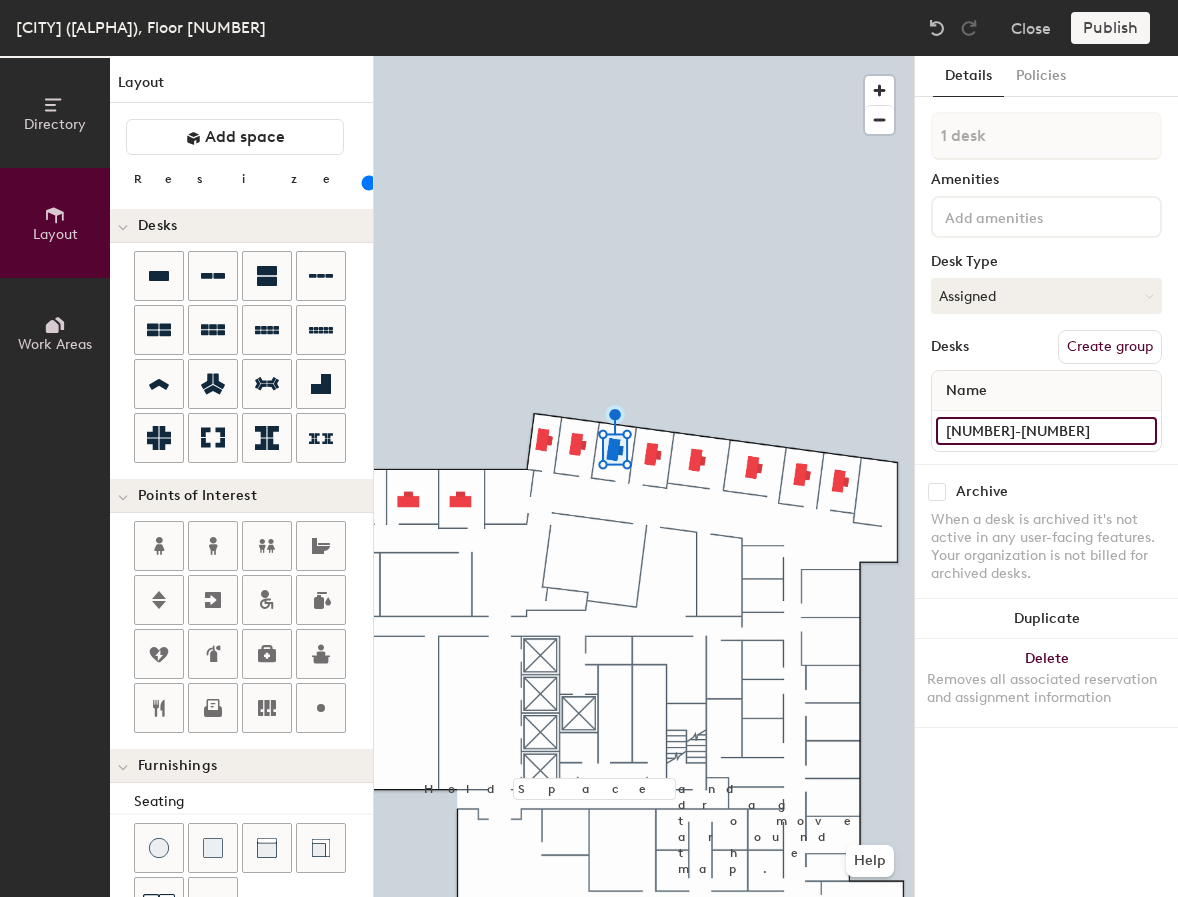type on "15-031" 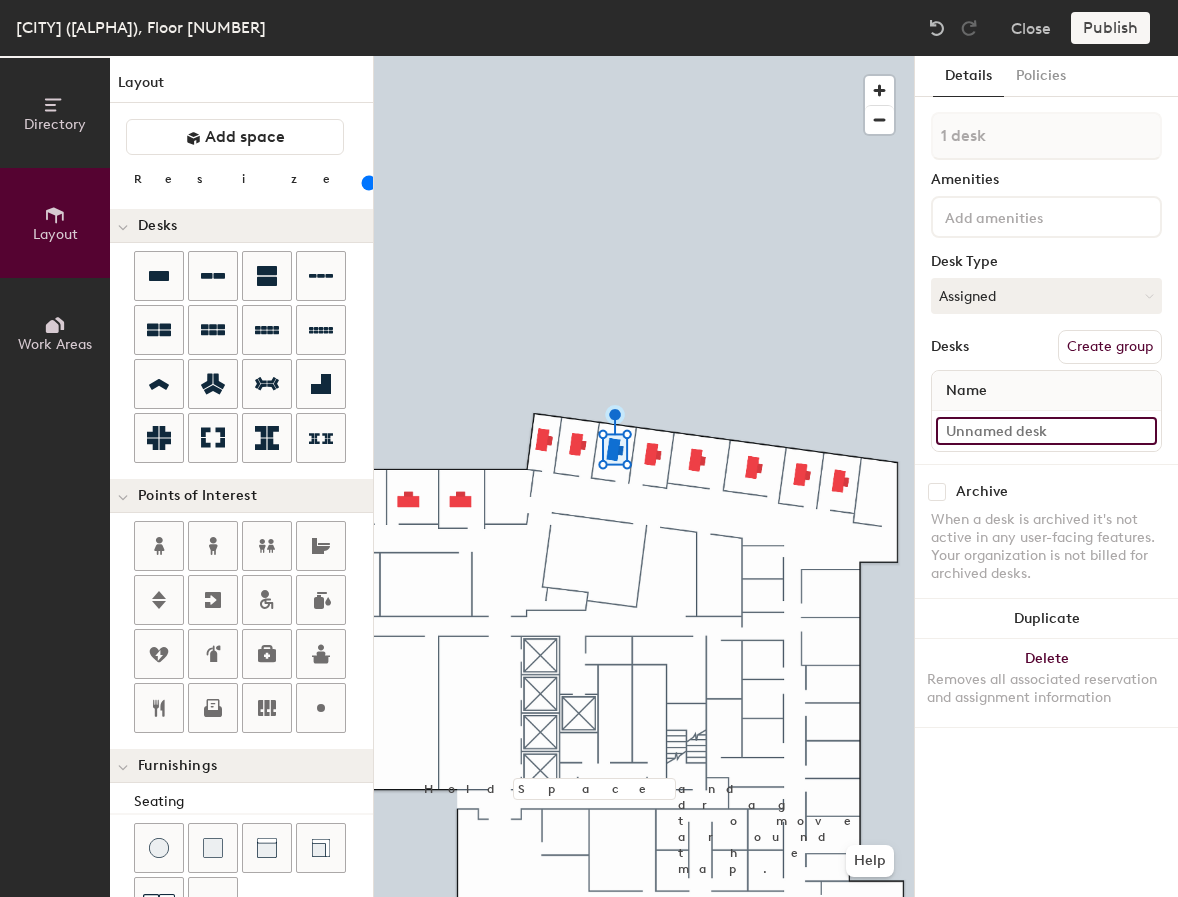 click 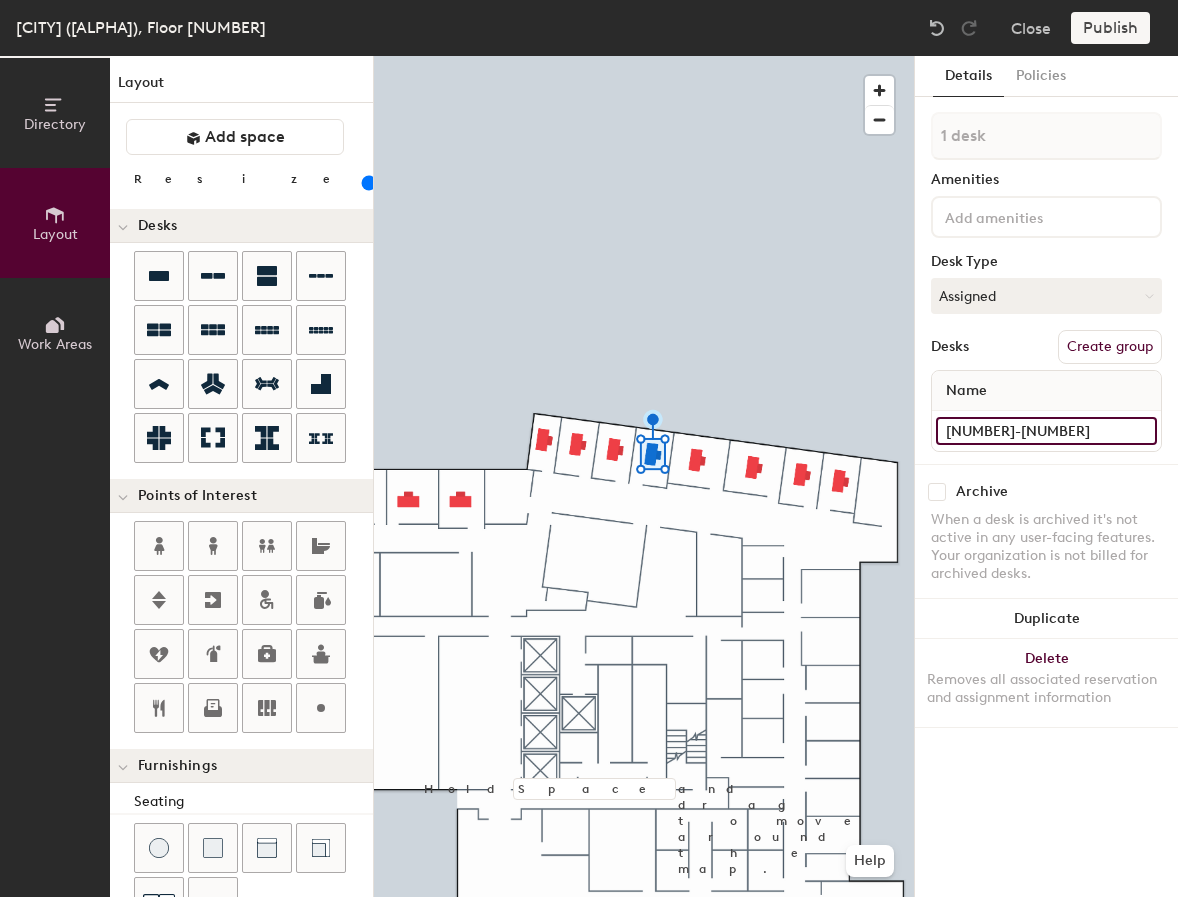 type on "15-029" 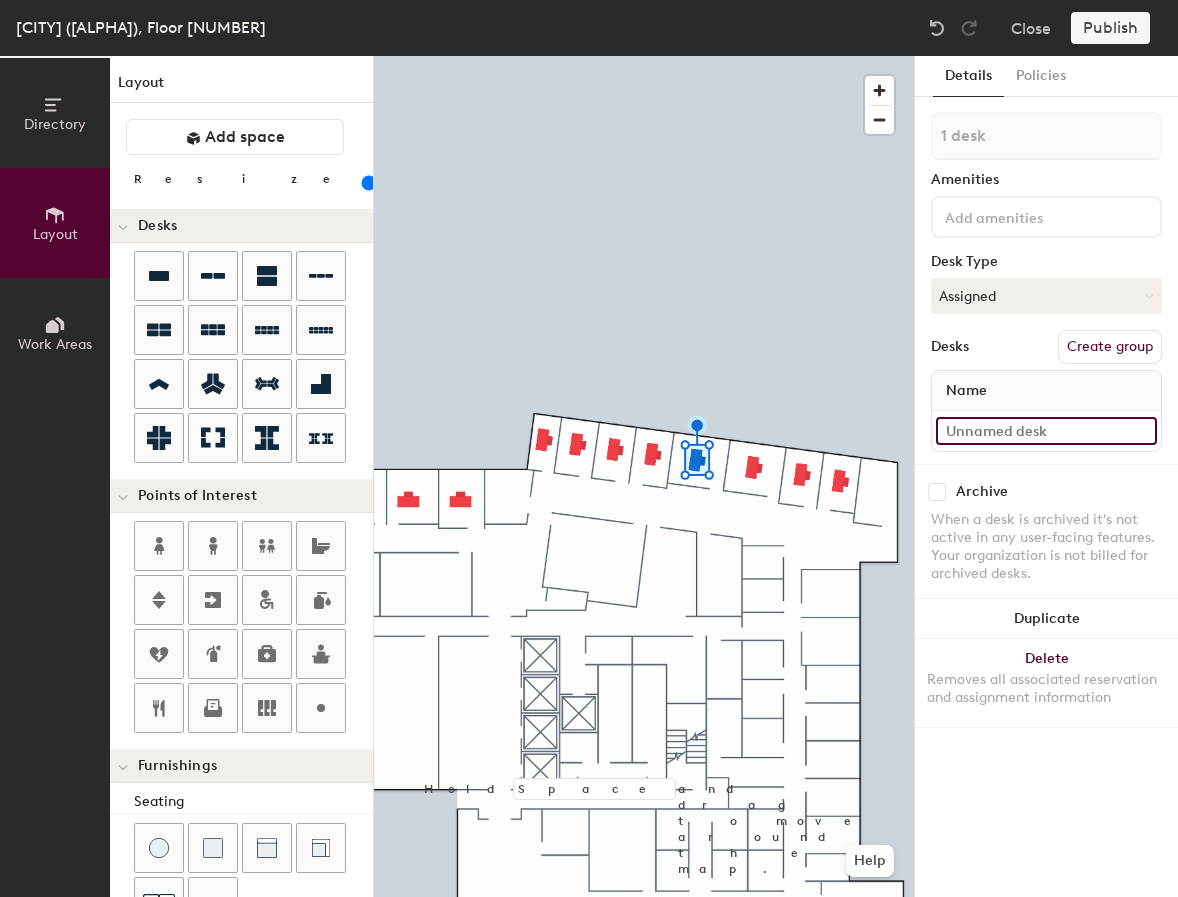 click 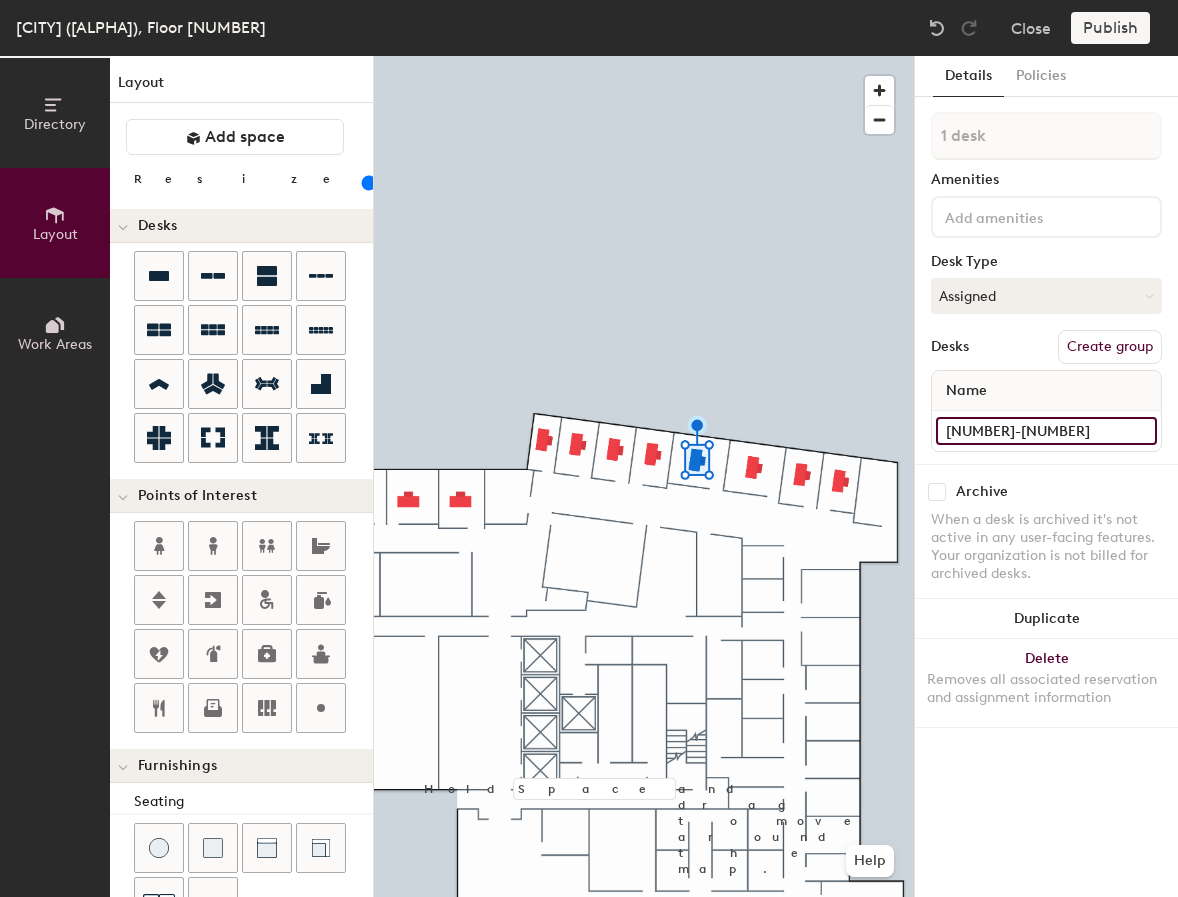 type on "15-028" 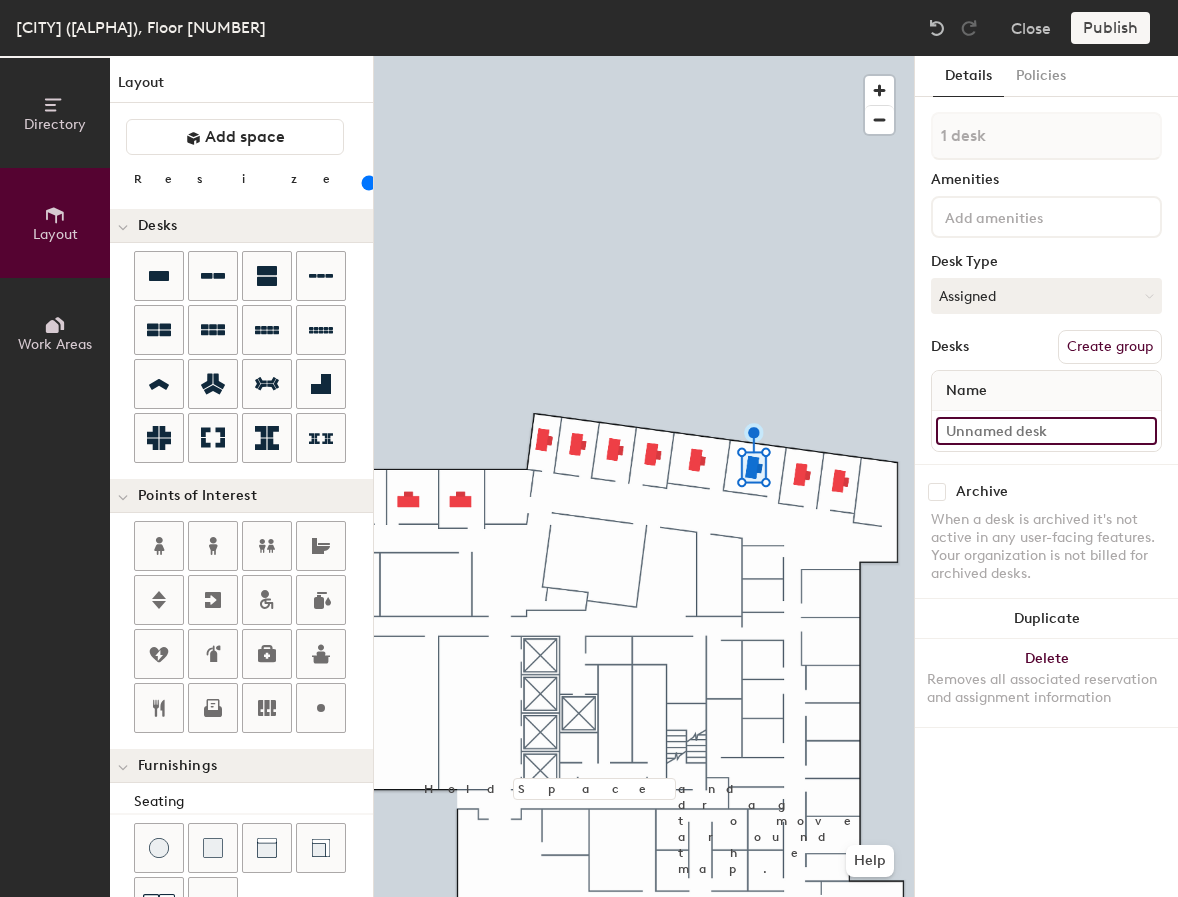 click 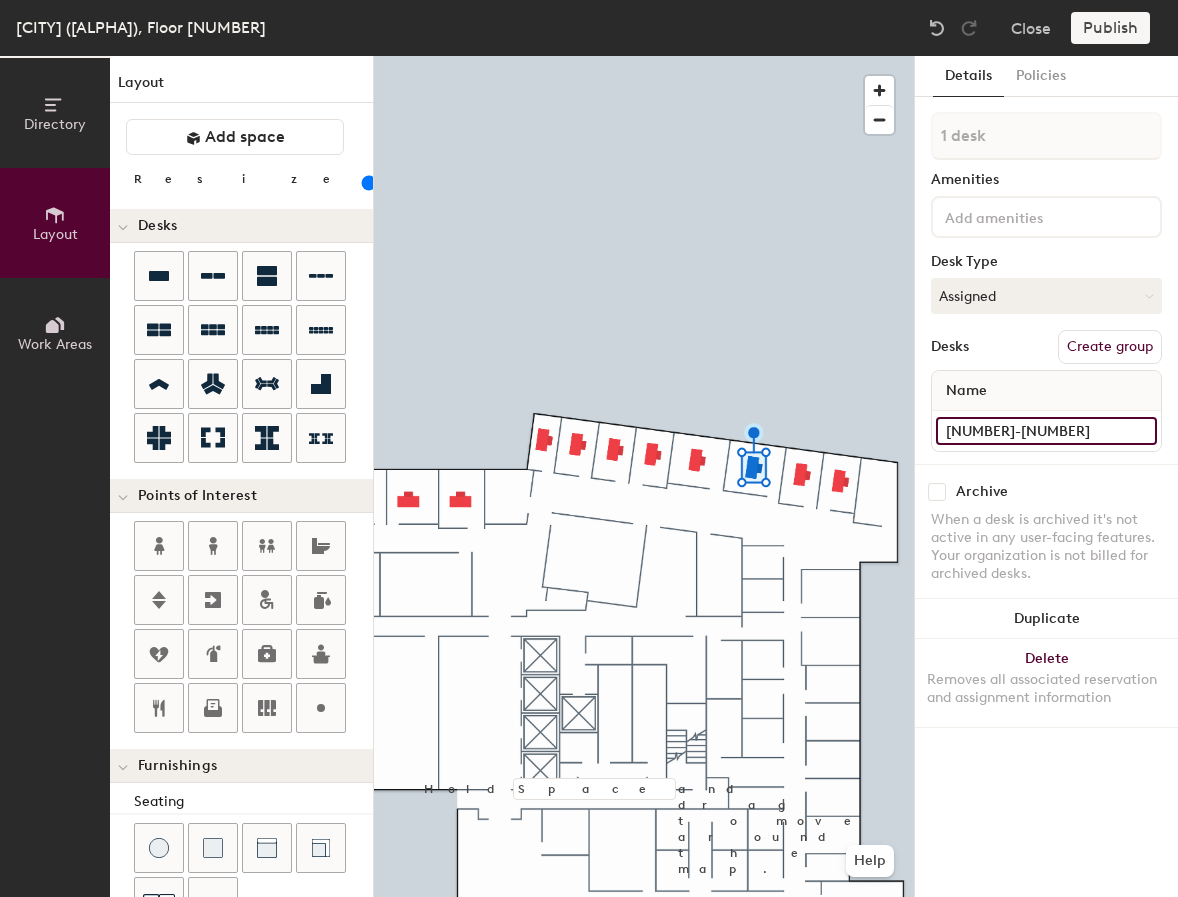 type on "15-027" 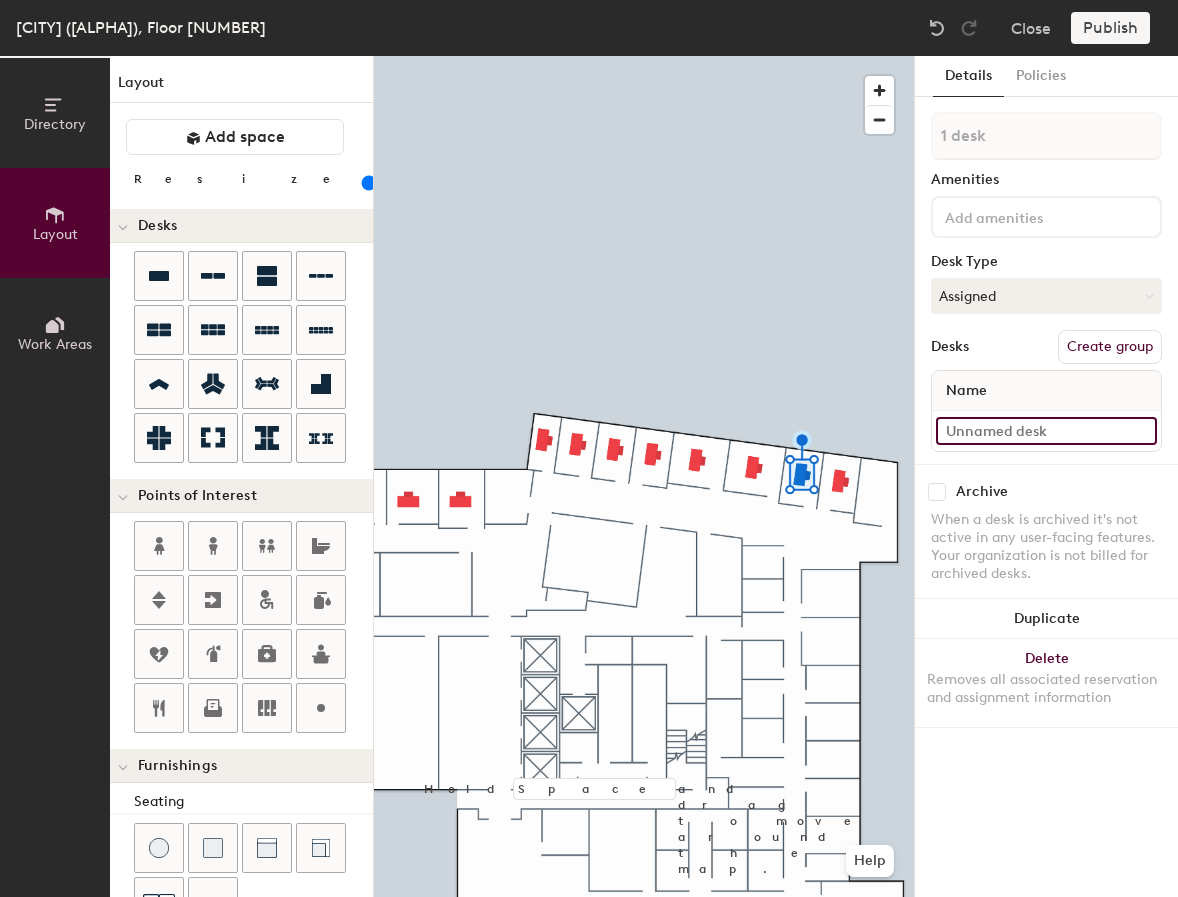 click 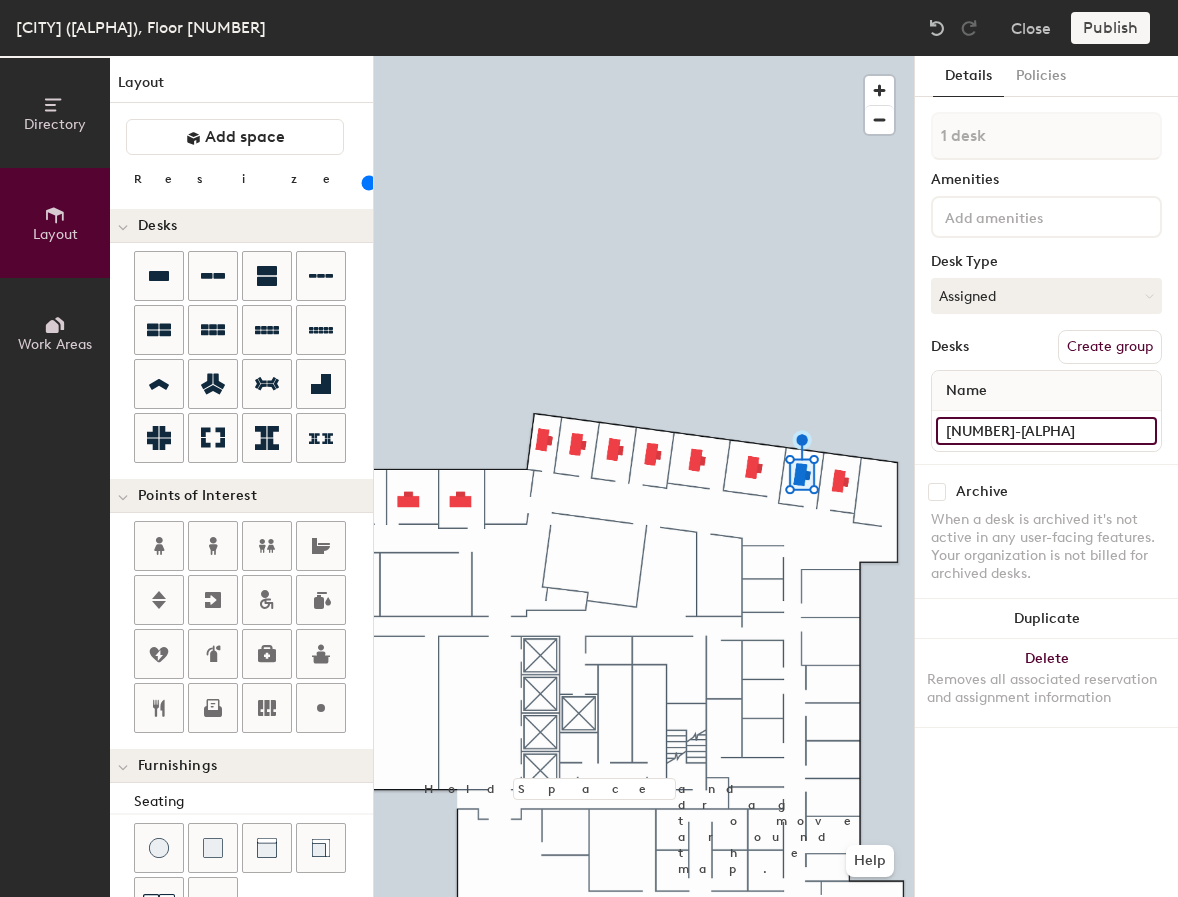 type on "15-026" 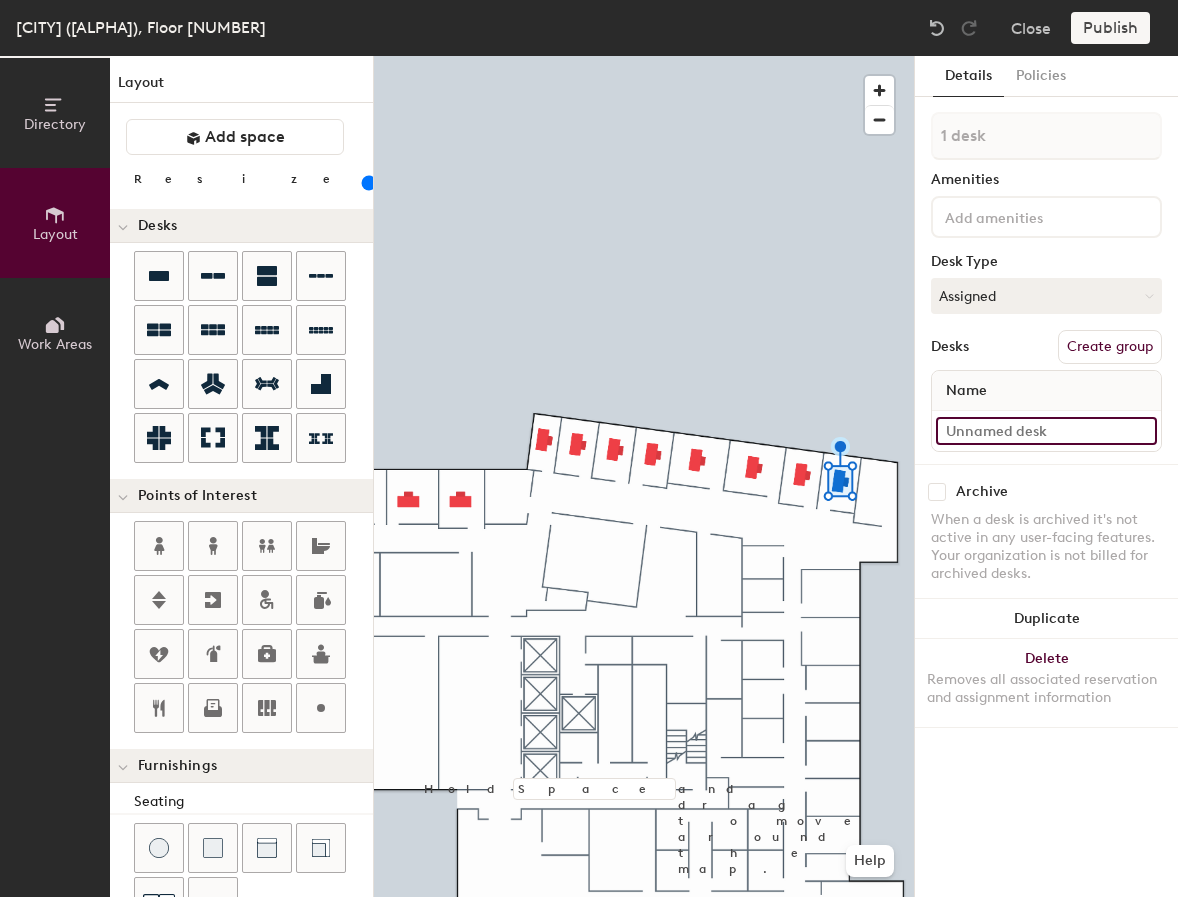 click 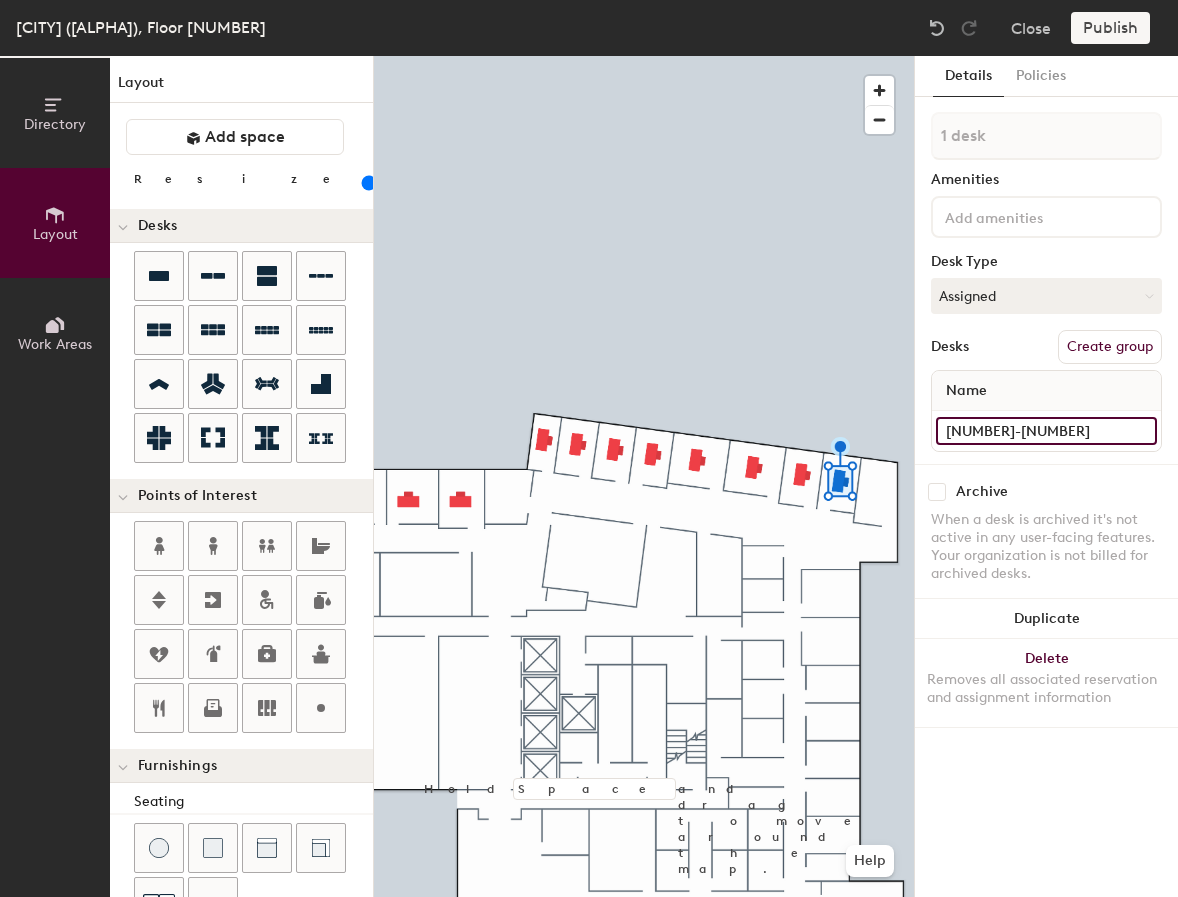 type on "15-025" 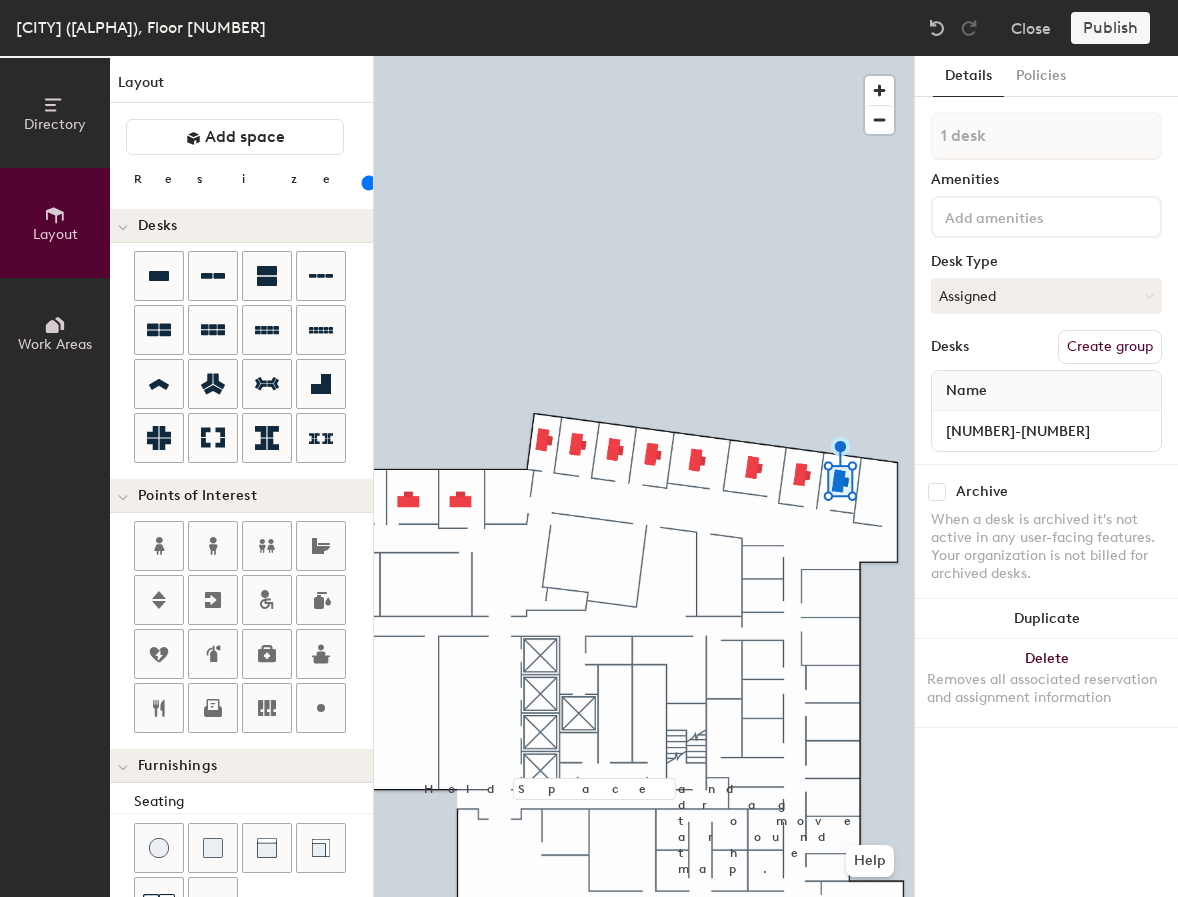 click 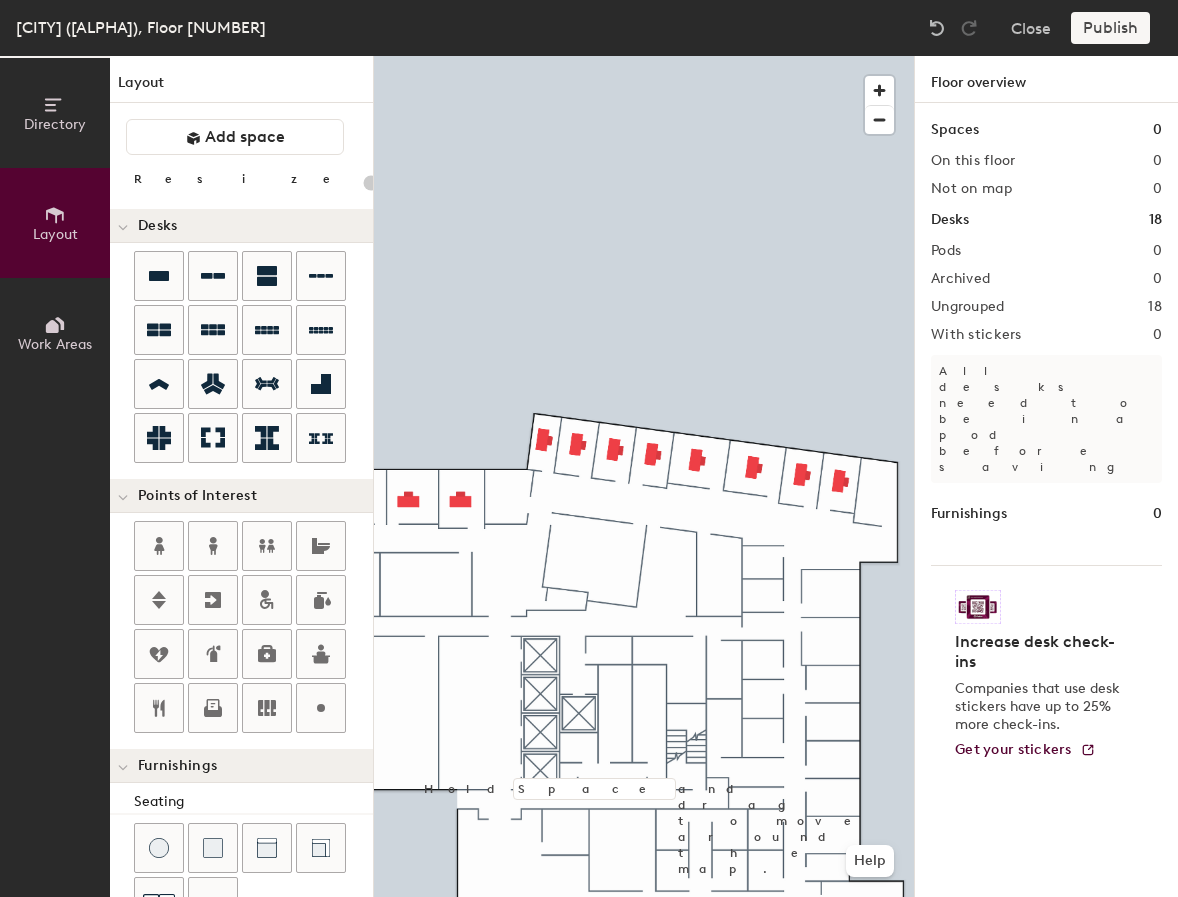 type on "100" 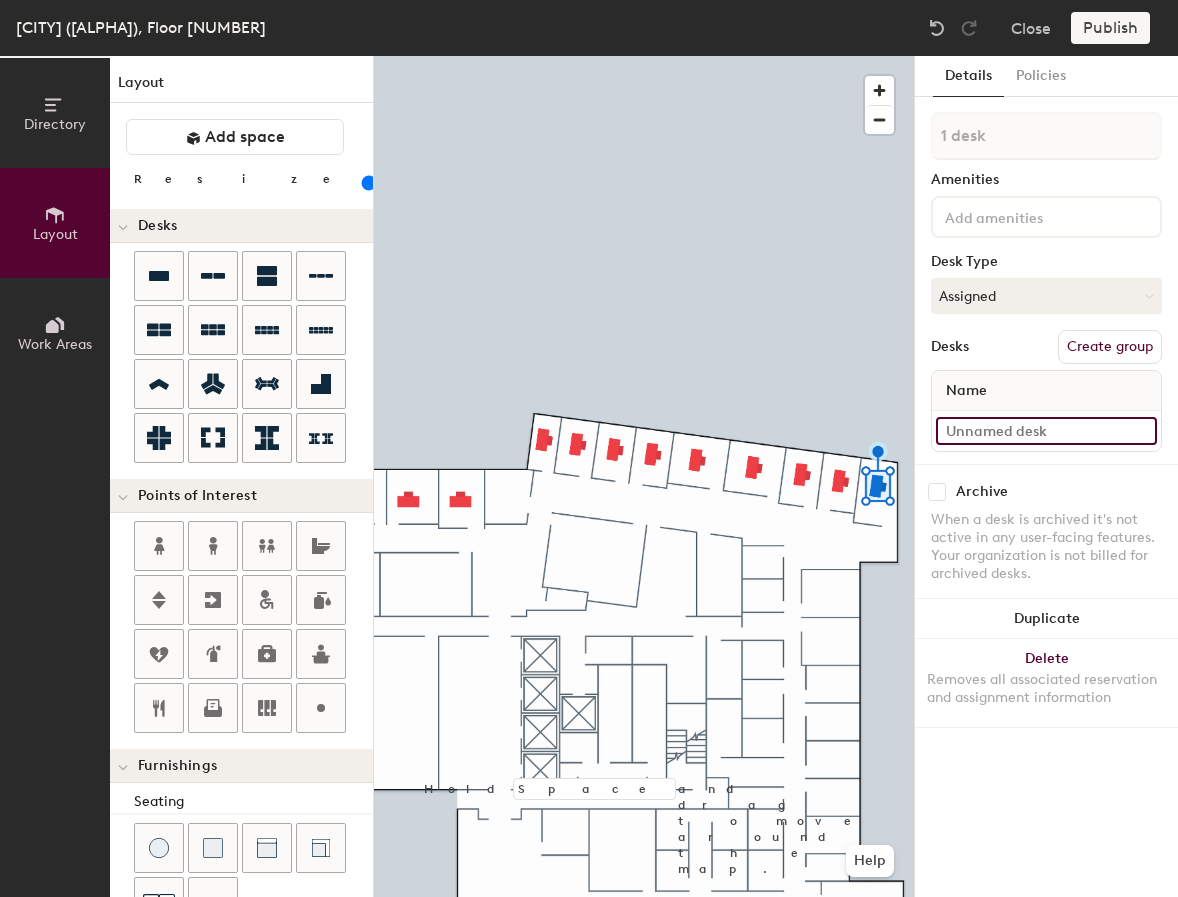 click 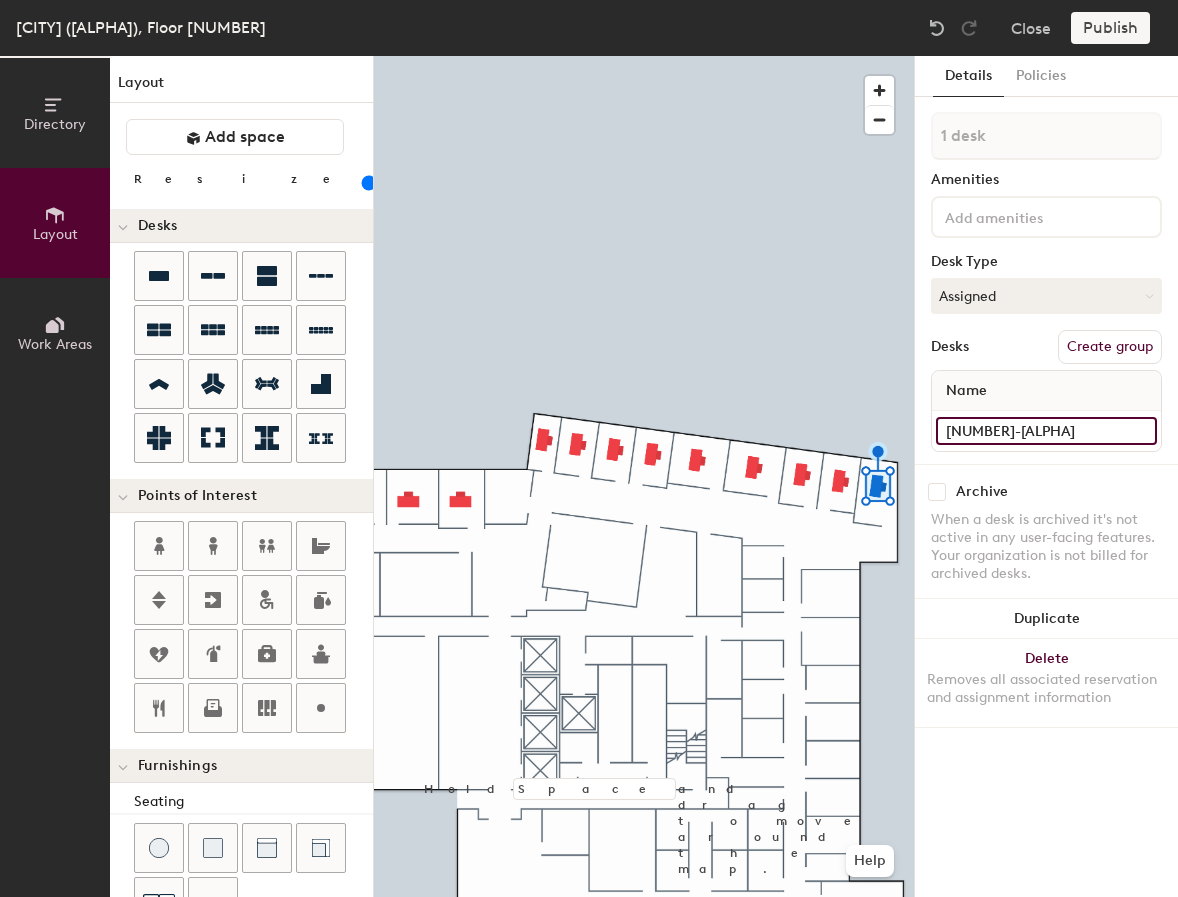 type on "15-024" 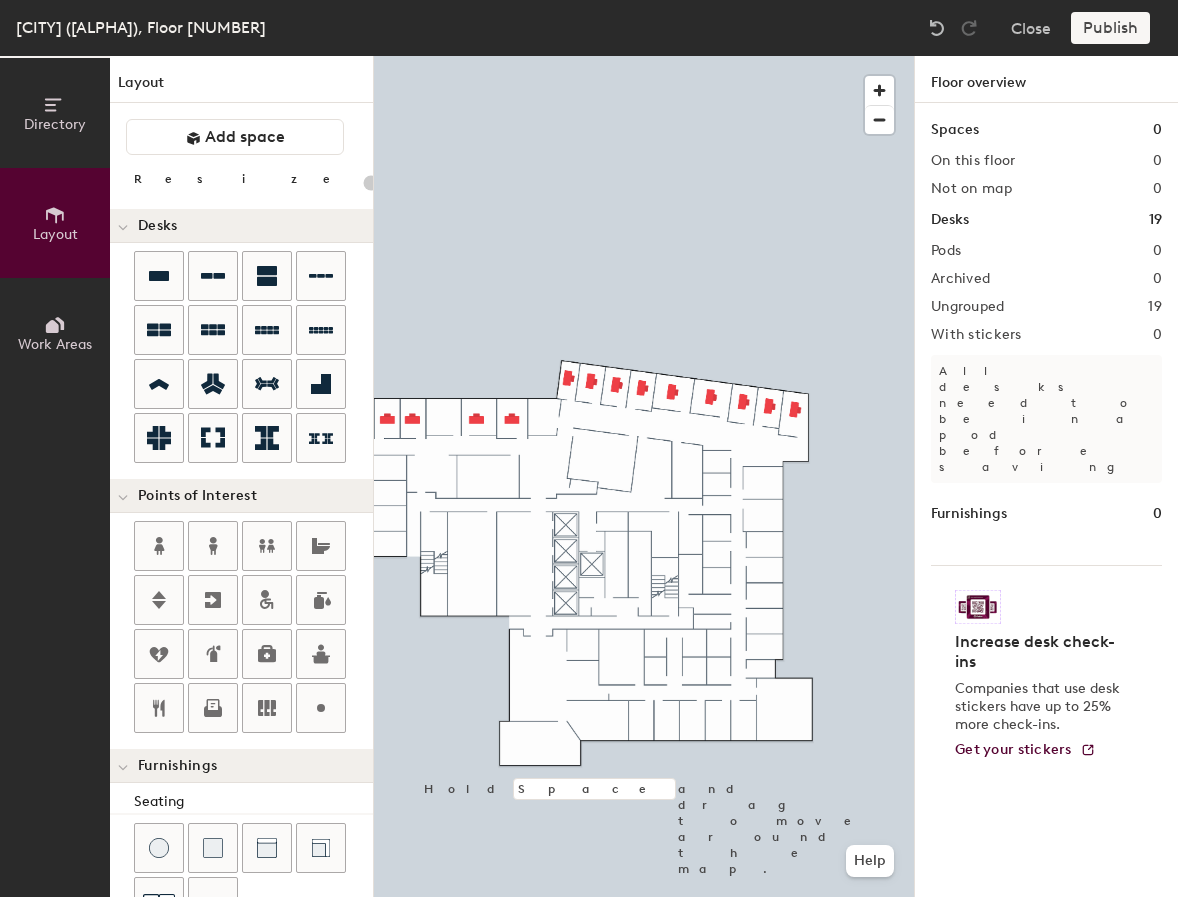 click on "Directory Layout Work Areas Layout   Add space Resize Desks Points of Interest Furnishings Seating Tables Booths Hold Space and drag to move around the map. Help Floor overview Spaces 0 On this floor 0 Not on map 0 Desks 19 Pods 0 Archived 0 Ungrouped 19 With stickers 0 All desks need to be in a pod before saving Furnishings 0 Increase desk check-ins Companies that use desk stickers have up to 25% more check-ins. Get your stickers" 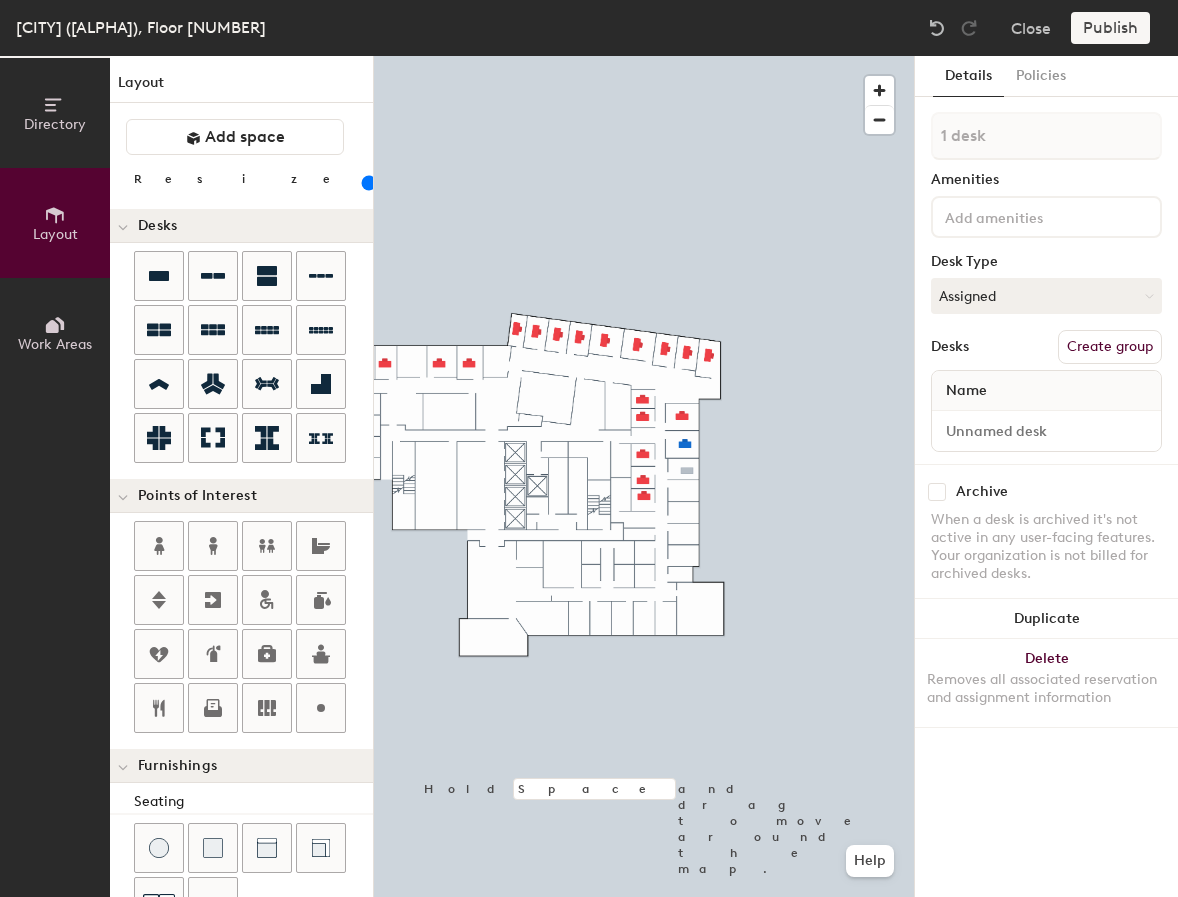 click 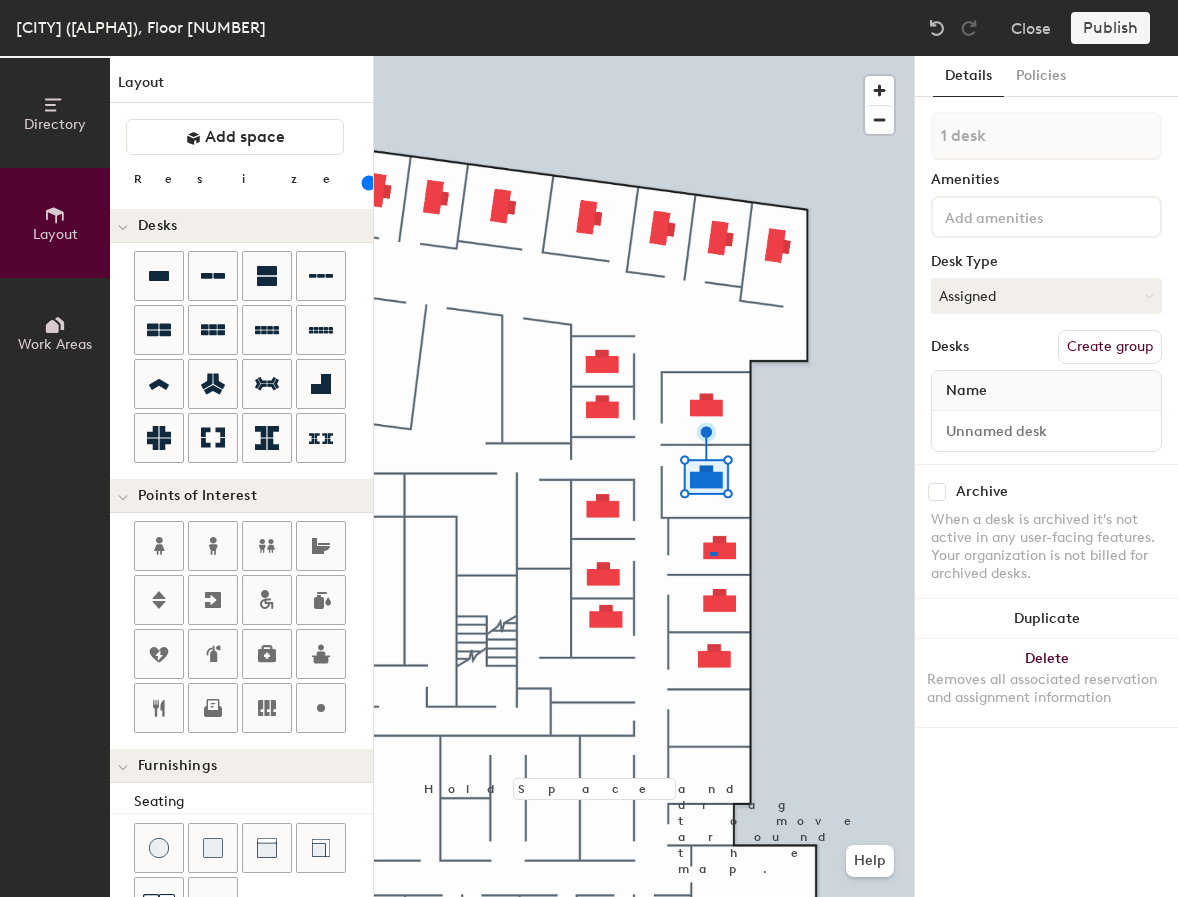 drag, startPoint x: 359, startPoint y: 323, endPoint x: 708, endPoint y: 552, distance: 417.42303 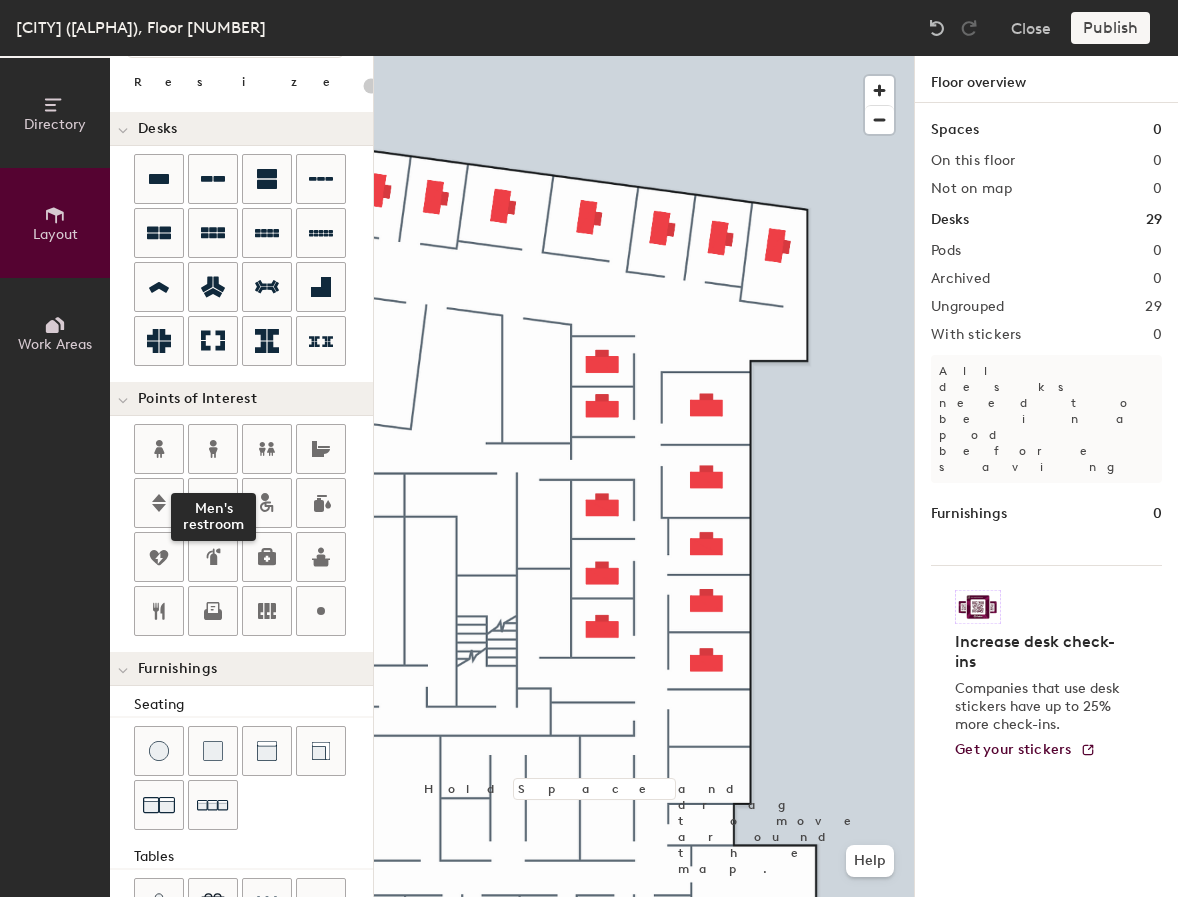 scroll, scrollTop: 96, scrollLeft: 0, axis: vertical 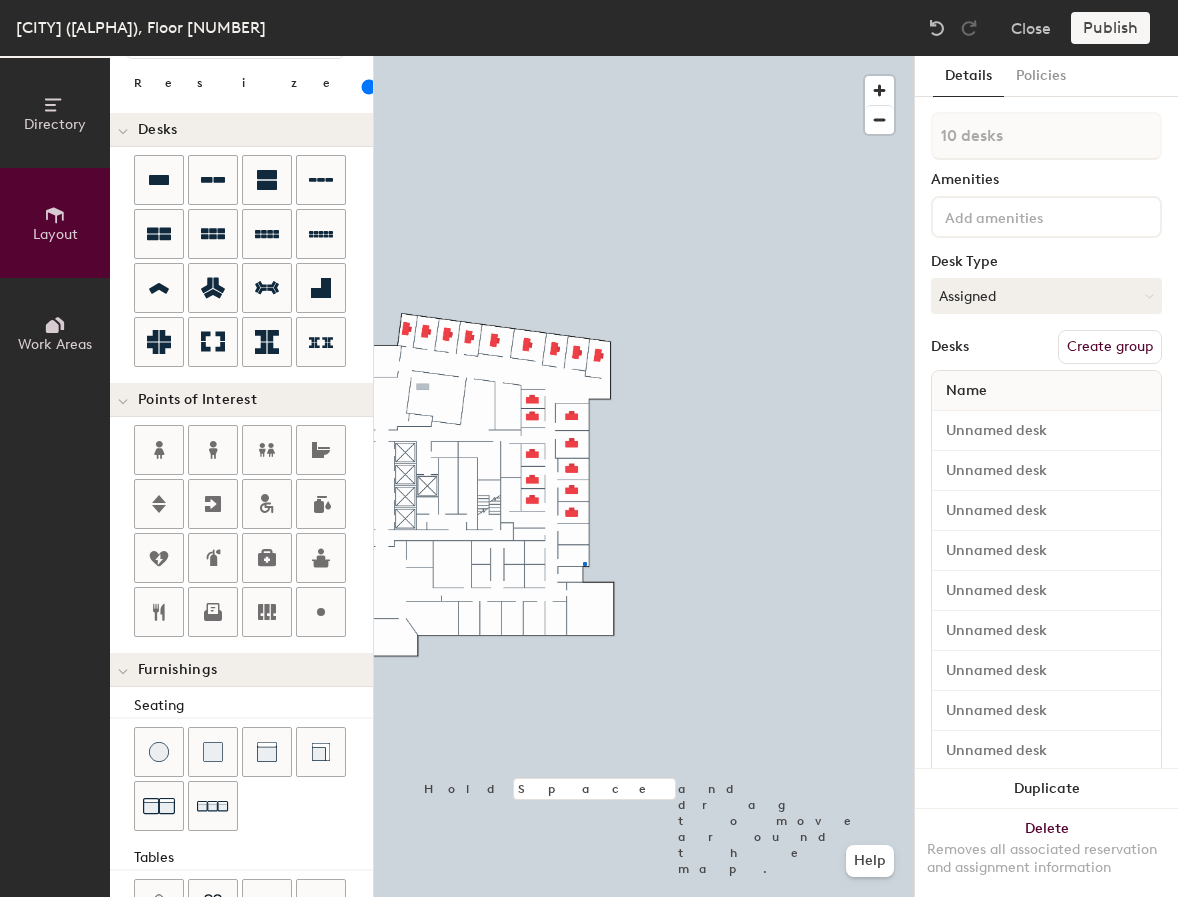 click 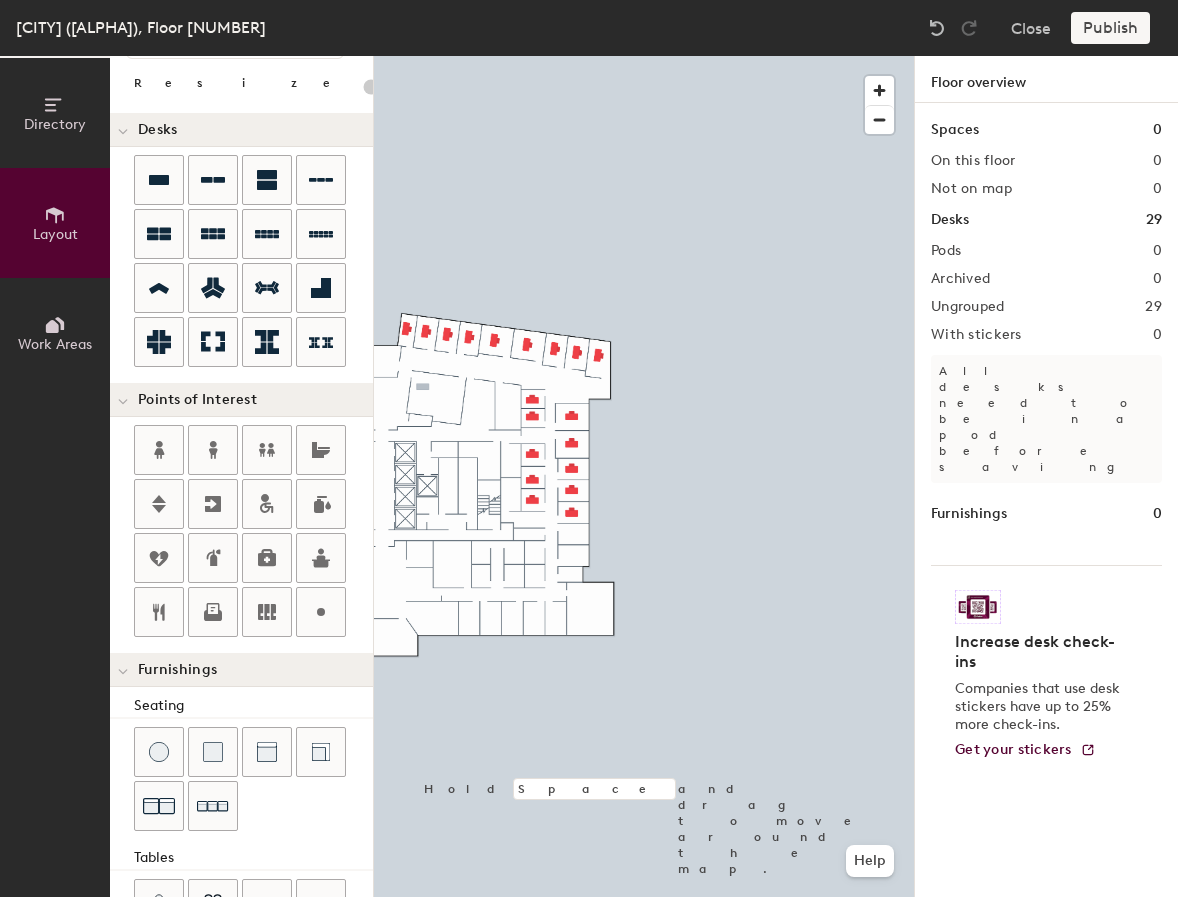 type on "100" 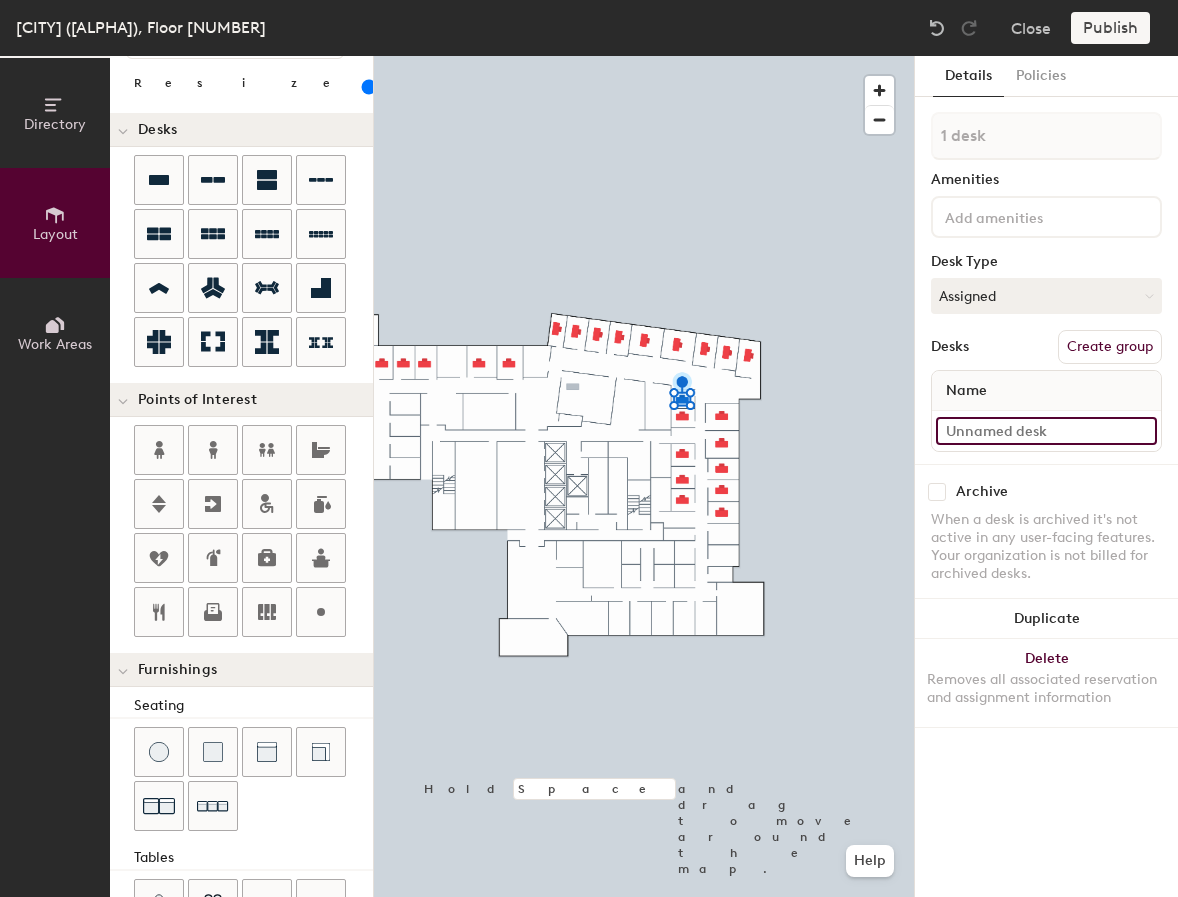 click 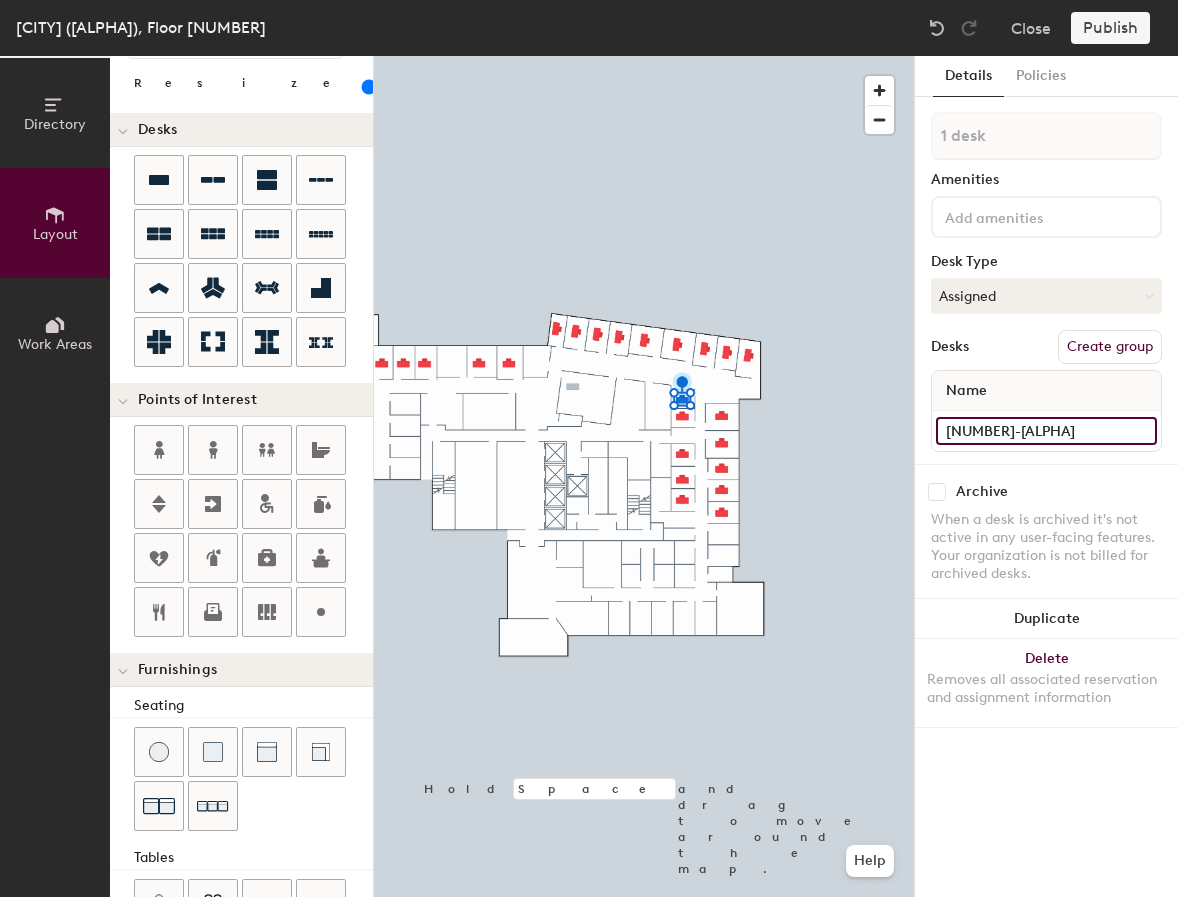 type on "15-009B" 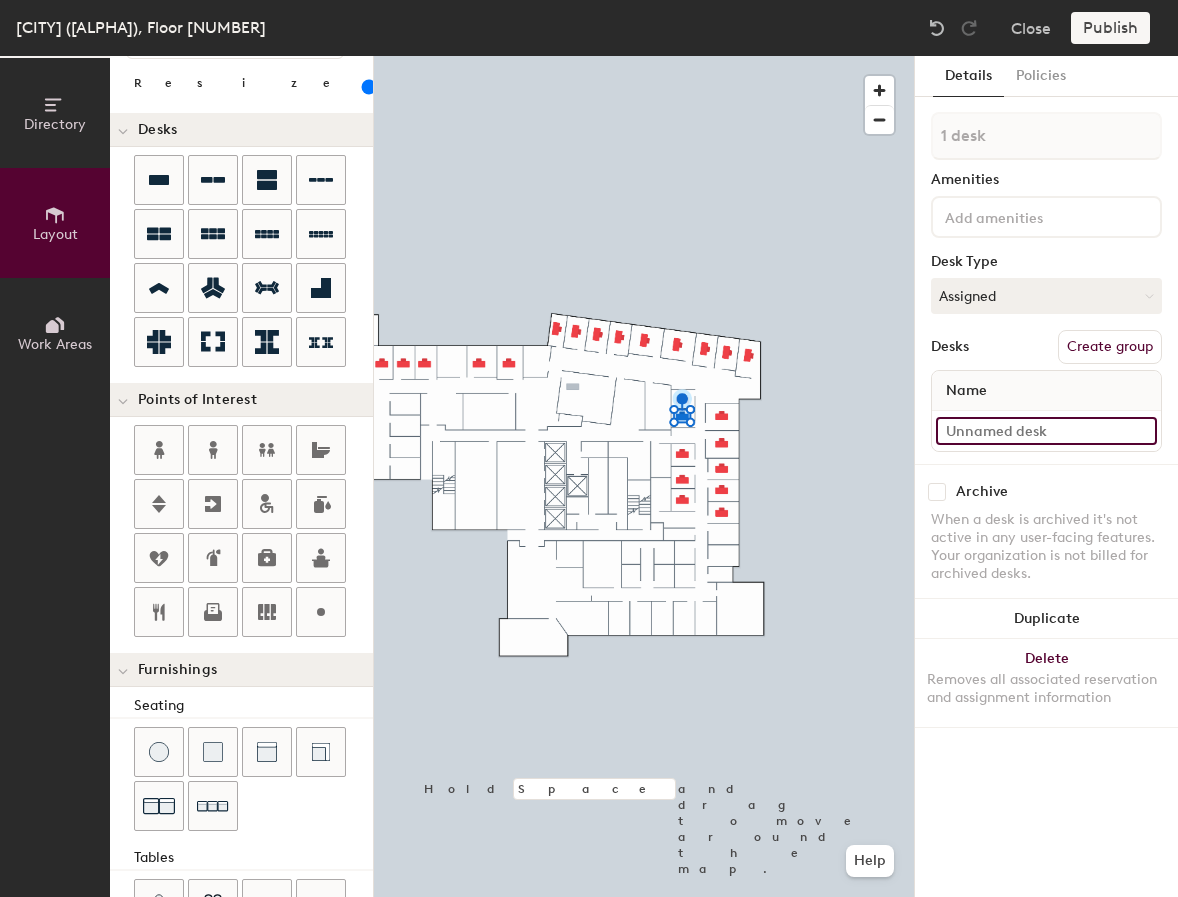 click 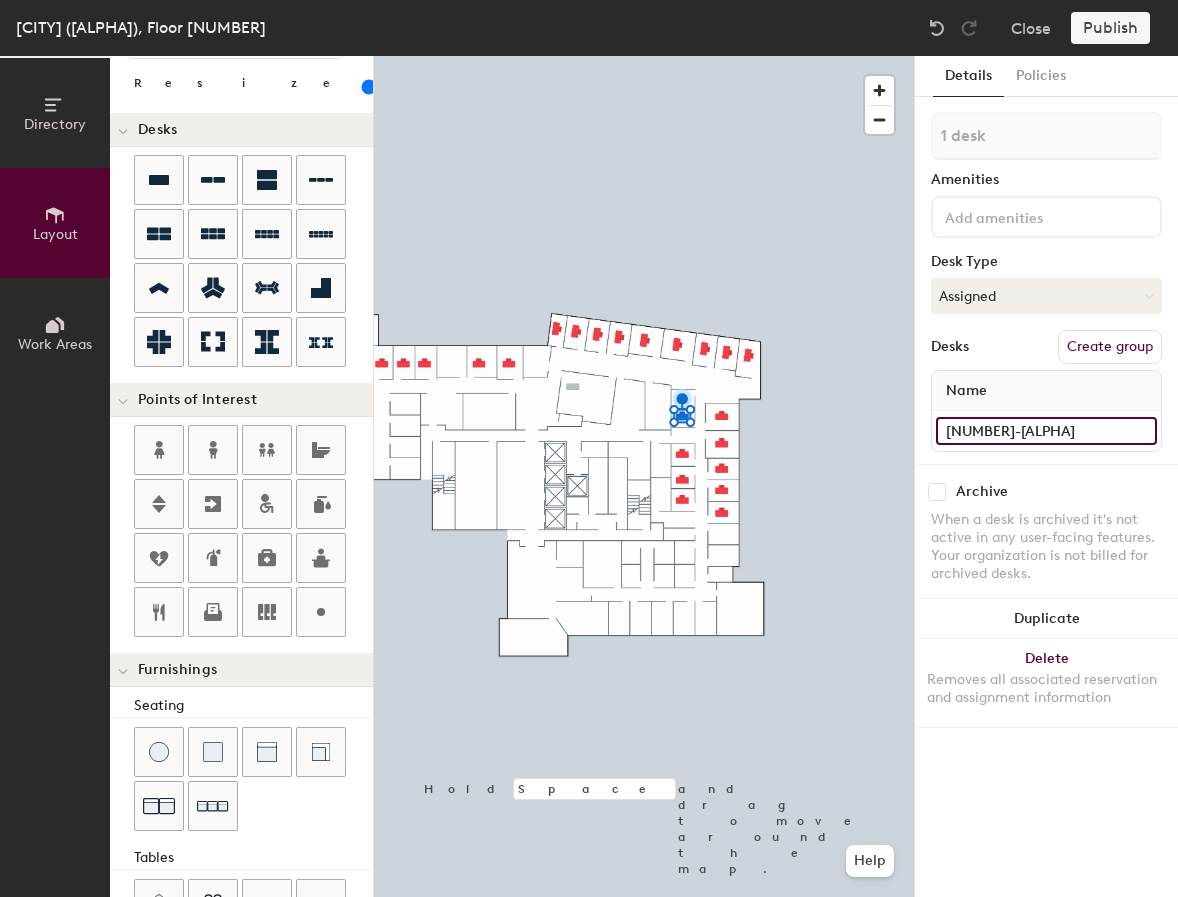 type on "15-009A" 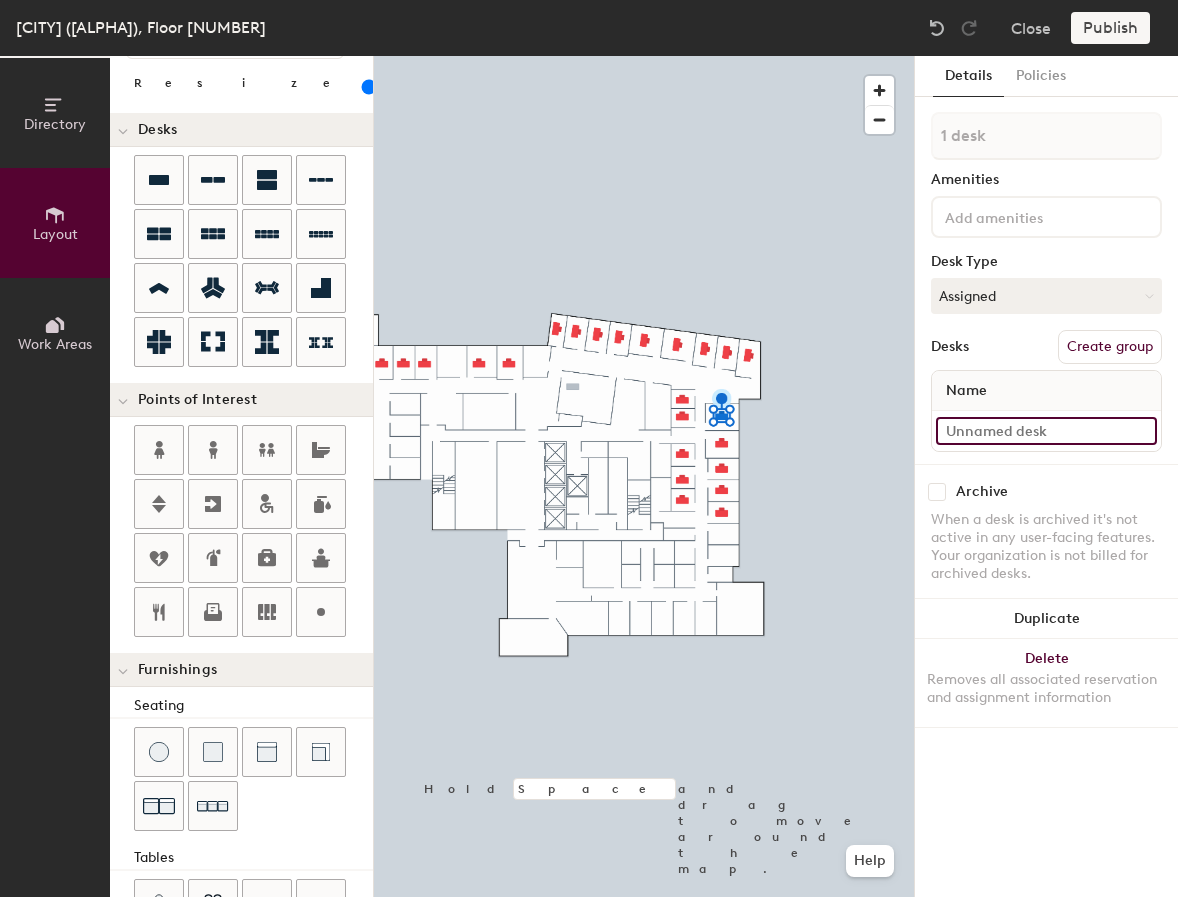 click 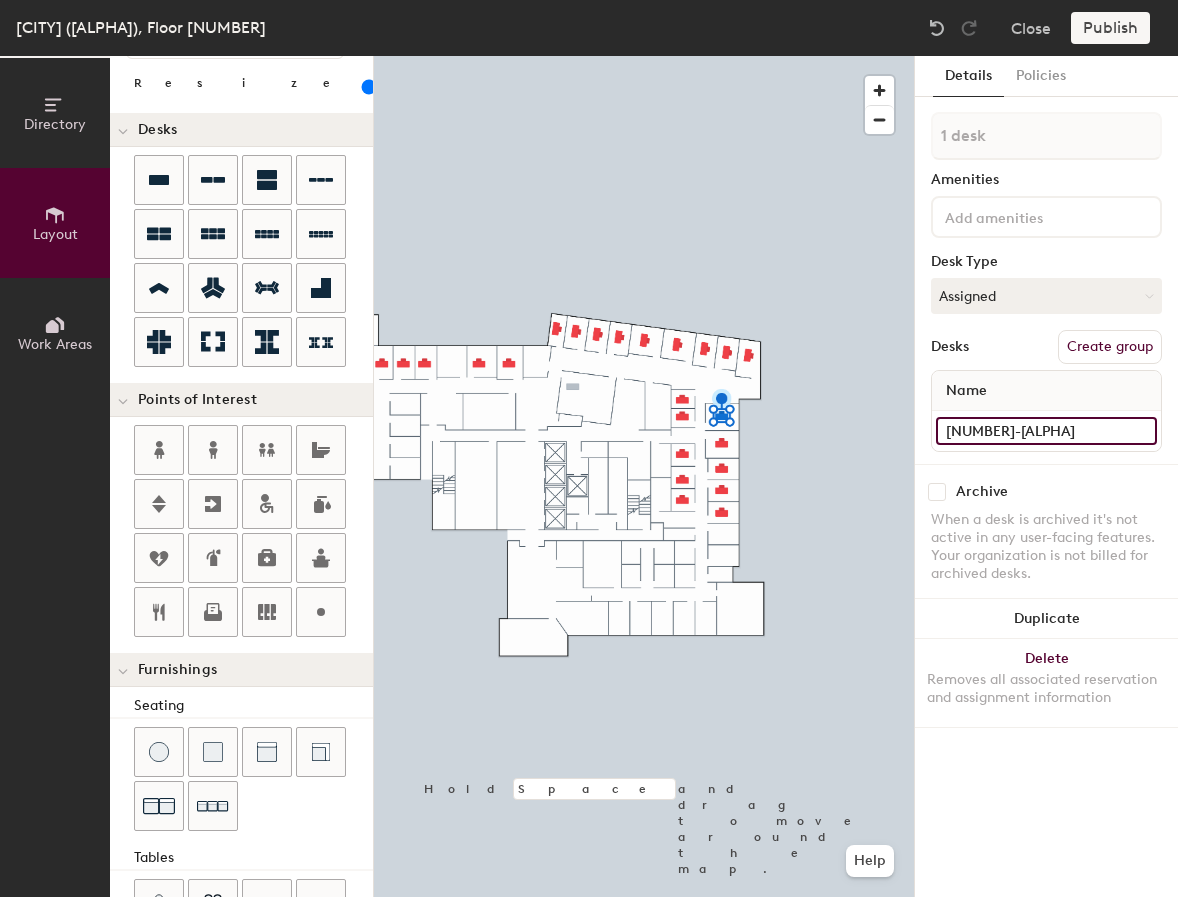 type on "15-016" 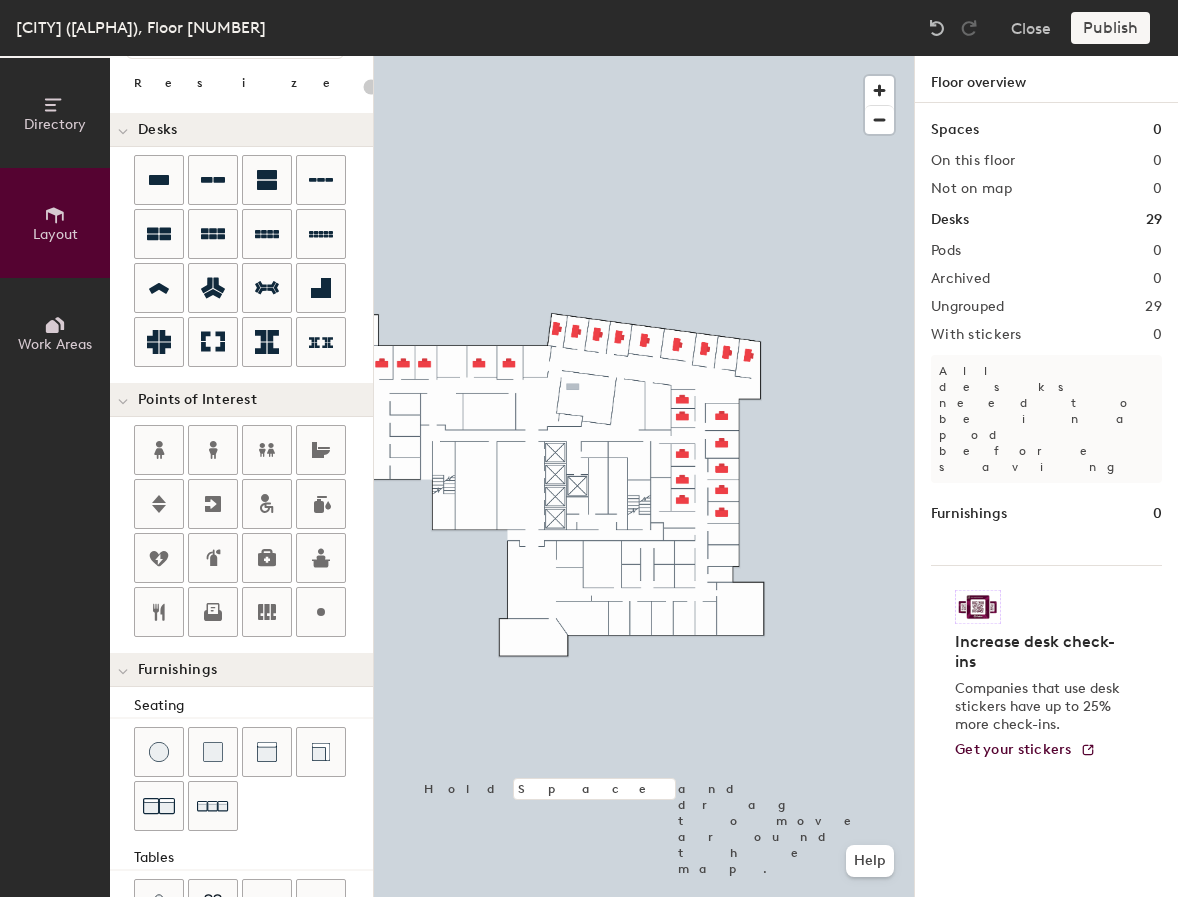 type on "100" 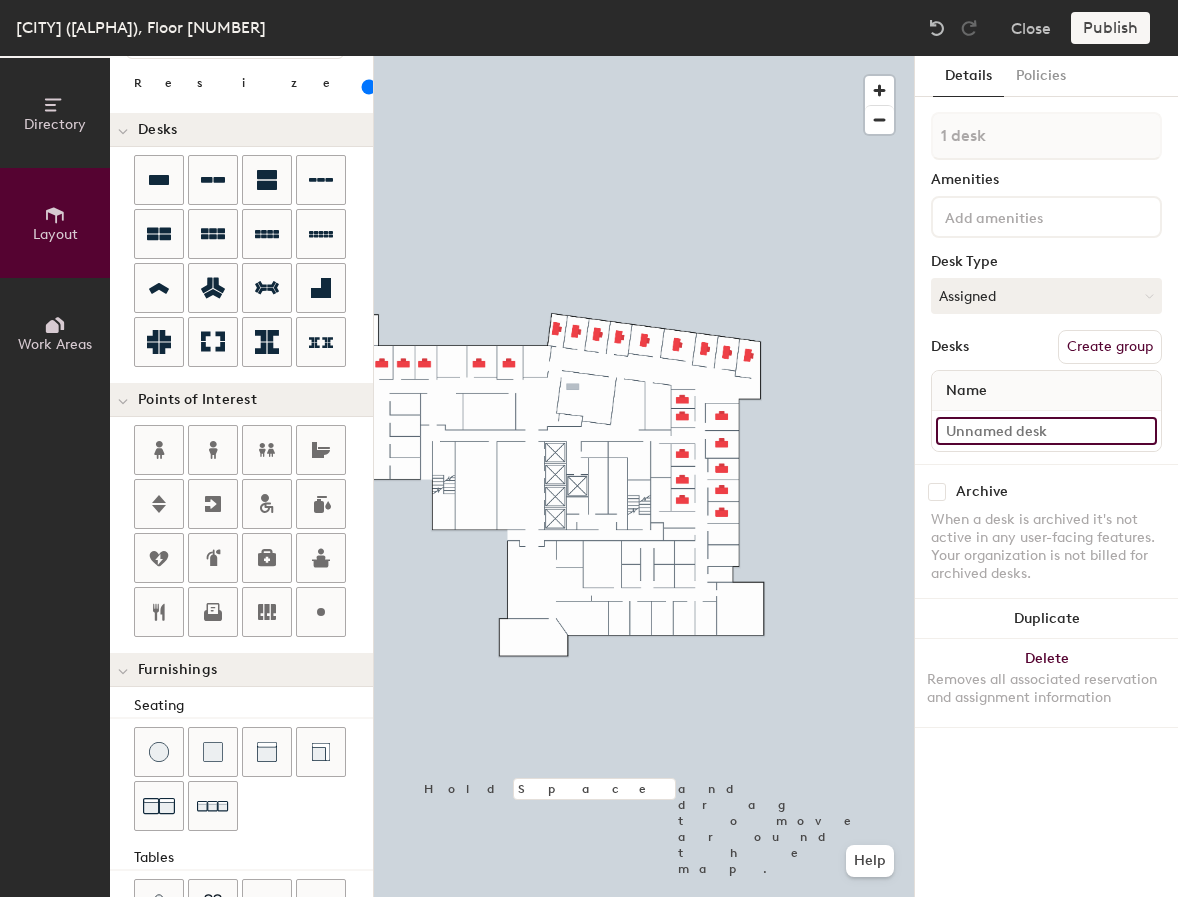 click 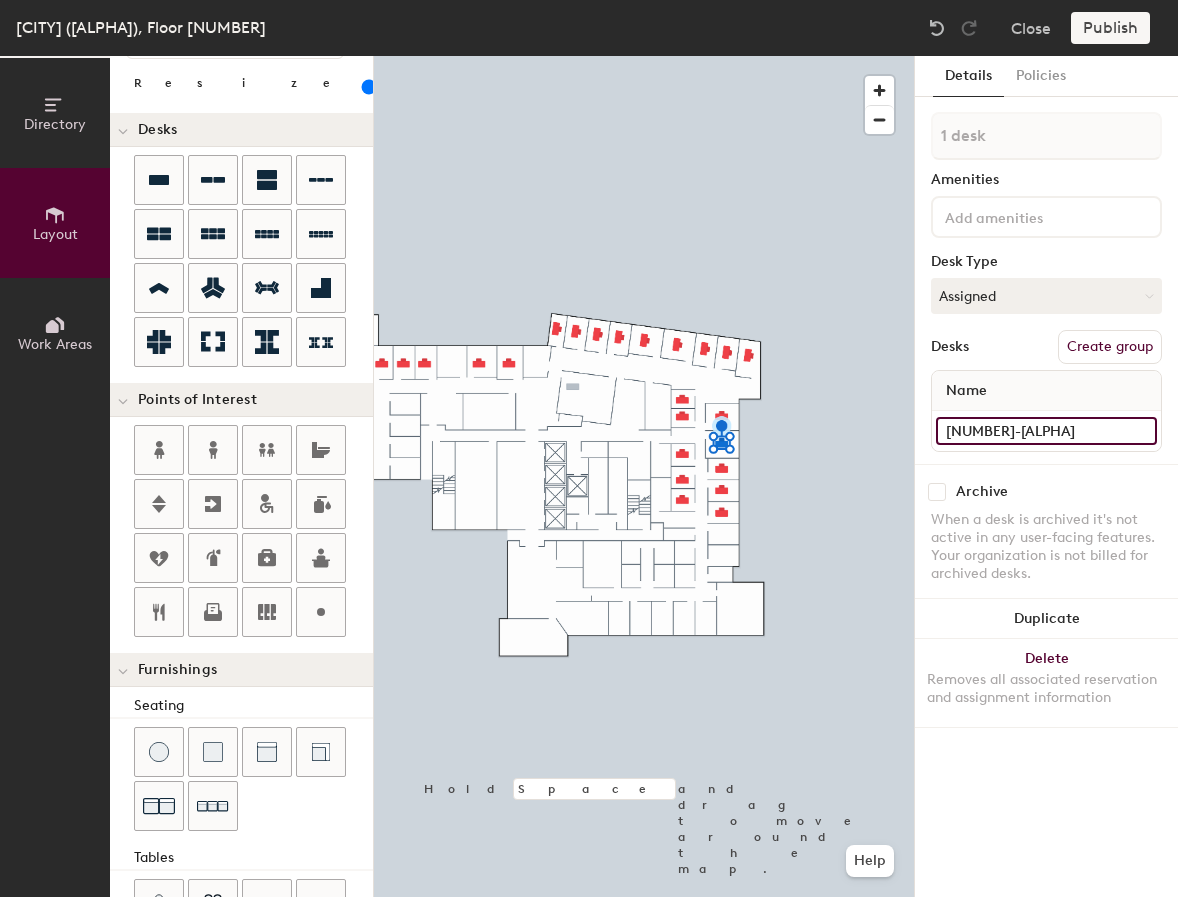 type on "15-015" 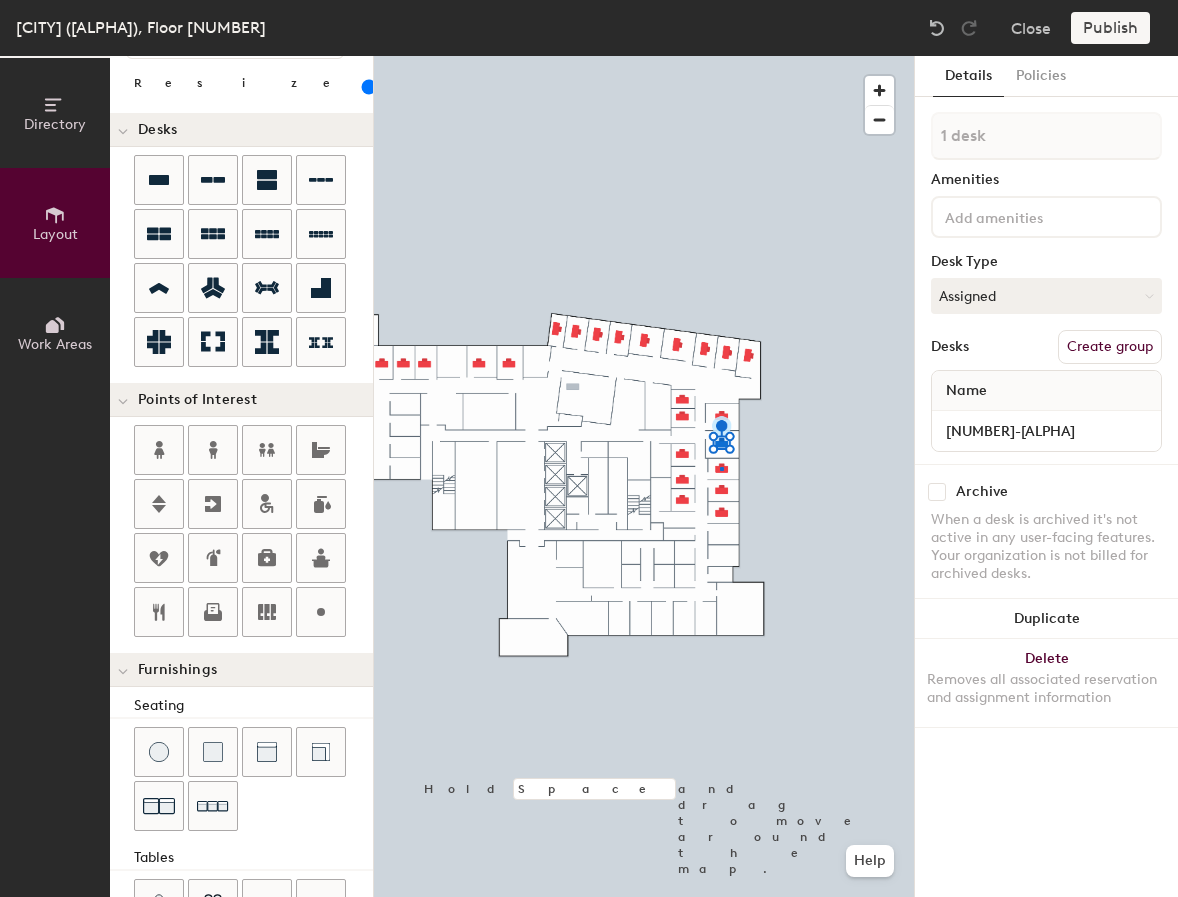 click 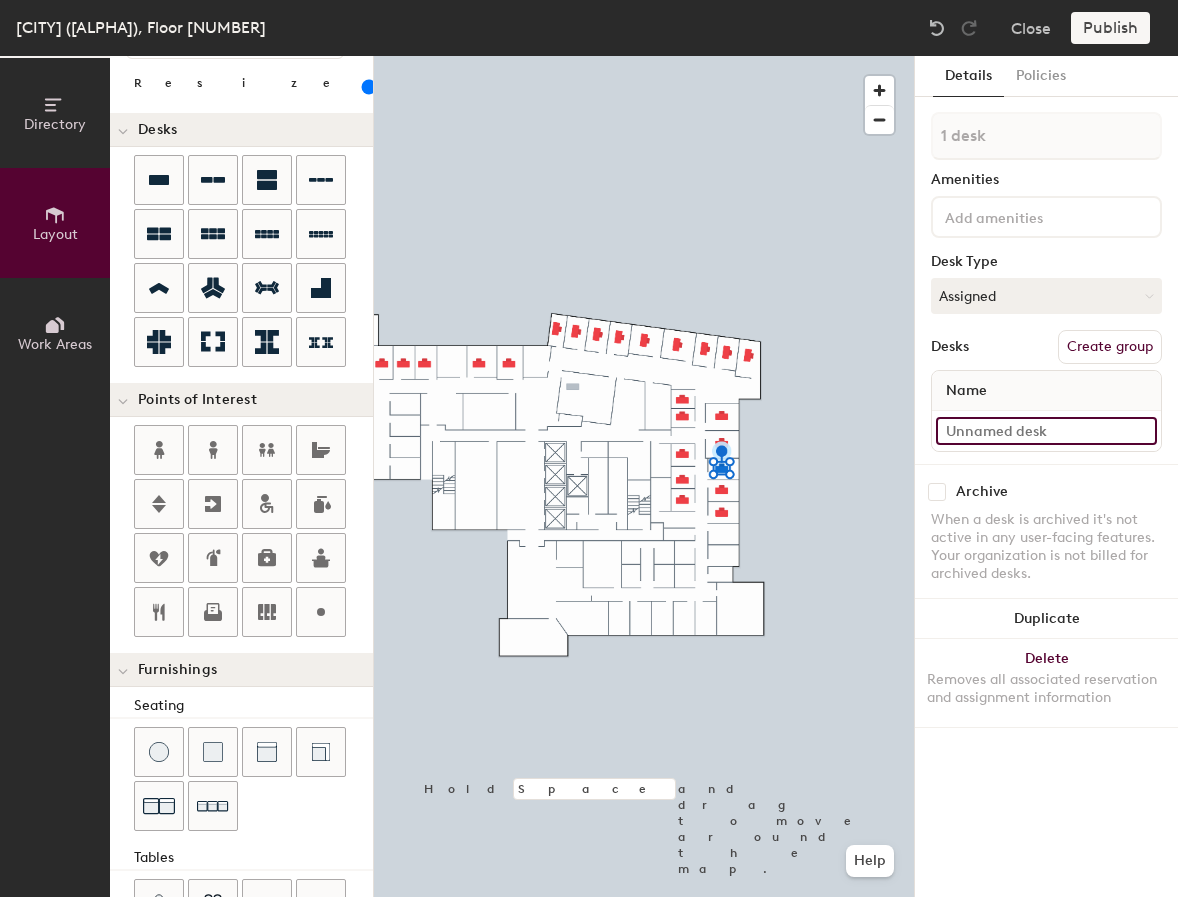 click 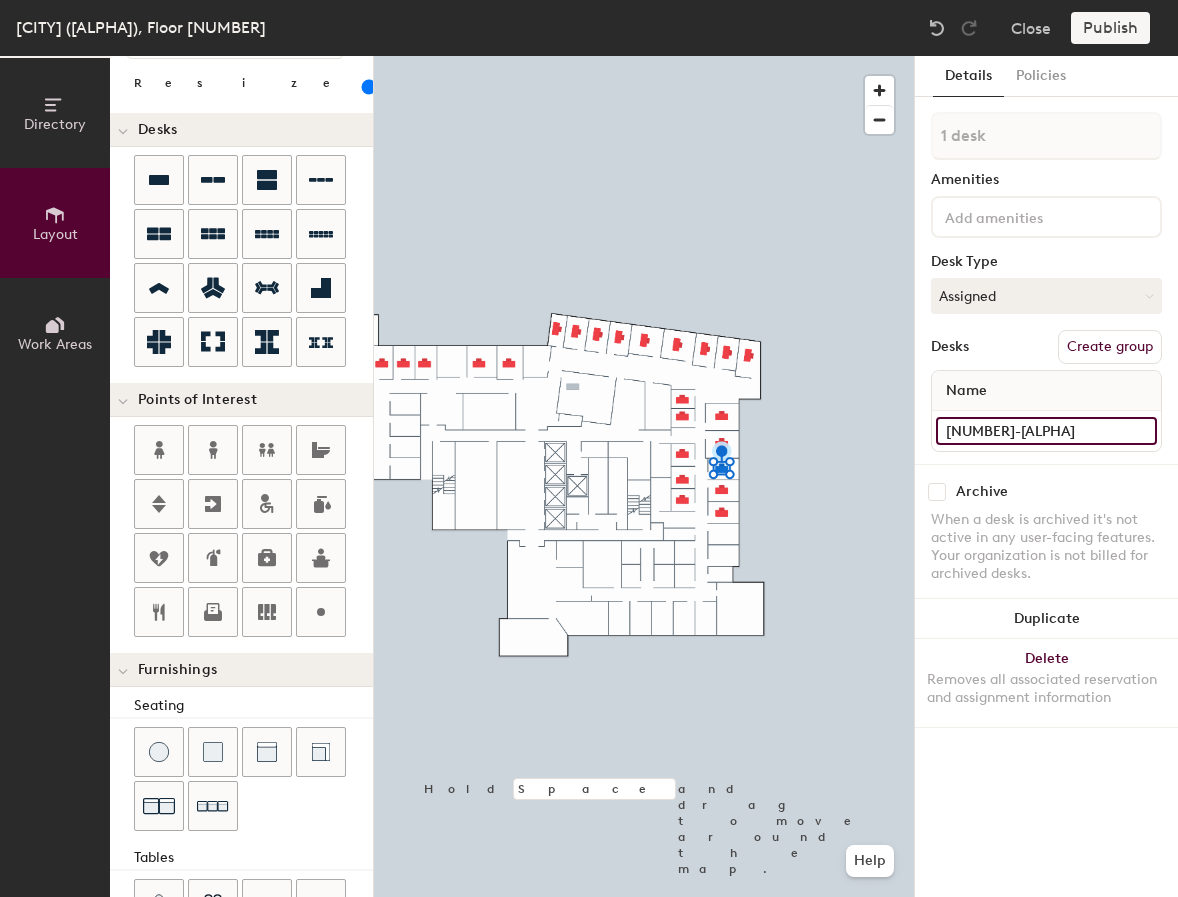 type on "15-014" 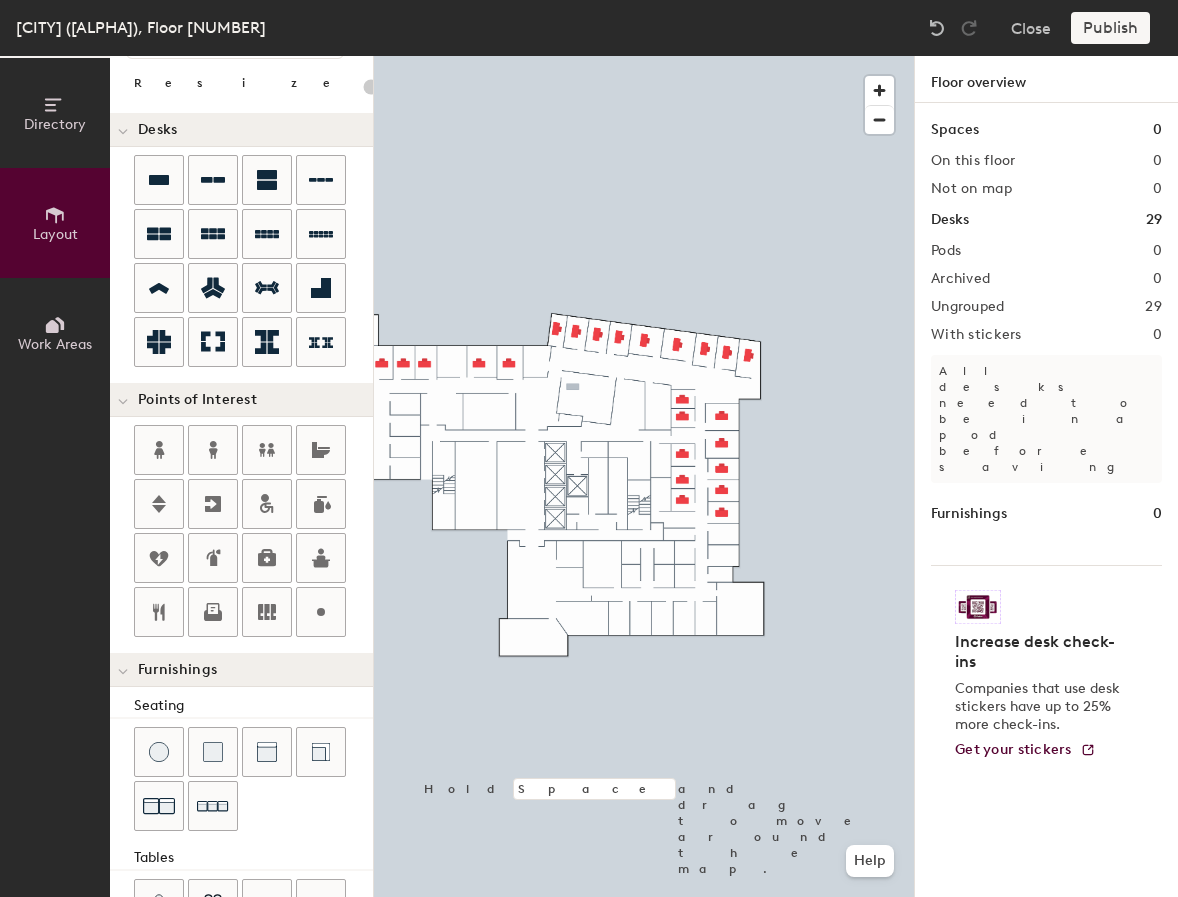 type on "100" 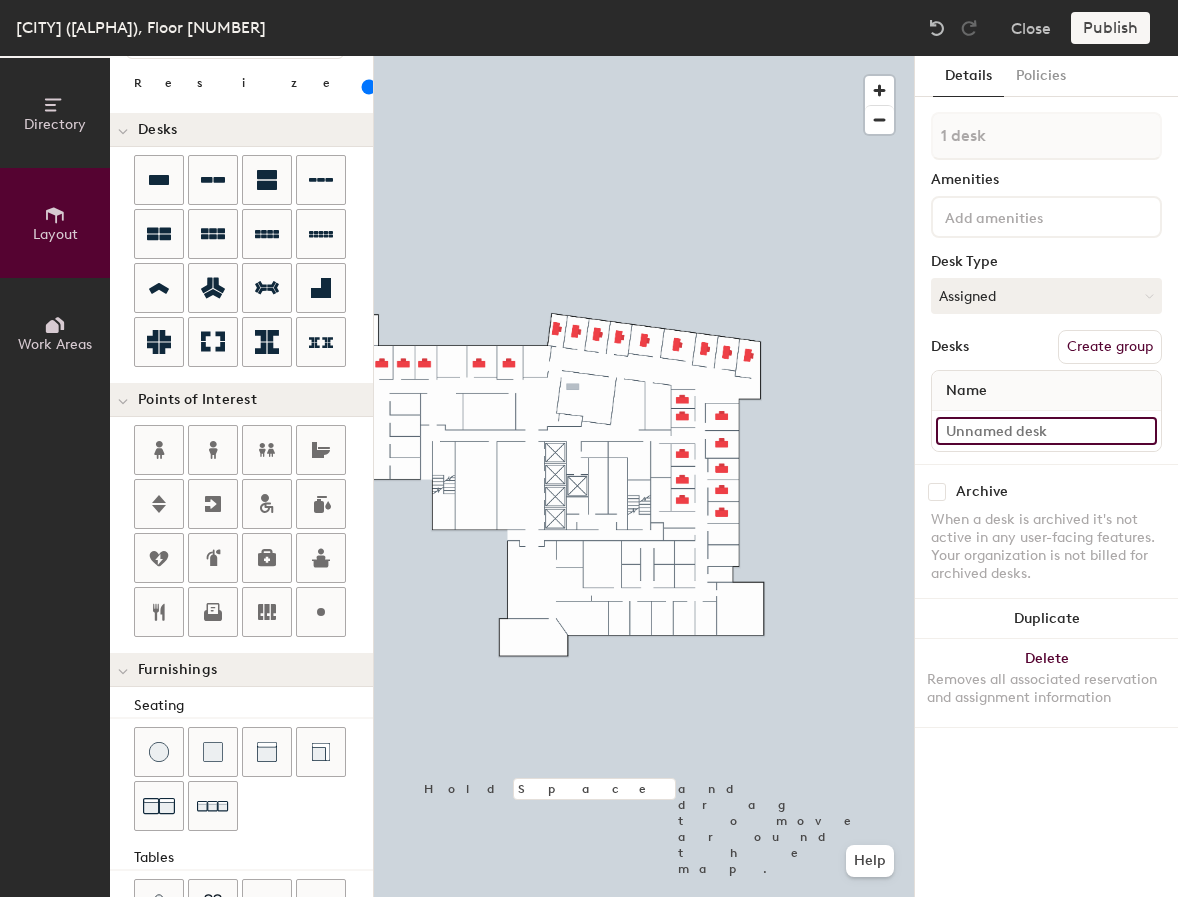 click 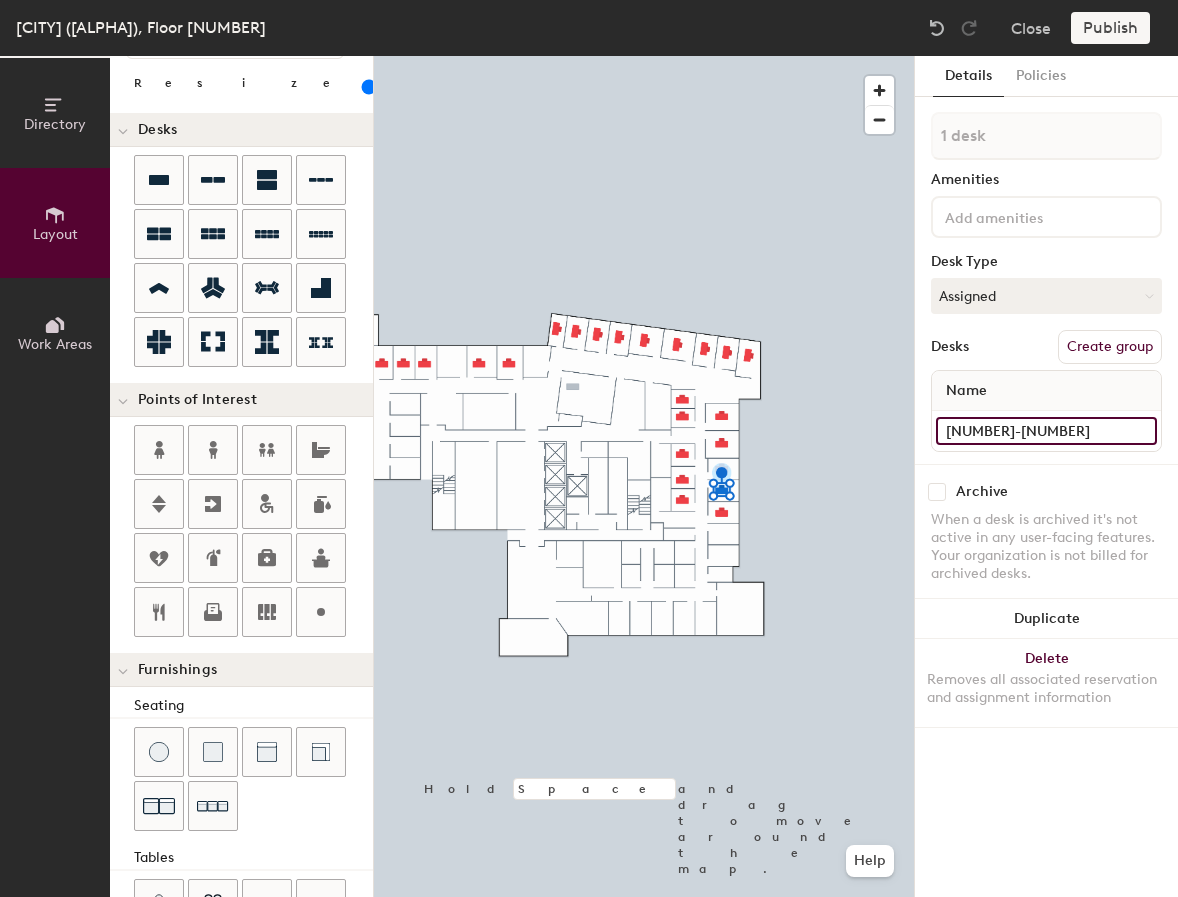 type on "15-013" 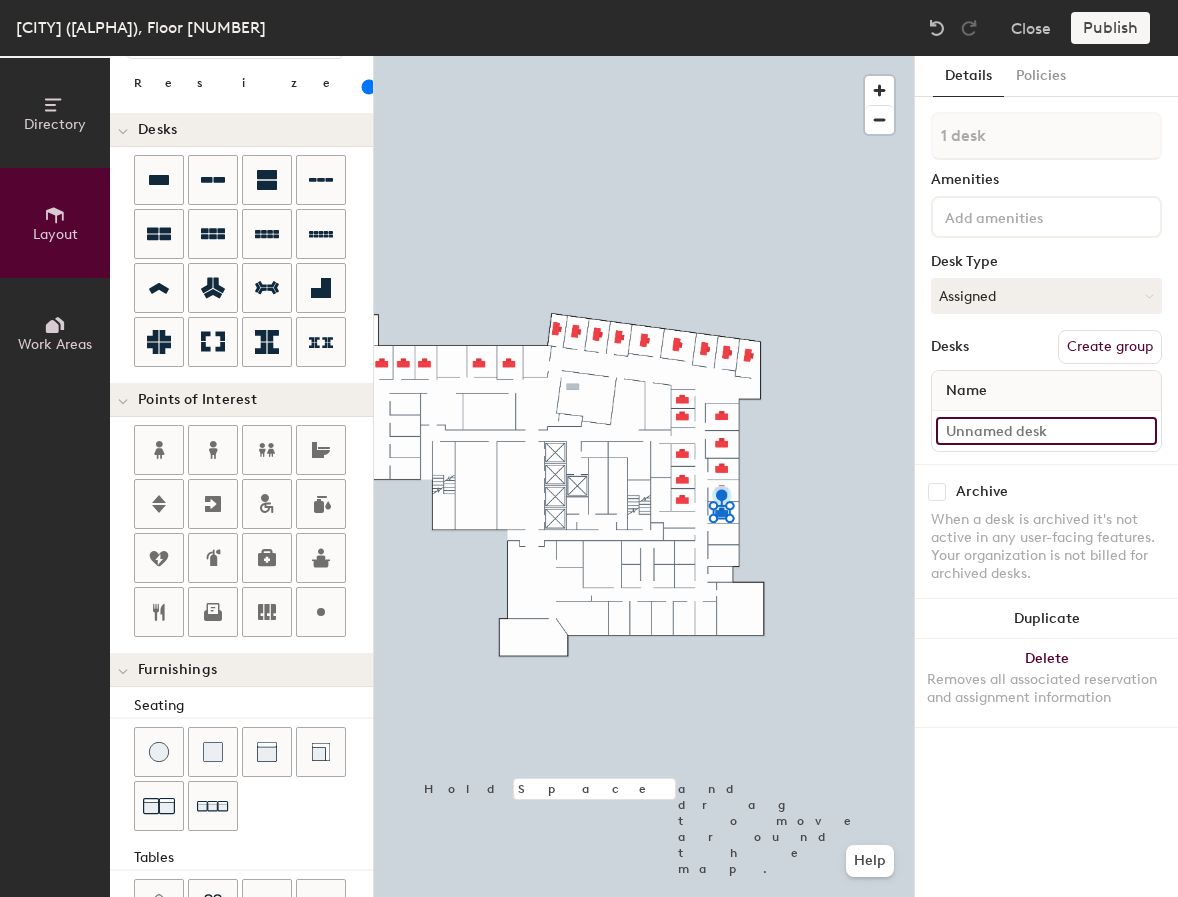 click 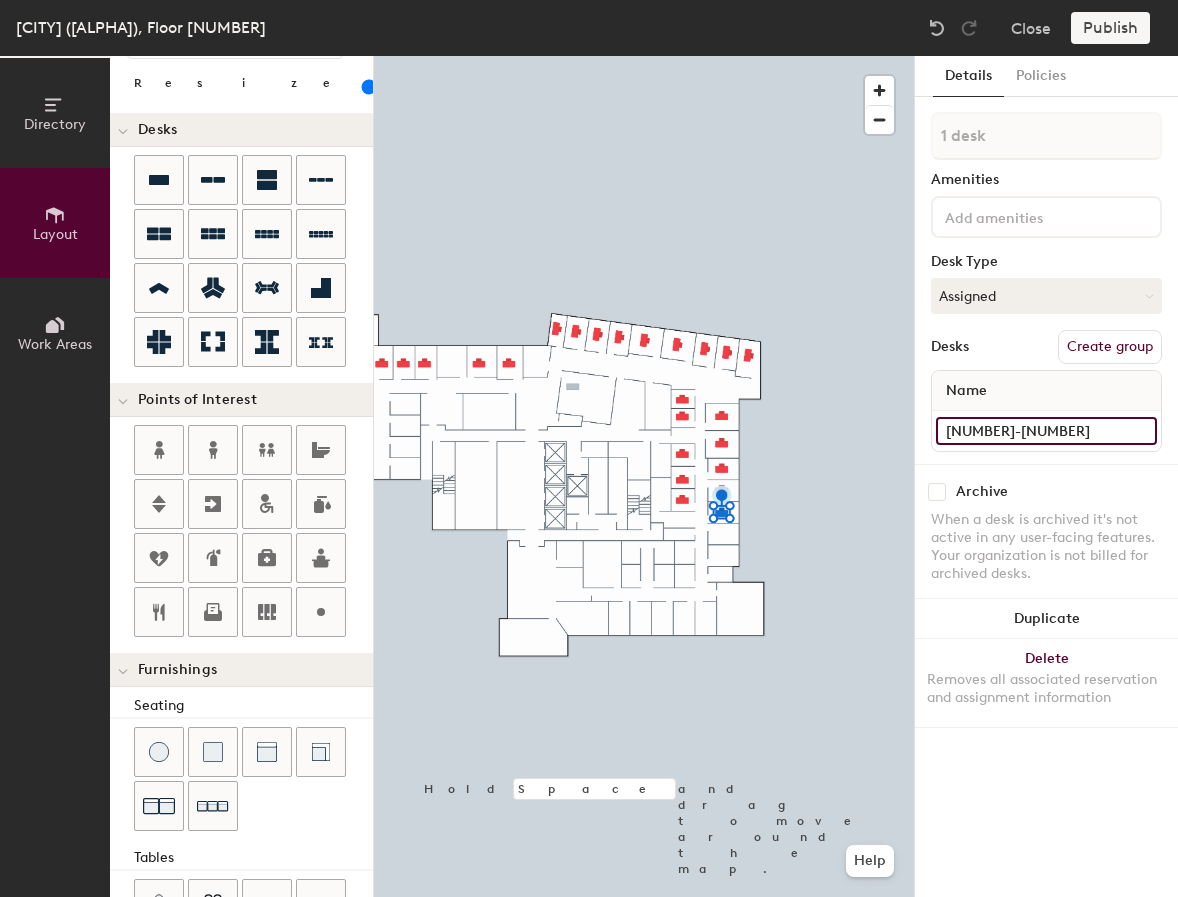 type on "15-012" 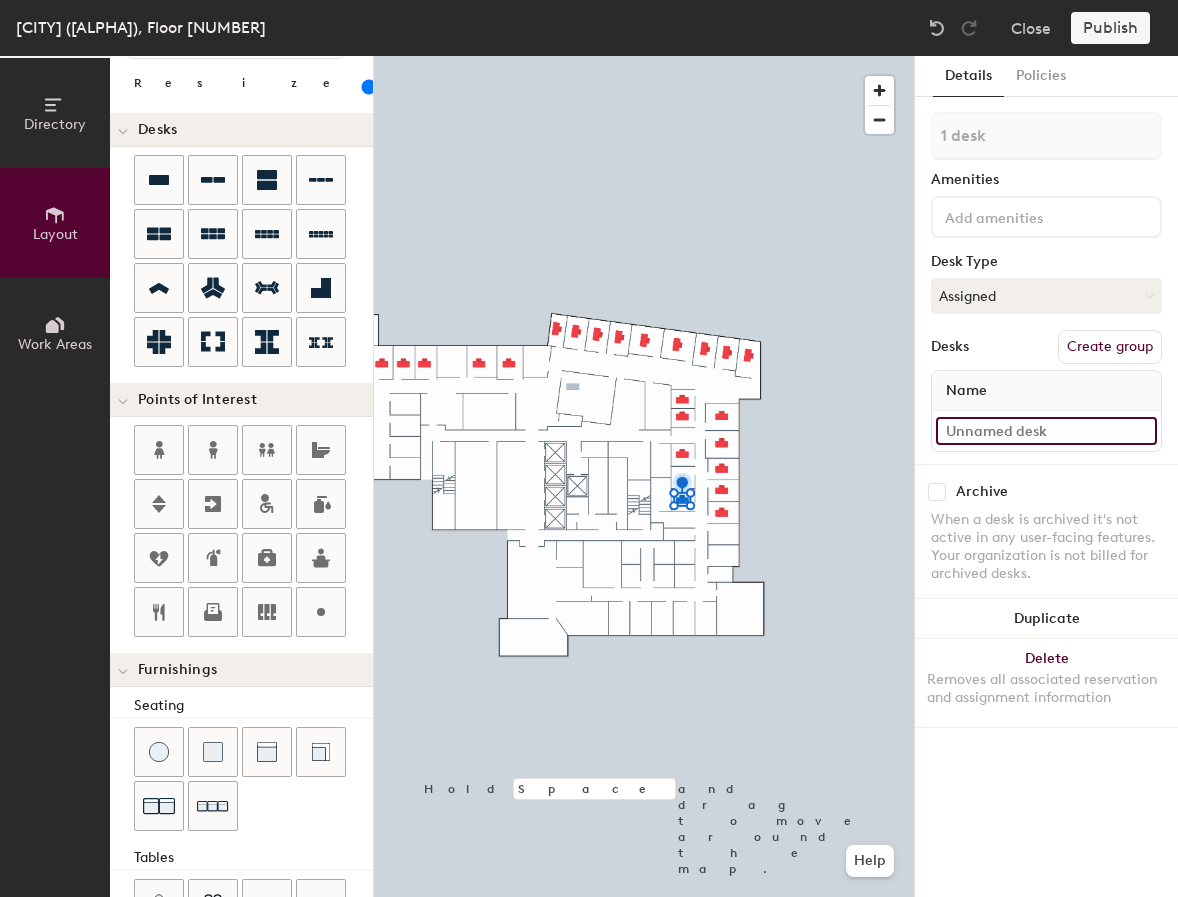 click 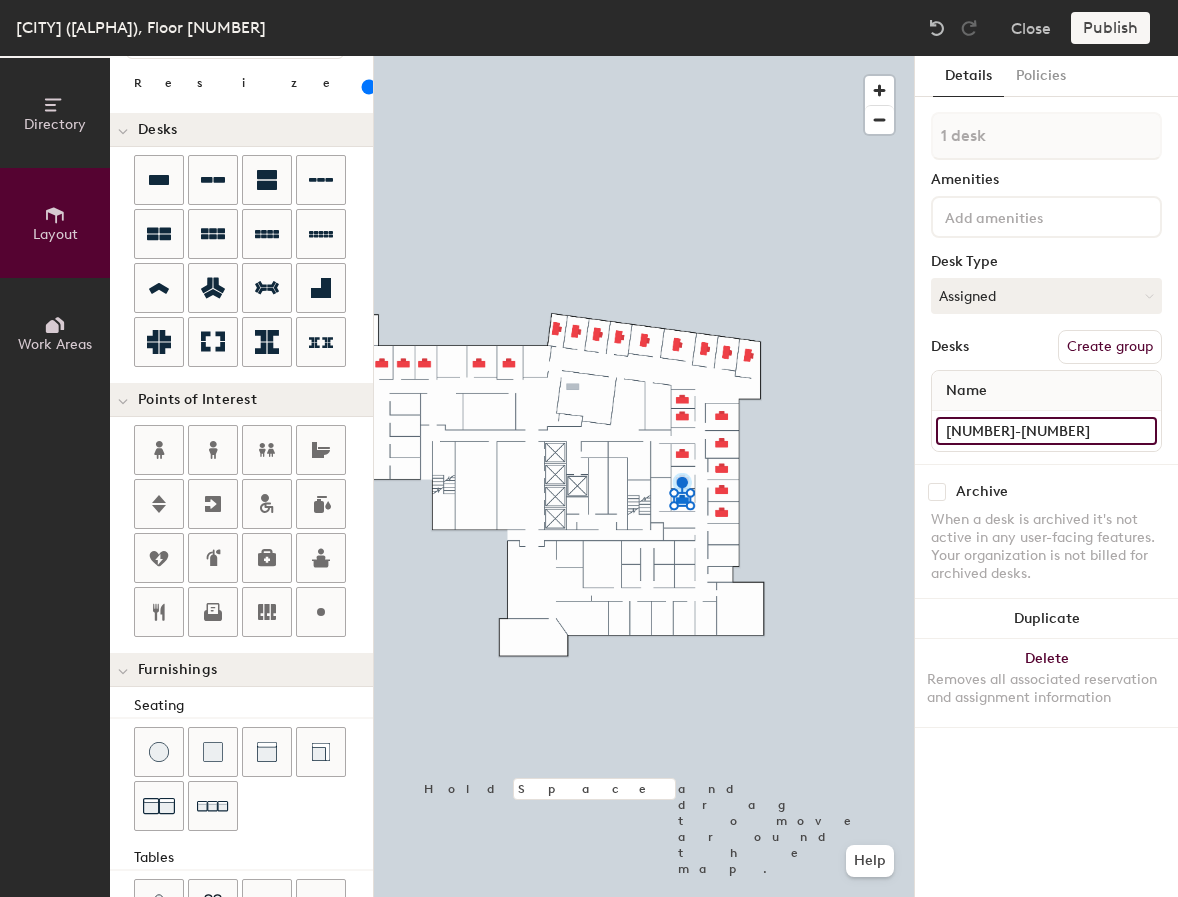 type on "15-009" 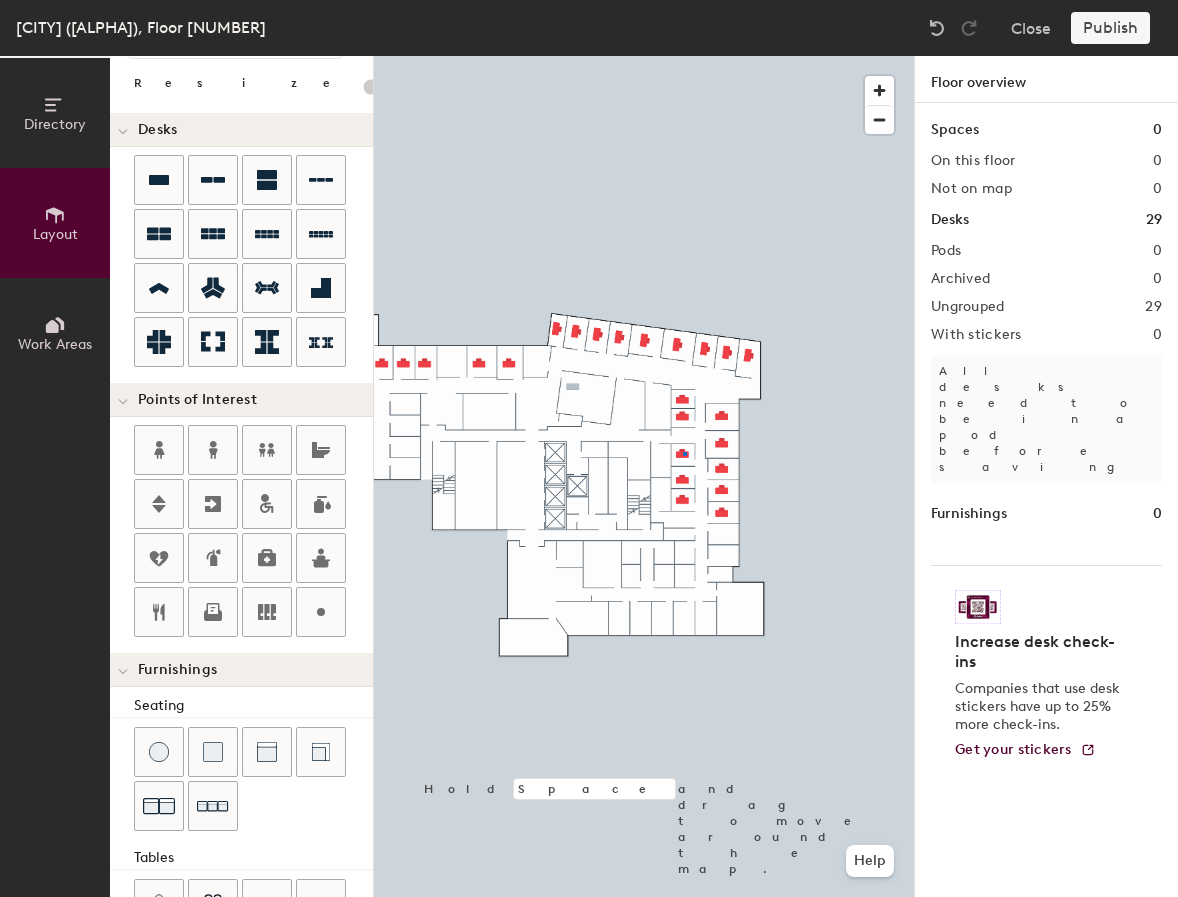 click 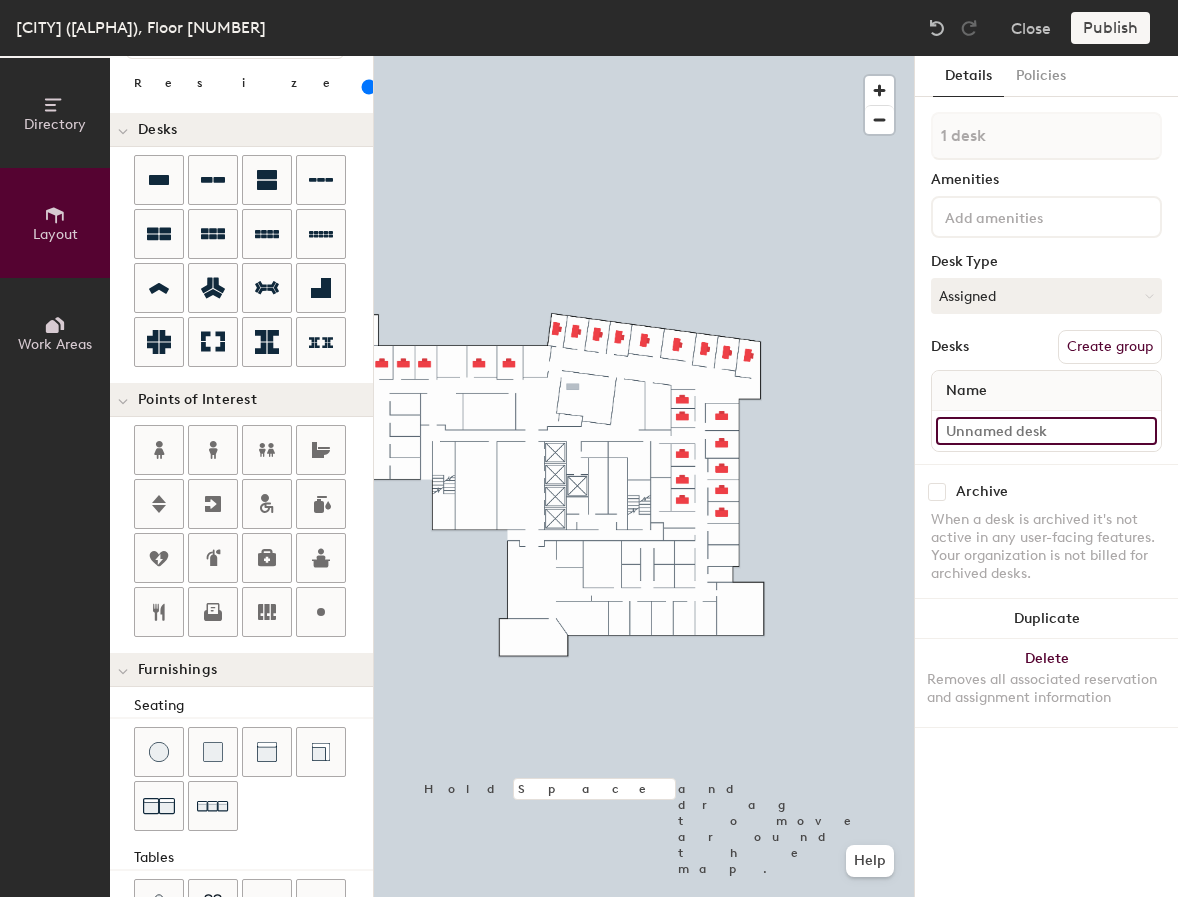 click 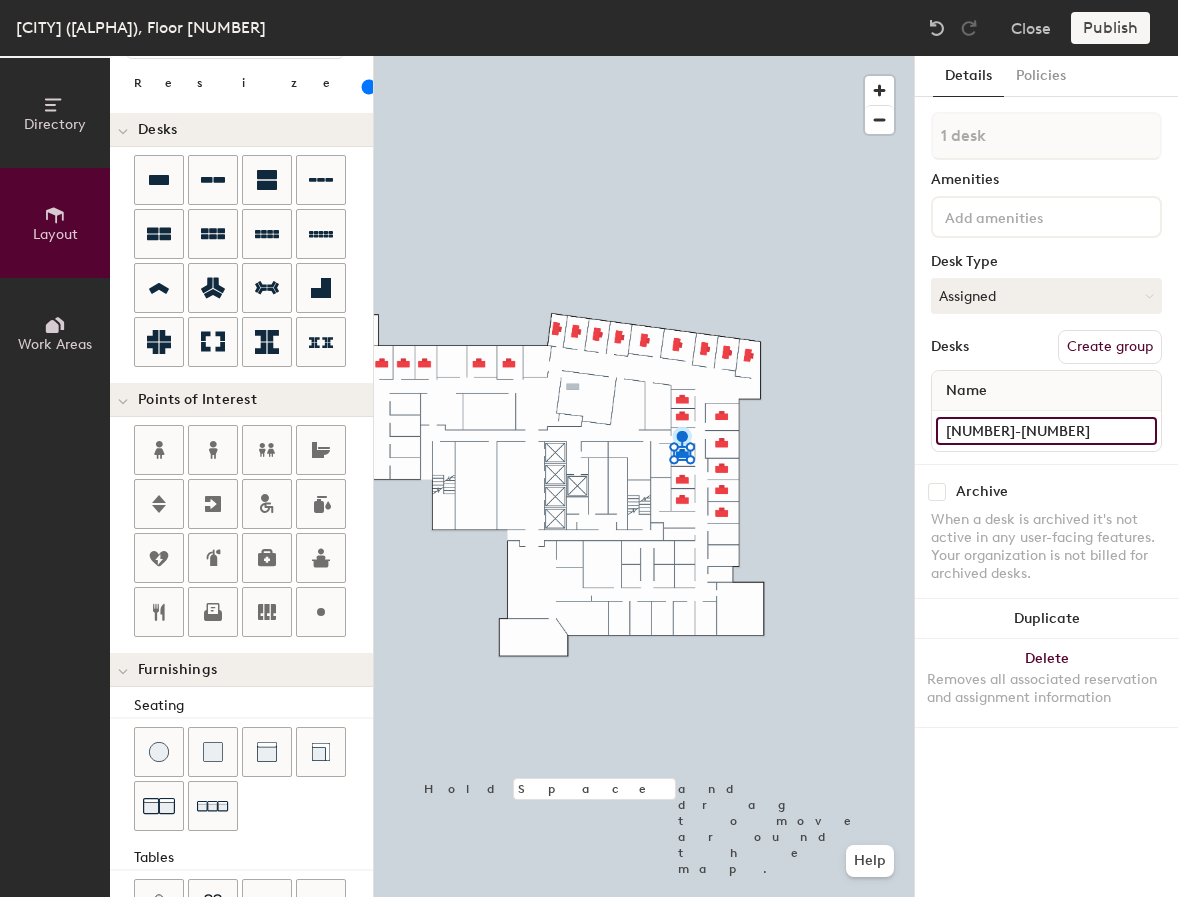 type on "15-007" 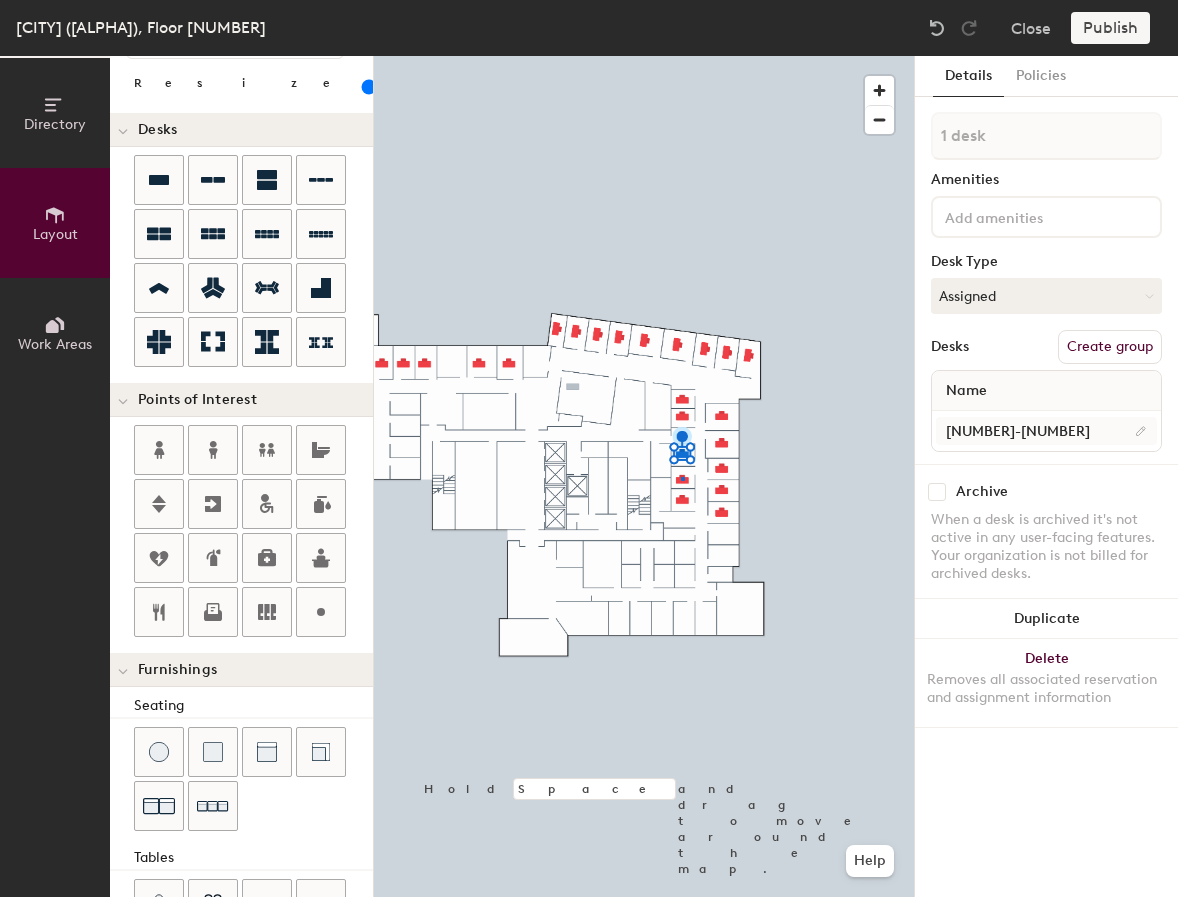 click 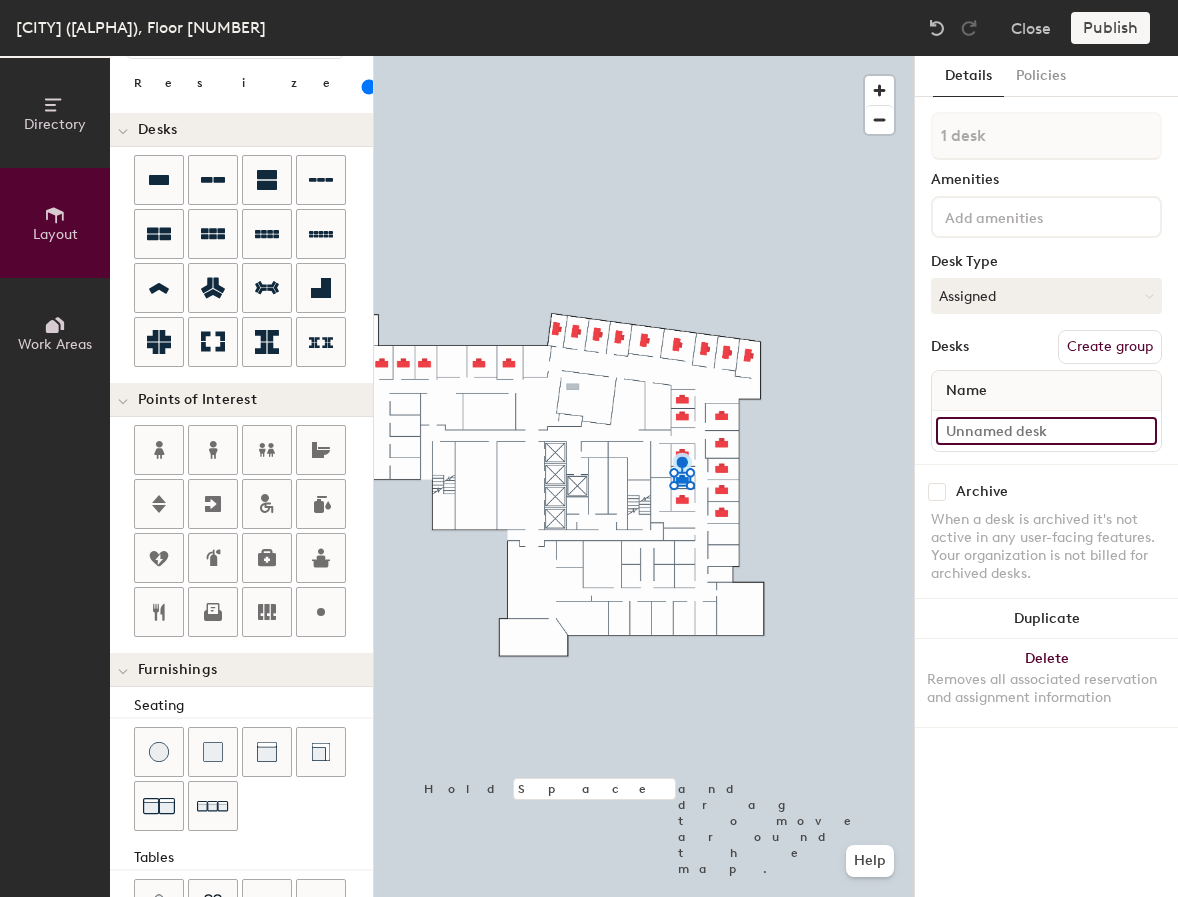 click 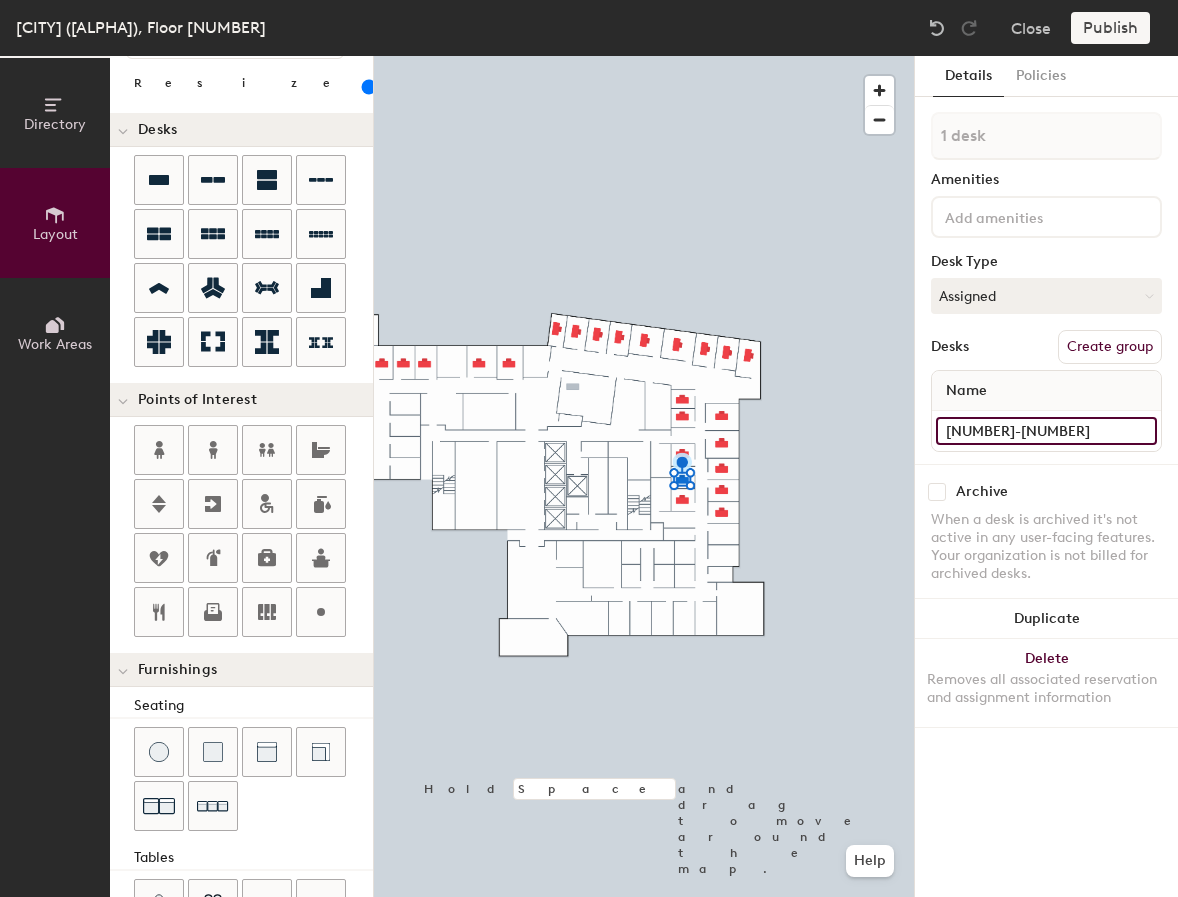 type on "15-008" 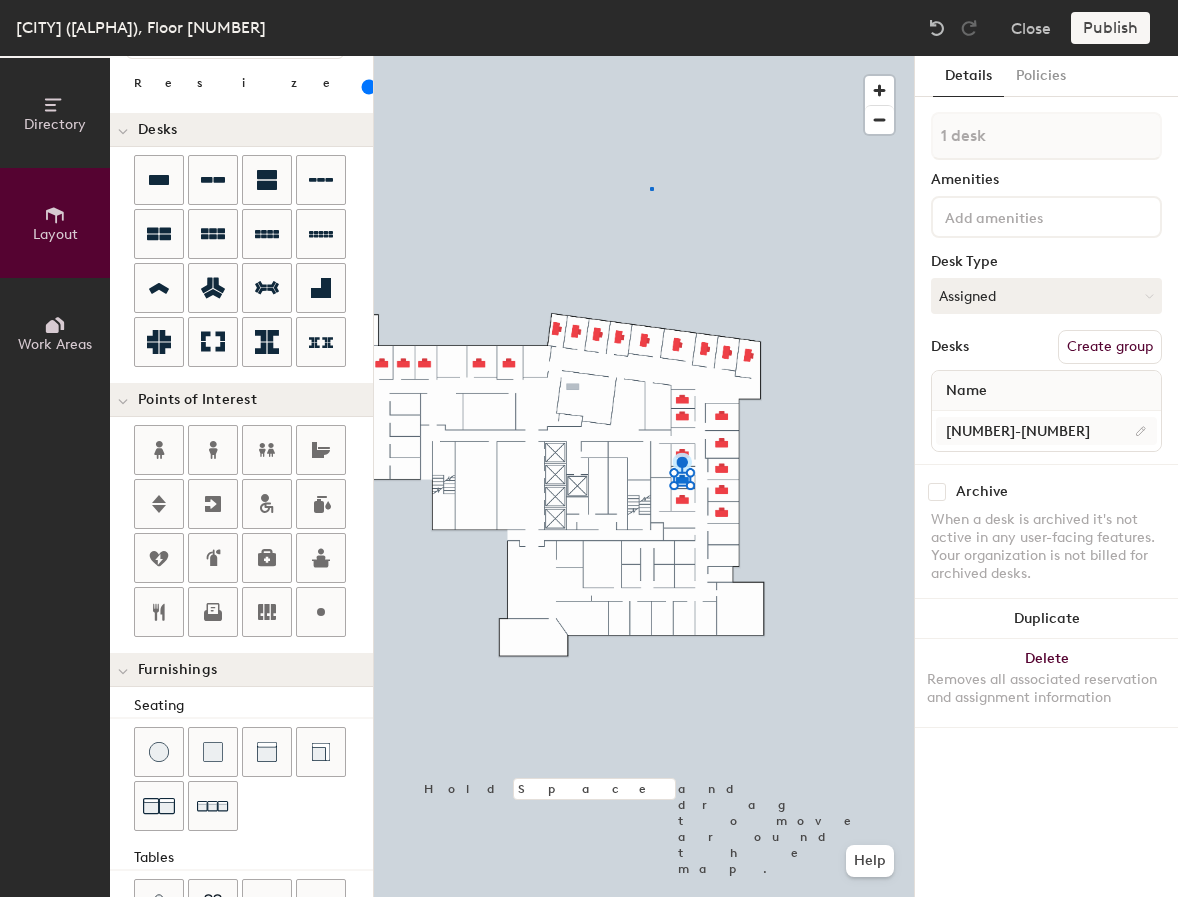 click 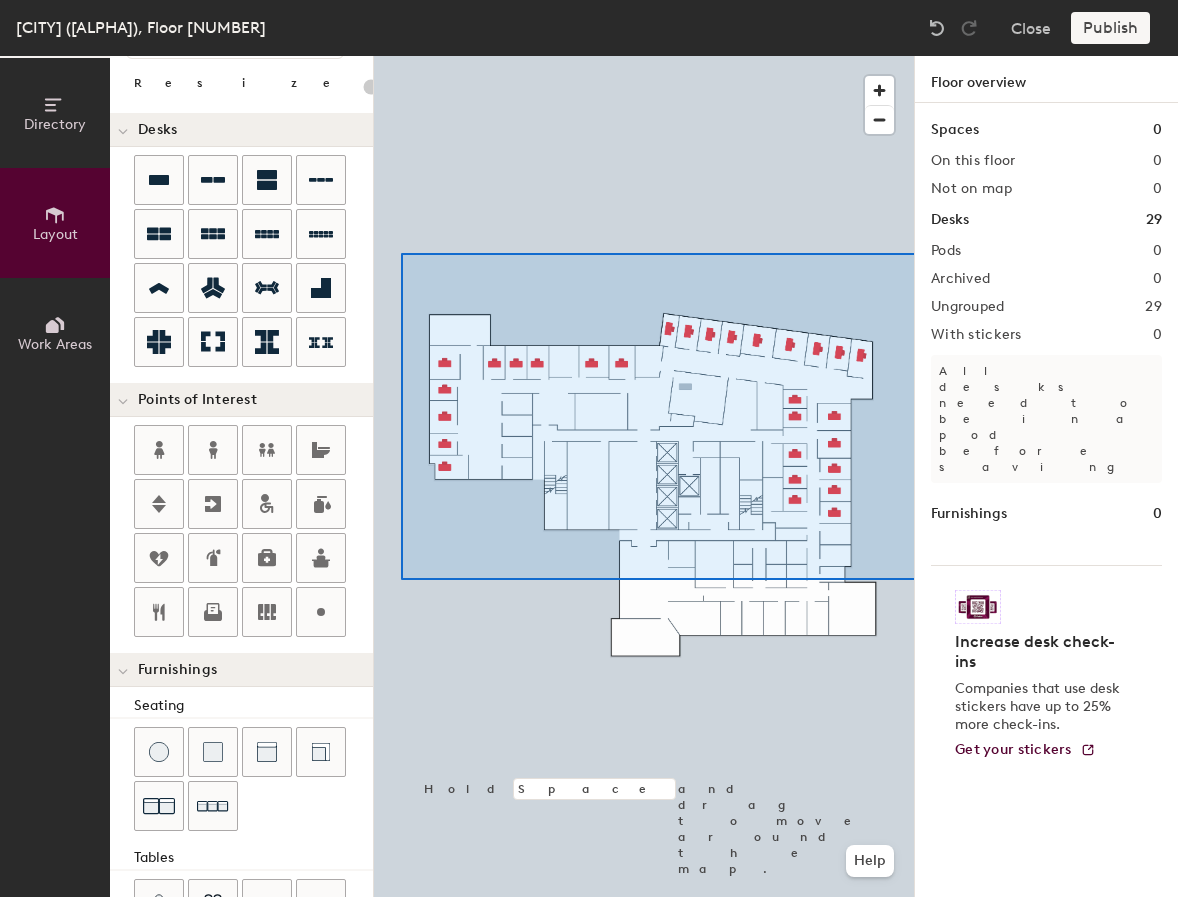 type on "100" 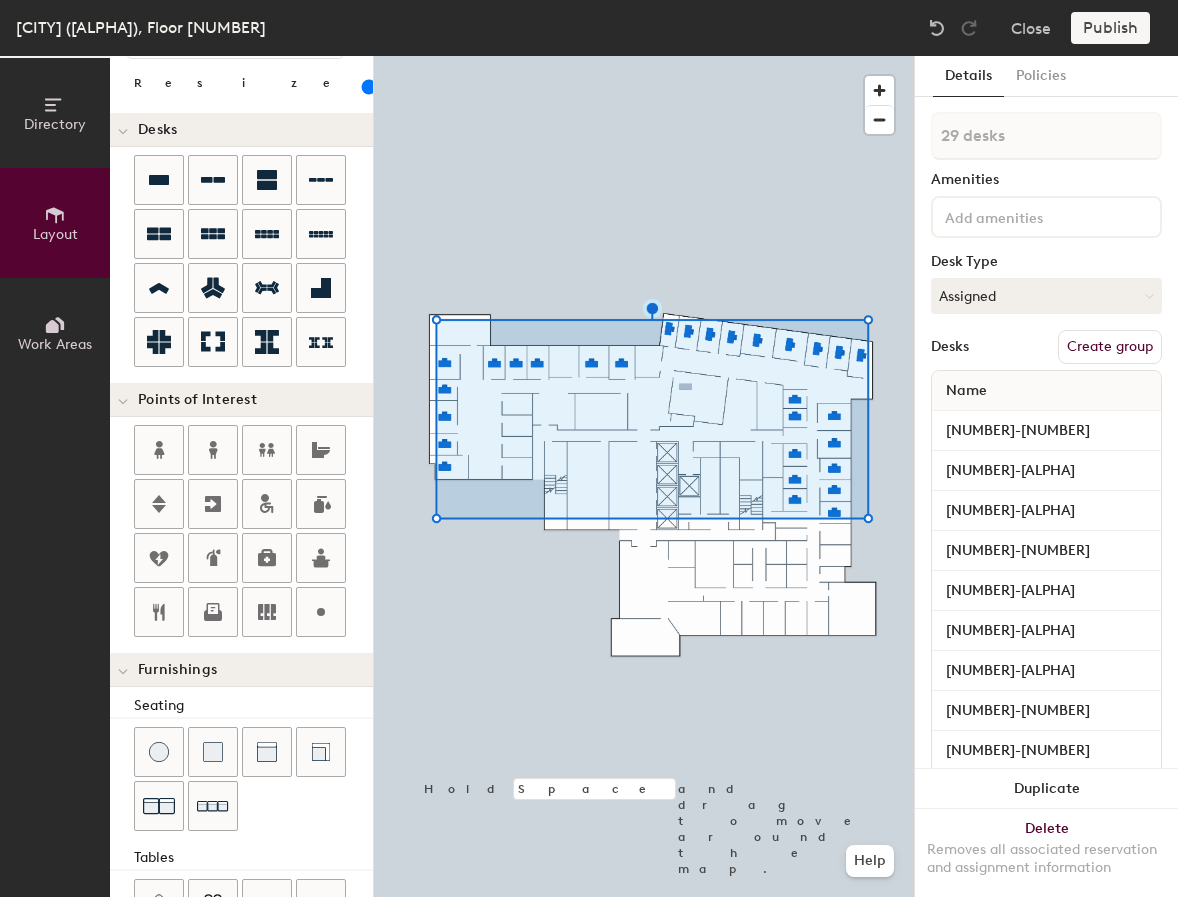 click on "Create group" 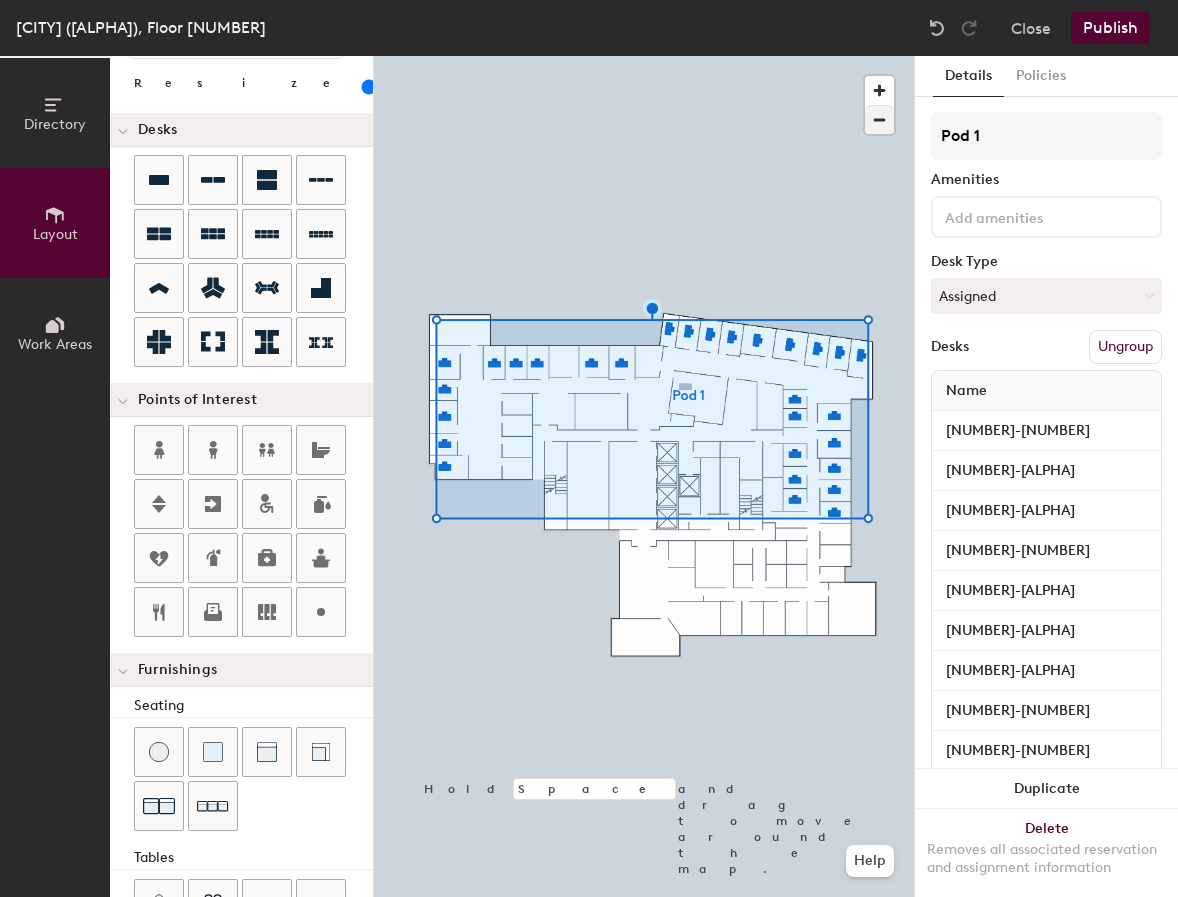 click on "Directory Layout Work Areas Layout   Add space Resize Desks Points of Interest Furnishings Seating Tables Booths Hold Space and drag to move around the map. Help Details Policies Pod 1 Amenities Desk Type Assigned Desks Ungroup Name 15-033 15-009B 15-016 15-025 15-015 15-024 15-014 15-013 15-012 15-009 15-008 15-007 15-009A 15-026 15-027 15-028 15-029 15-031 15-032 15-035 15-074A 15-041 15-039 15-038 15-036 15-047B 15-046 15-045 15-044 Duplicate Delete Removes all associated reservation and assignment information" 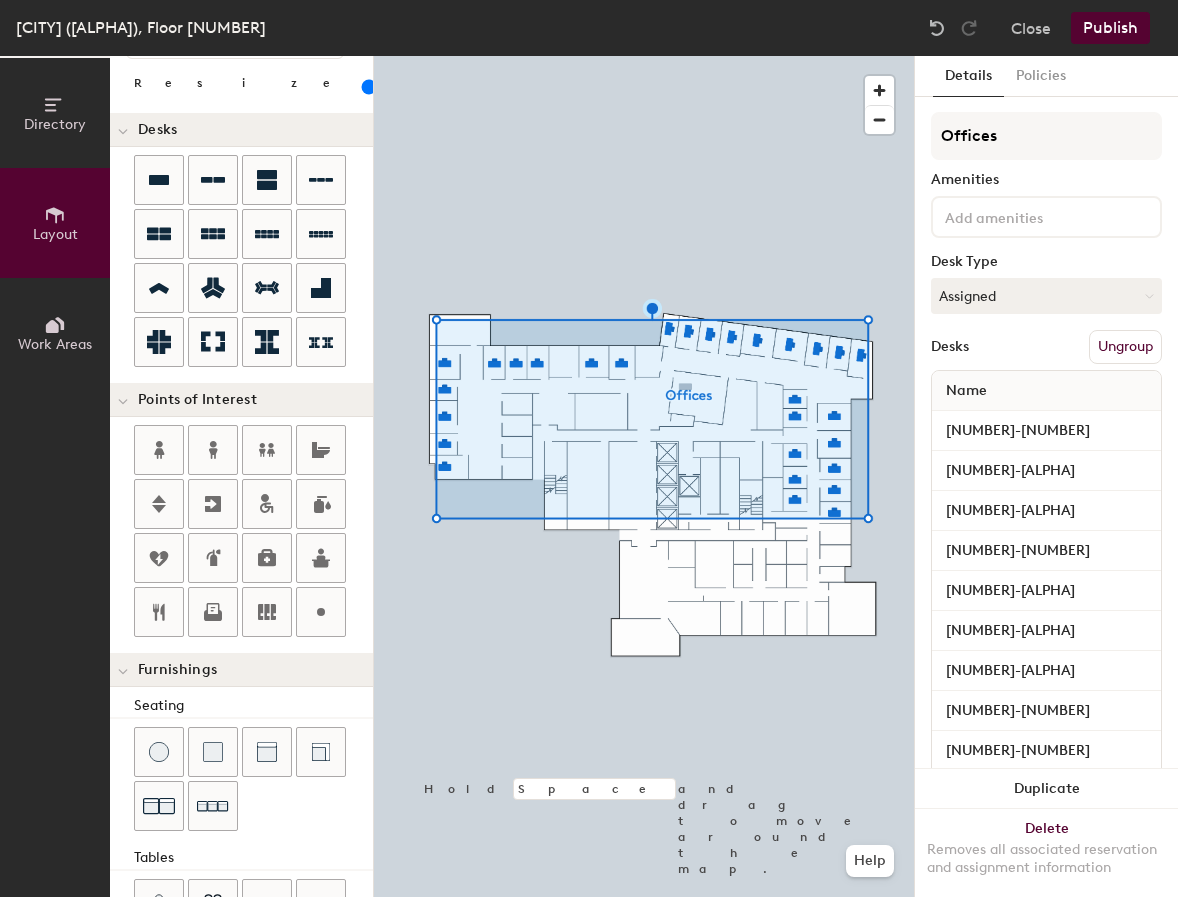 type on "Offices" 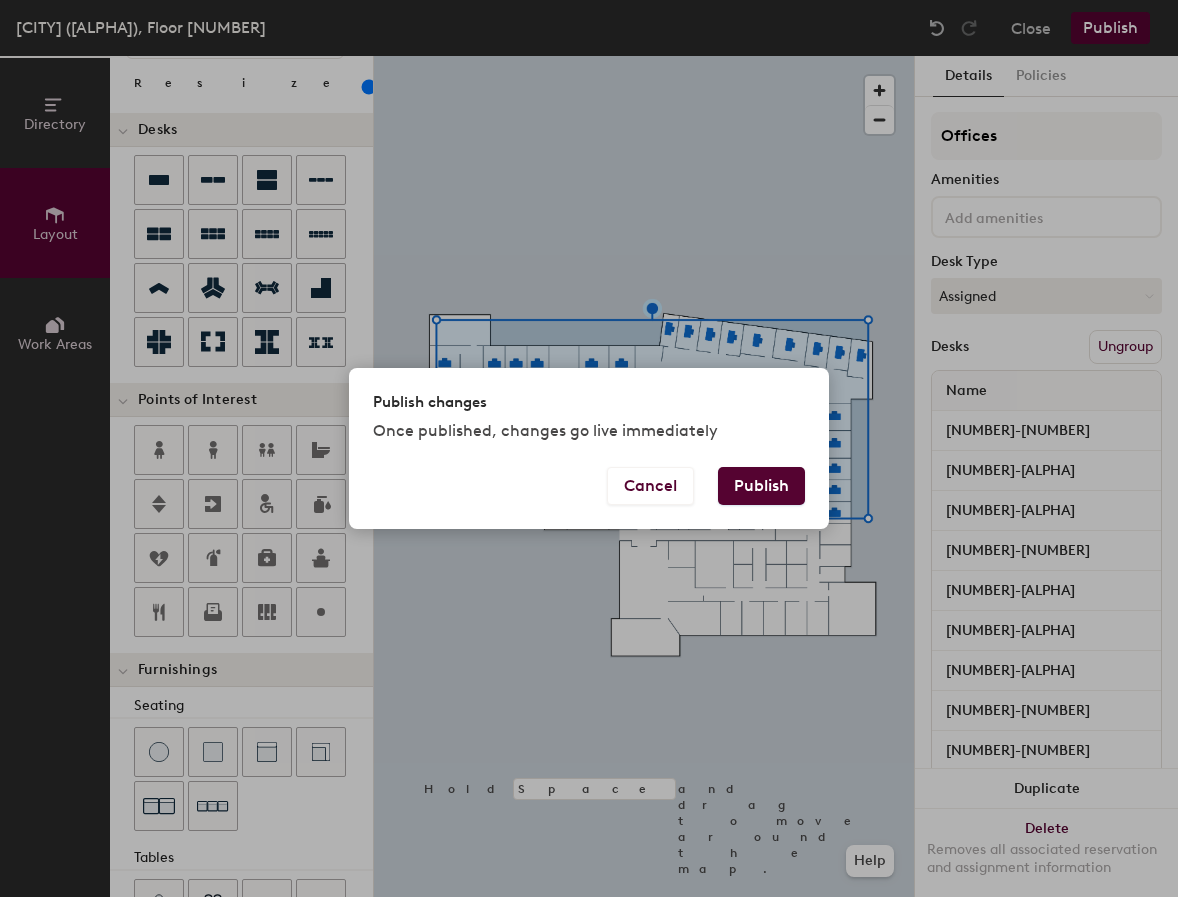 click on "Publish" at bounding box center [761, 486] 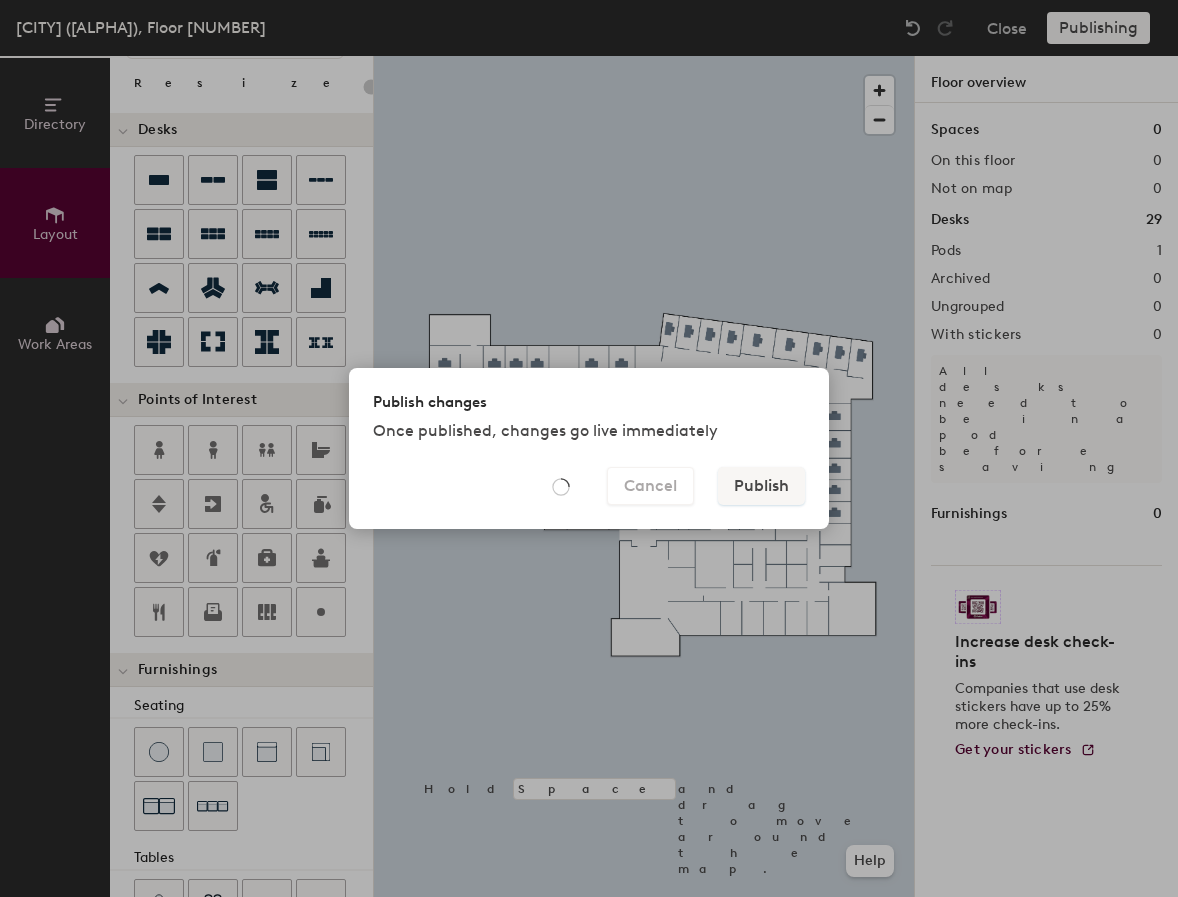 type on "20" 